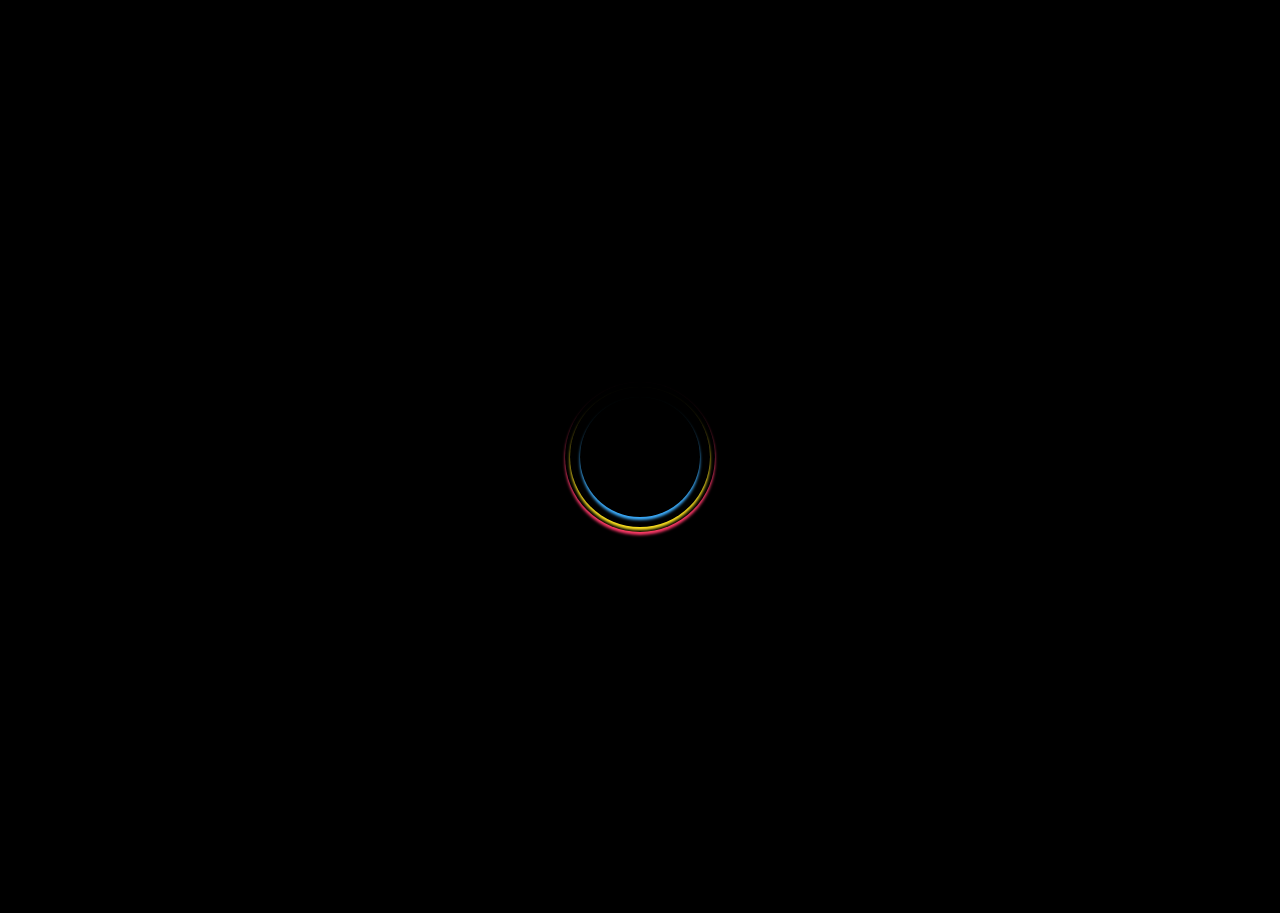 scroll, scrollTop: 0, scrollLeft: 0, axis: both 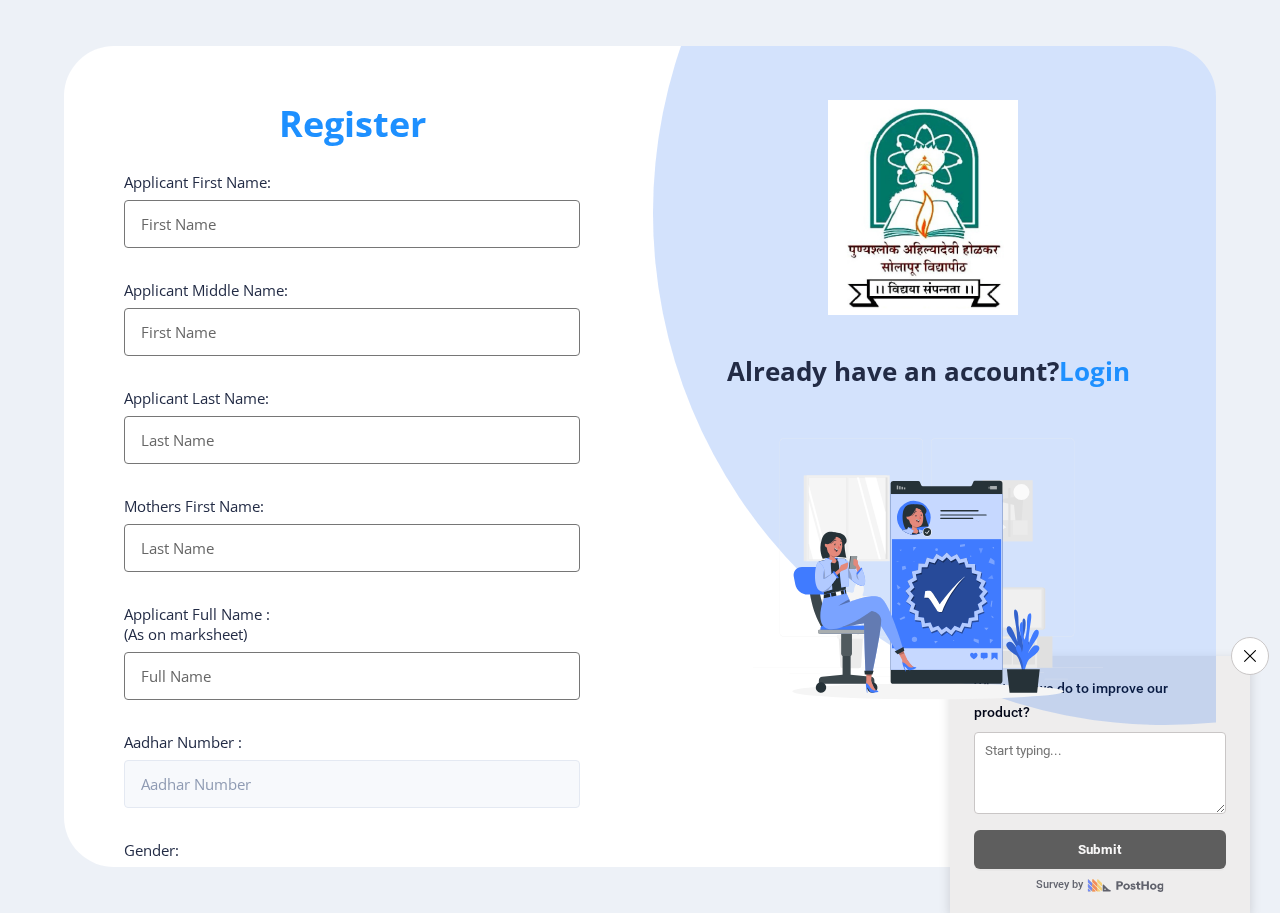 click on "Applicant First Name:" at bounding box center (352, 224) 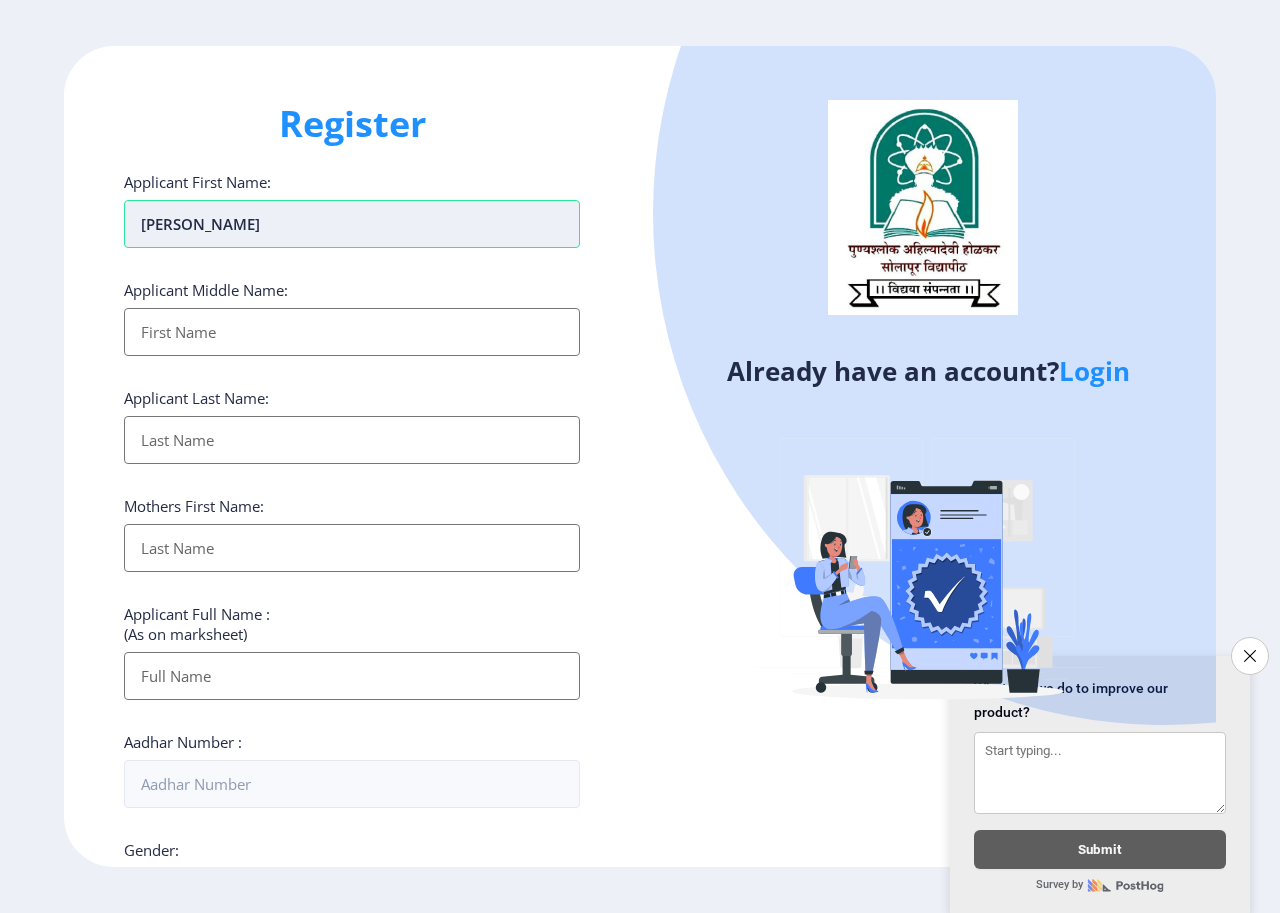 type on "[PERSON_NAME]" 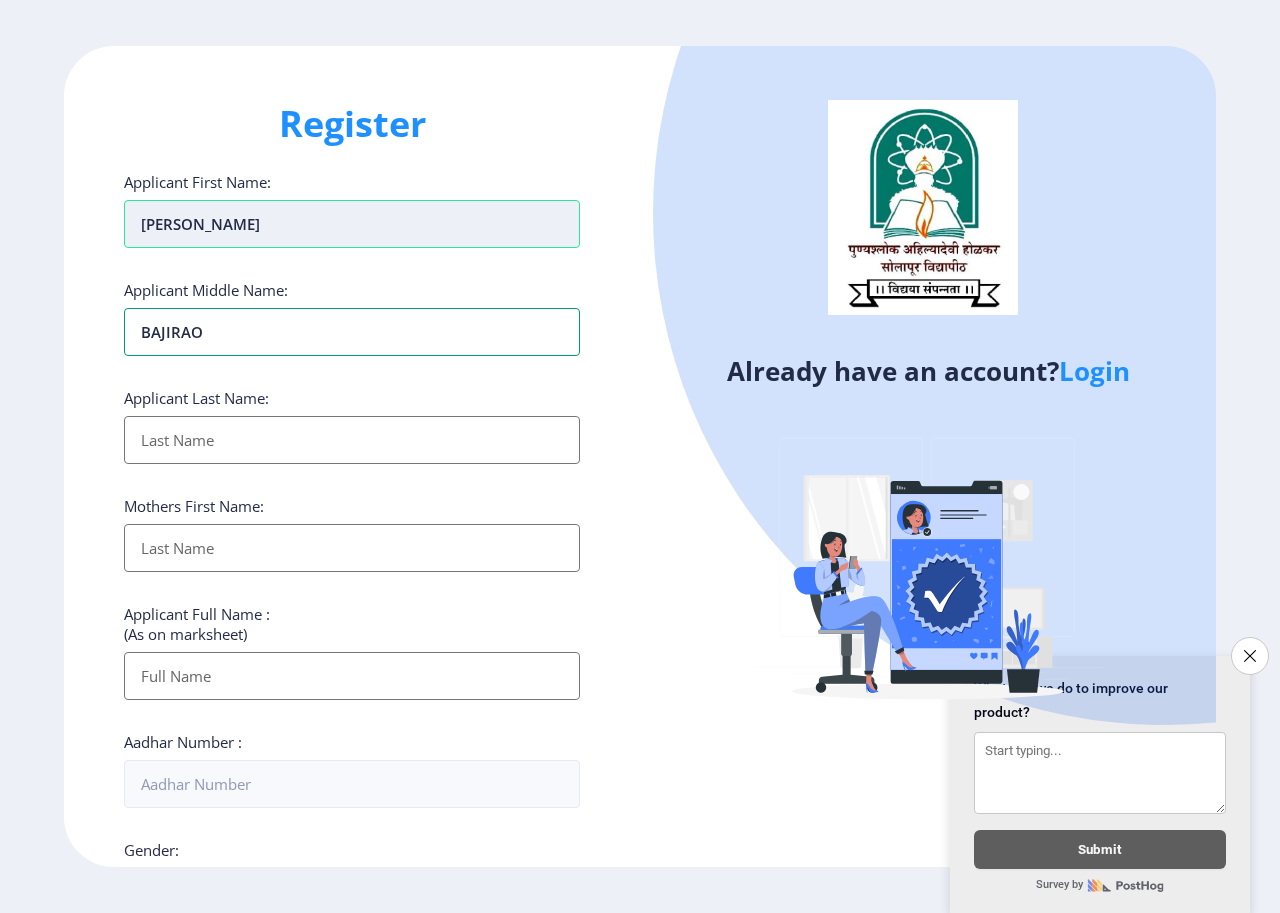 type on "BAJIRAO" 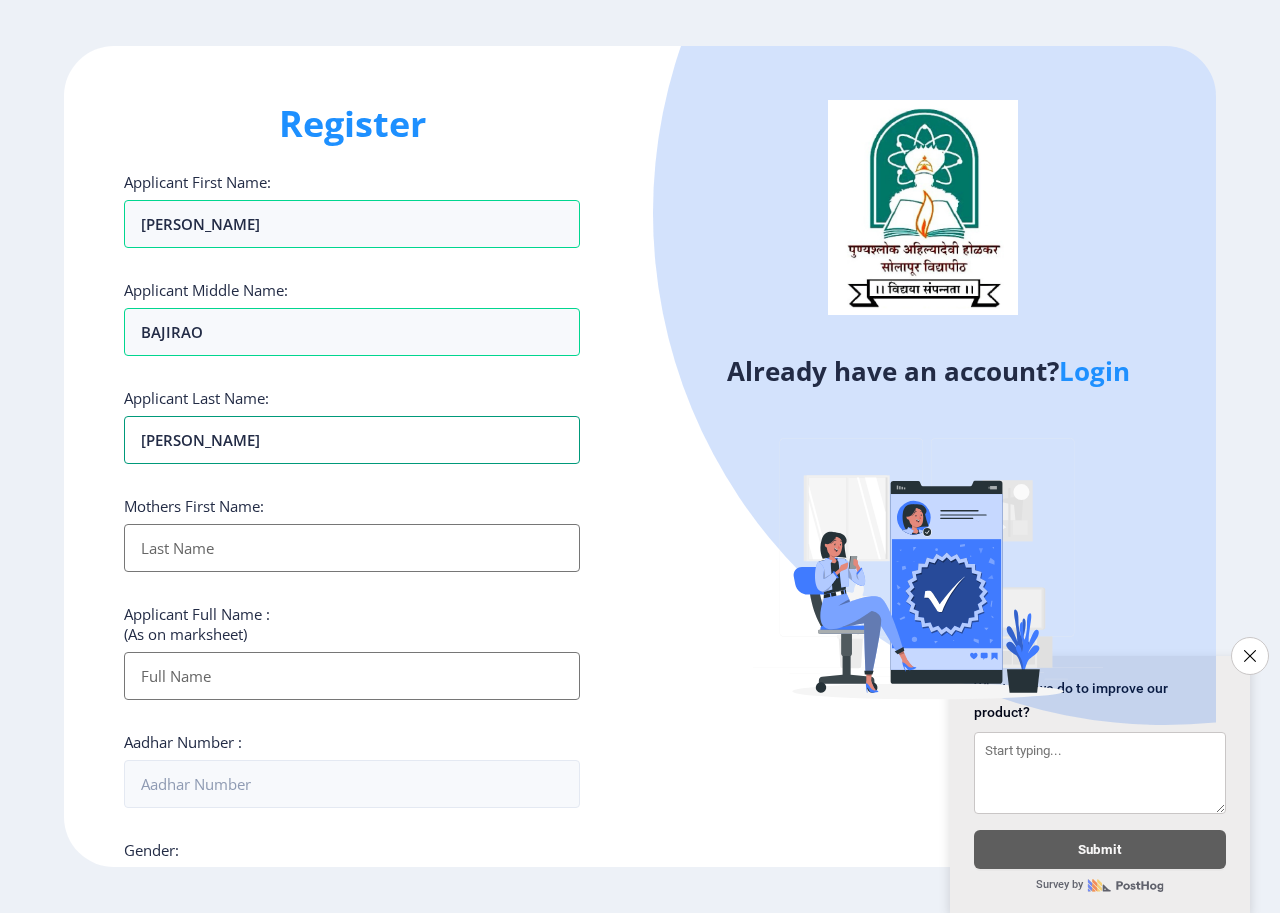 type on "[PERSON_NAME]" 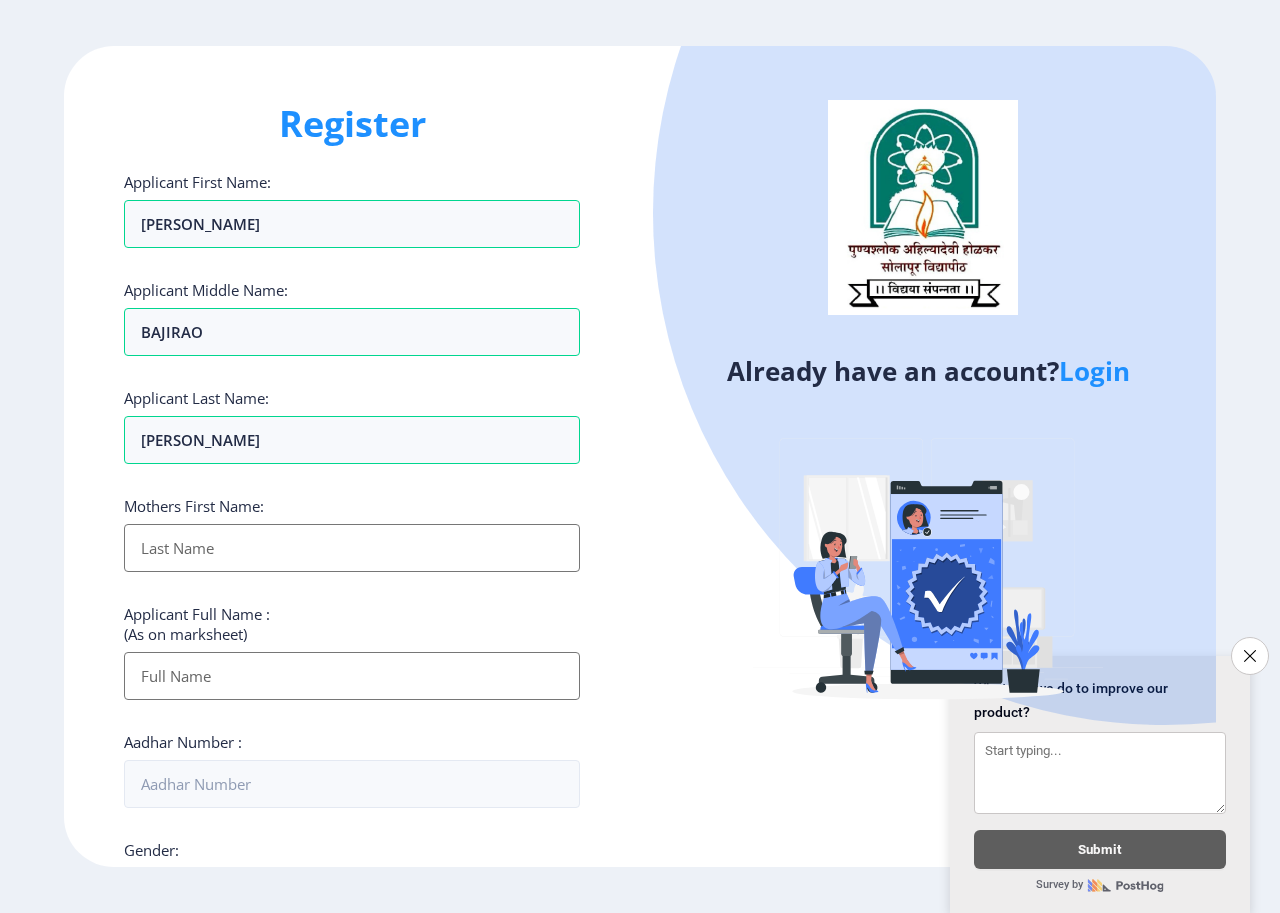 click on "Applicant First Name:" at bounding box center [352, 548] 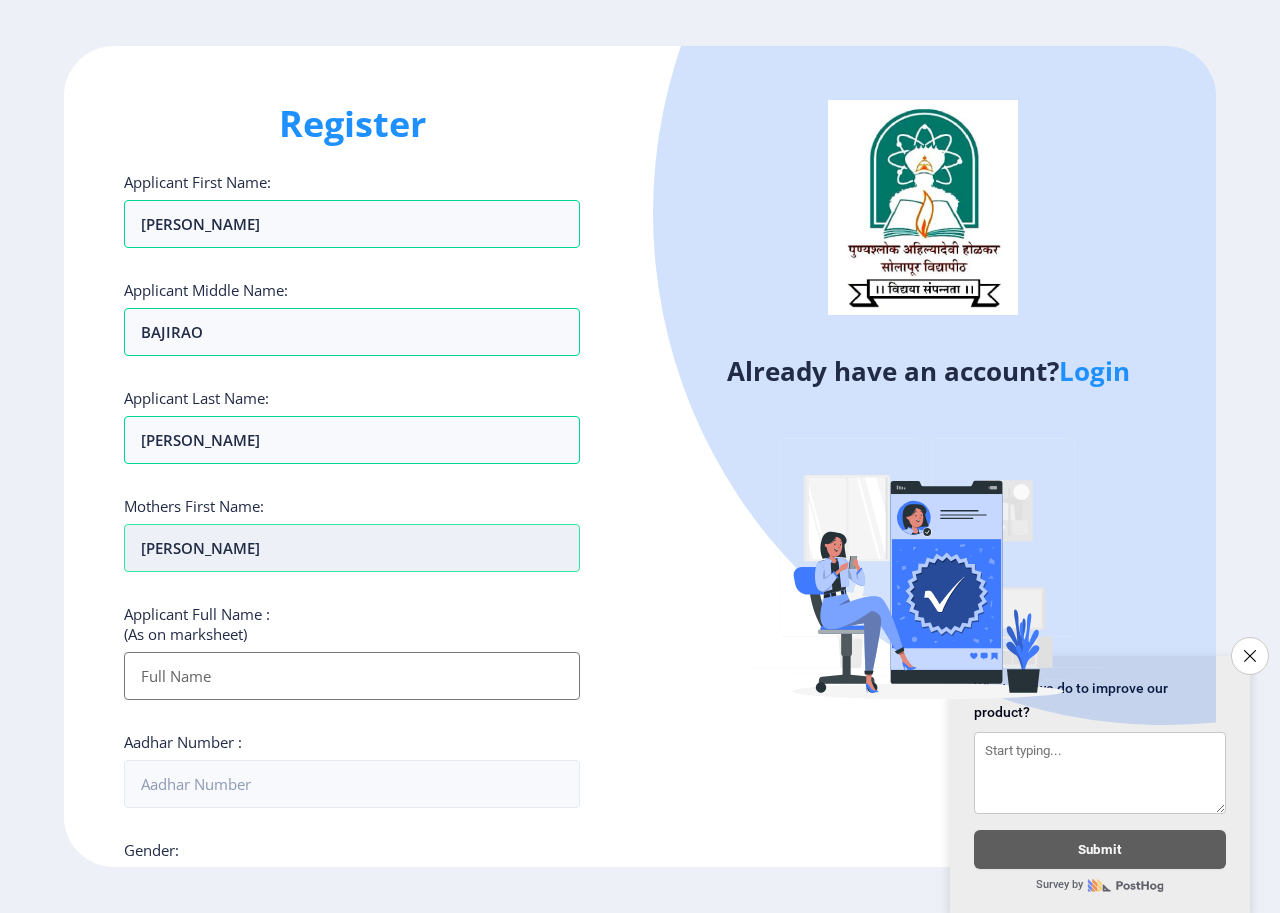 type on "[PERSON_NAME]" 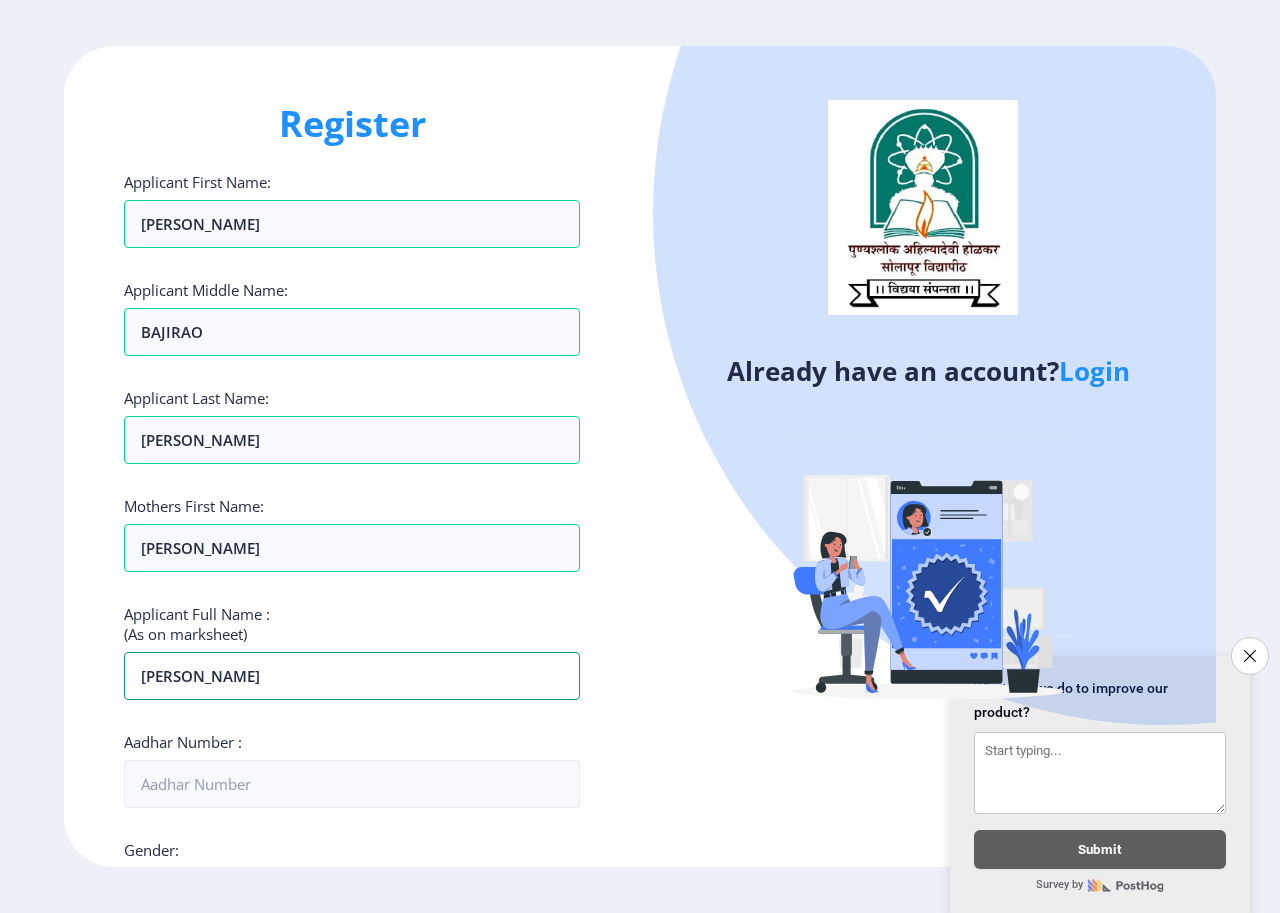 type on "[PERSON_NAME]" 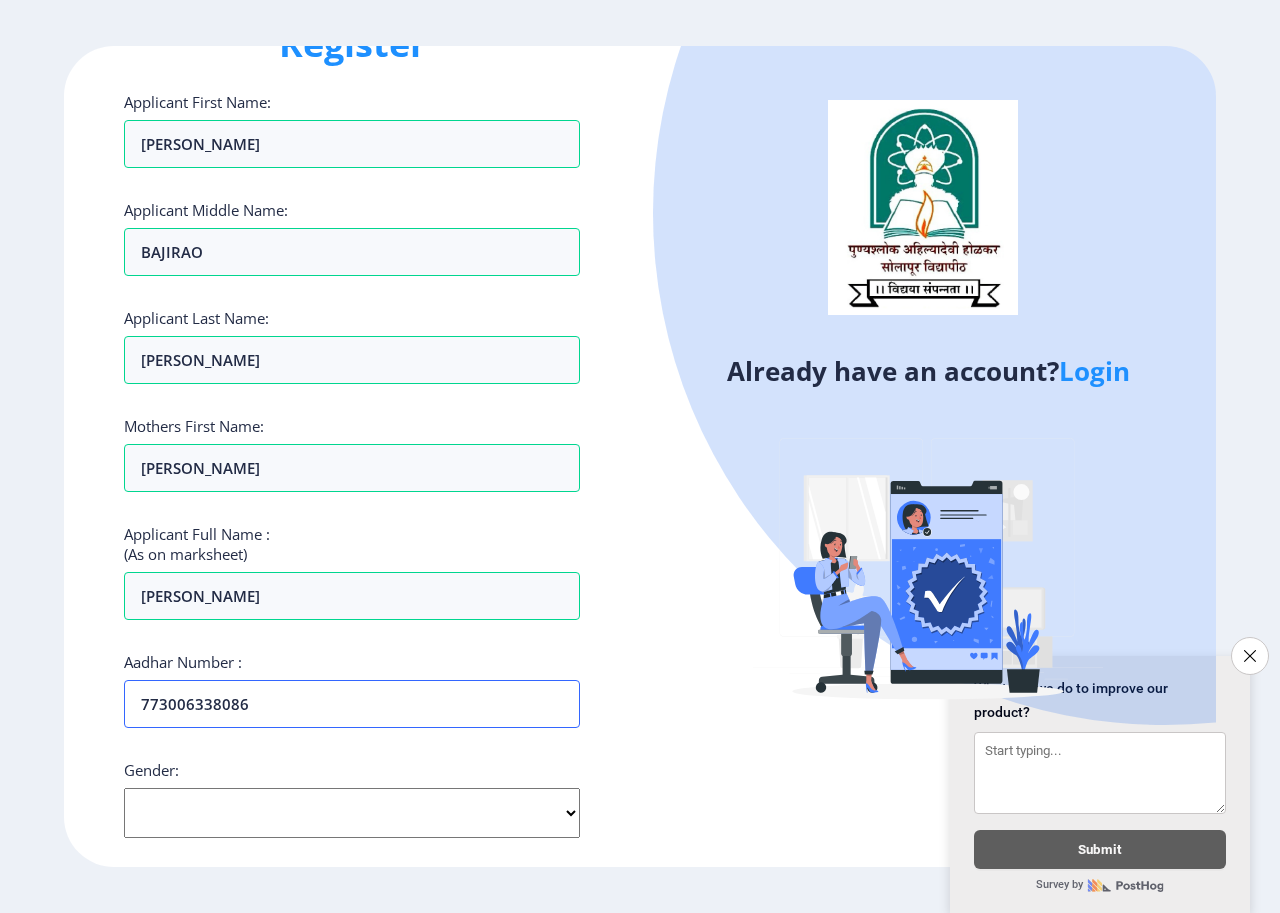 scroll, scrollTop: 200, scrollLeft: 0, axis: vertical 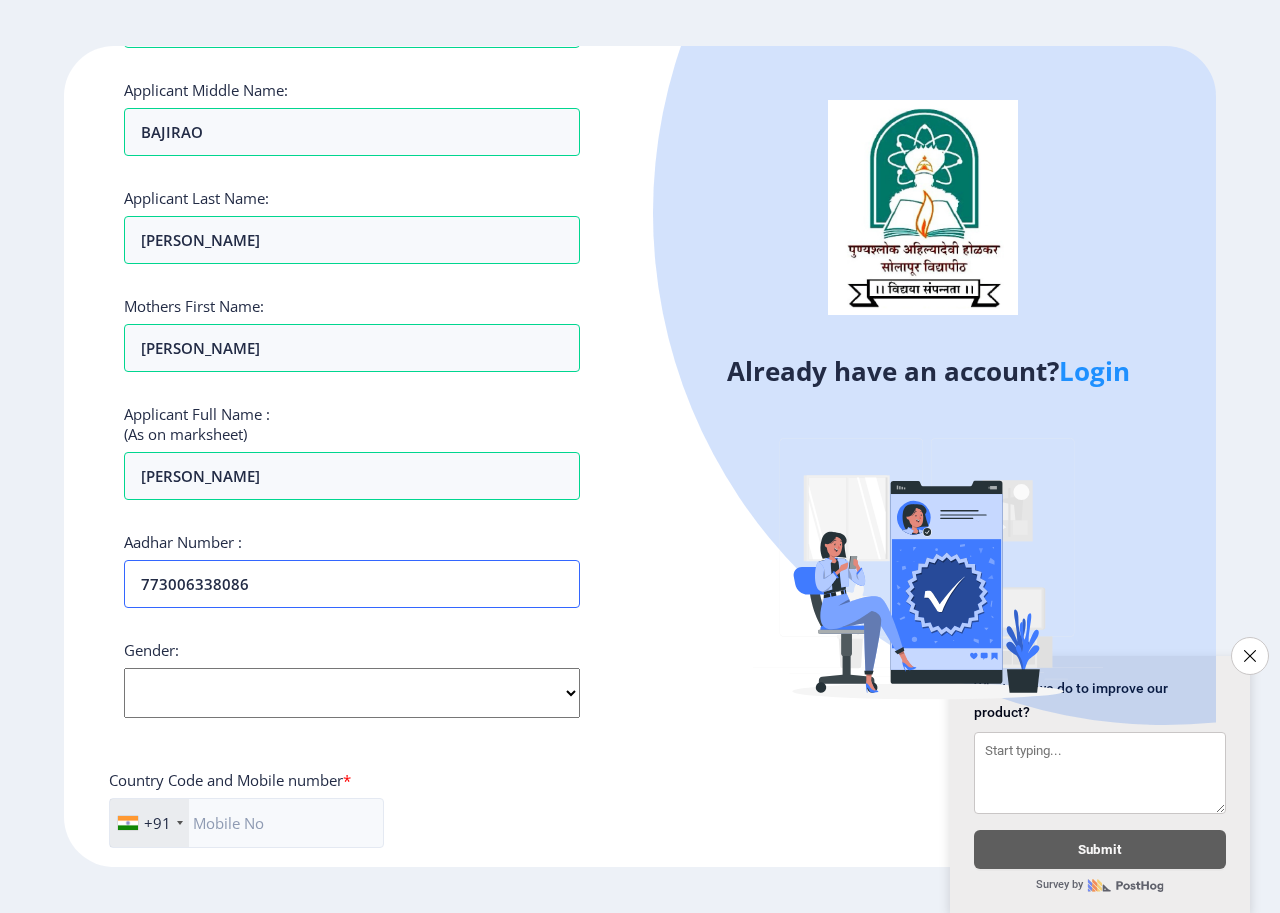 type on "773006338086" 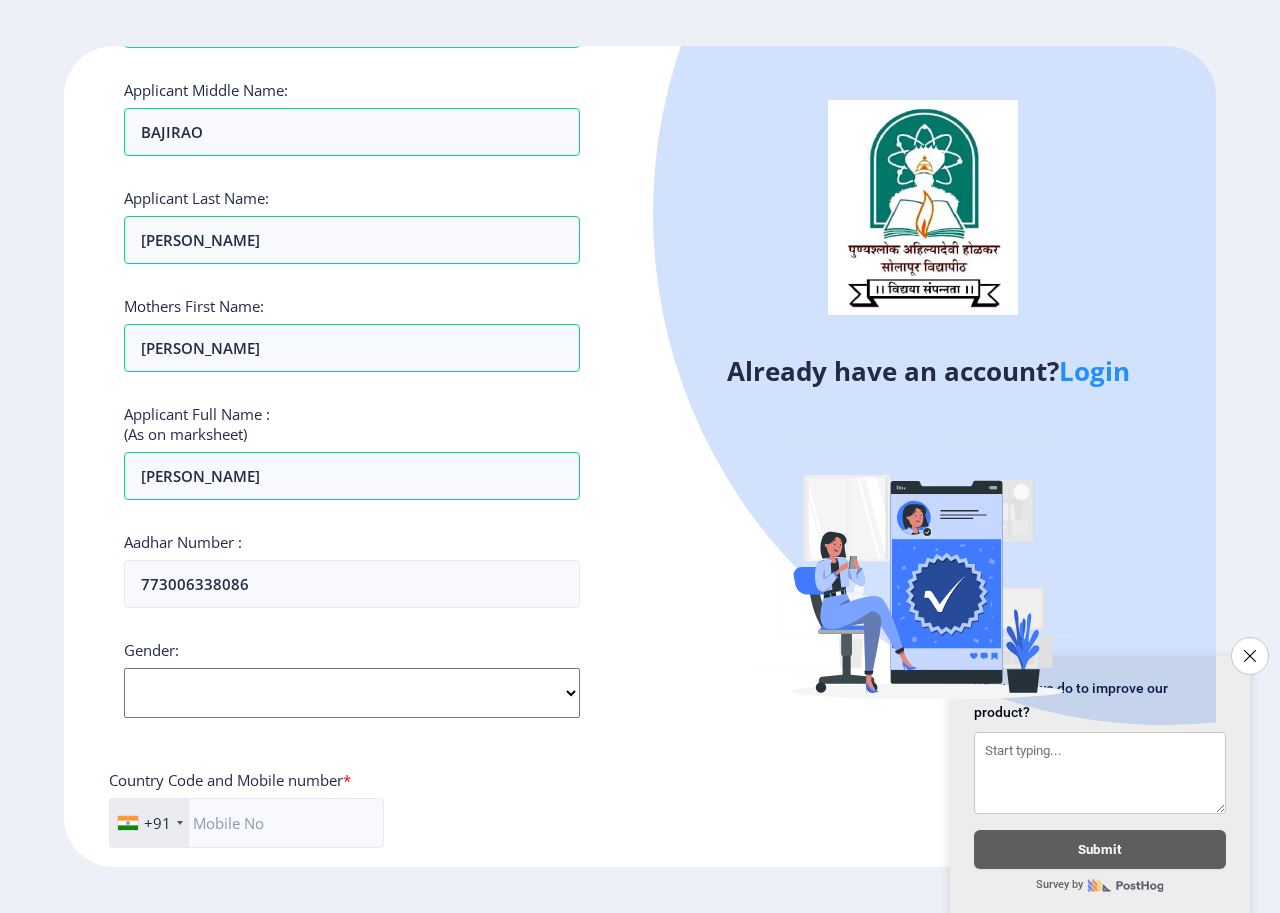 click on "Select Gender [DEMOGRAPHIC_DATA] [DEMOGRAPHIC_DATA] Other" 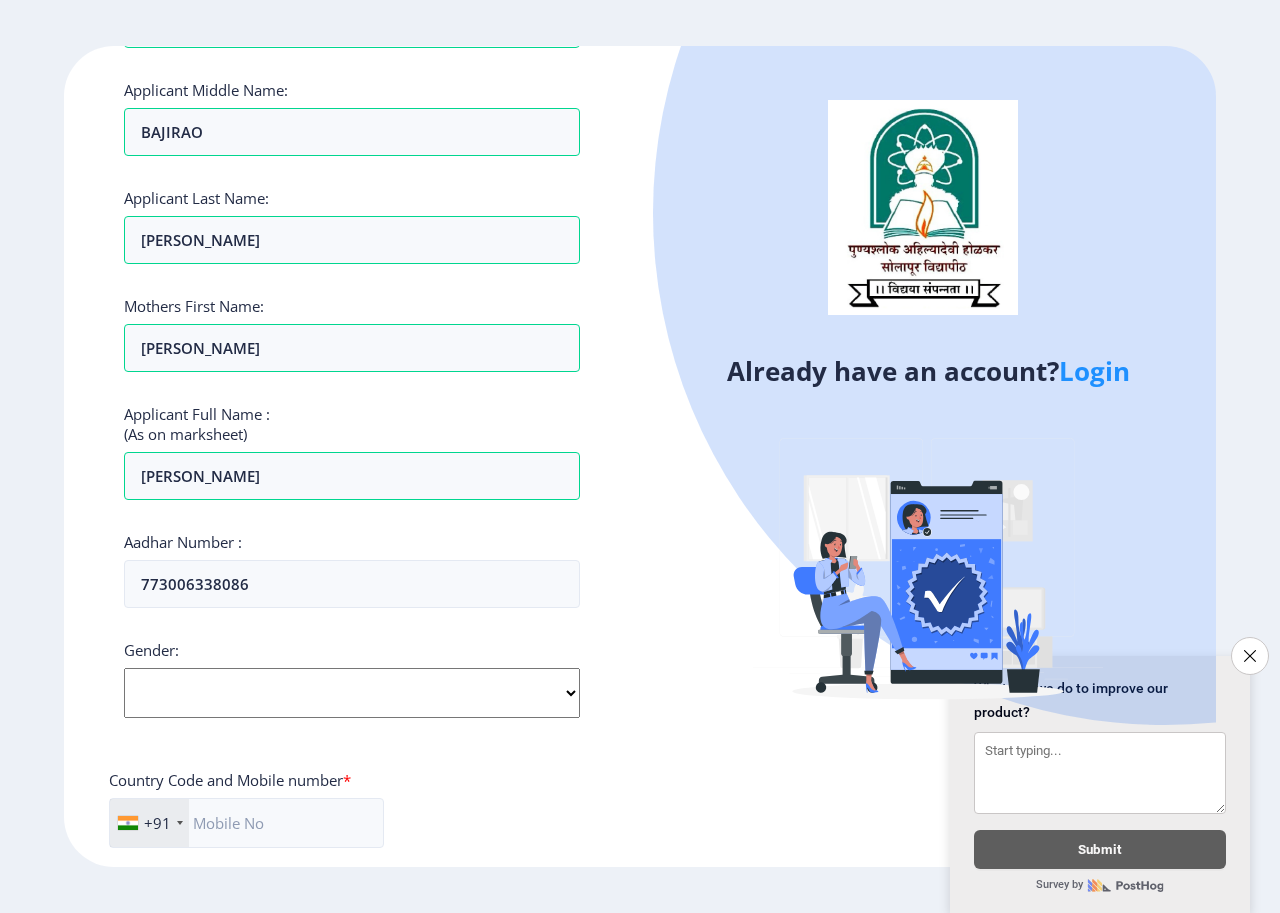 select on "[DEMOGRAPHIC_DATA]" 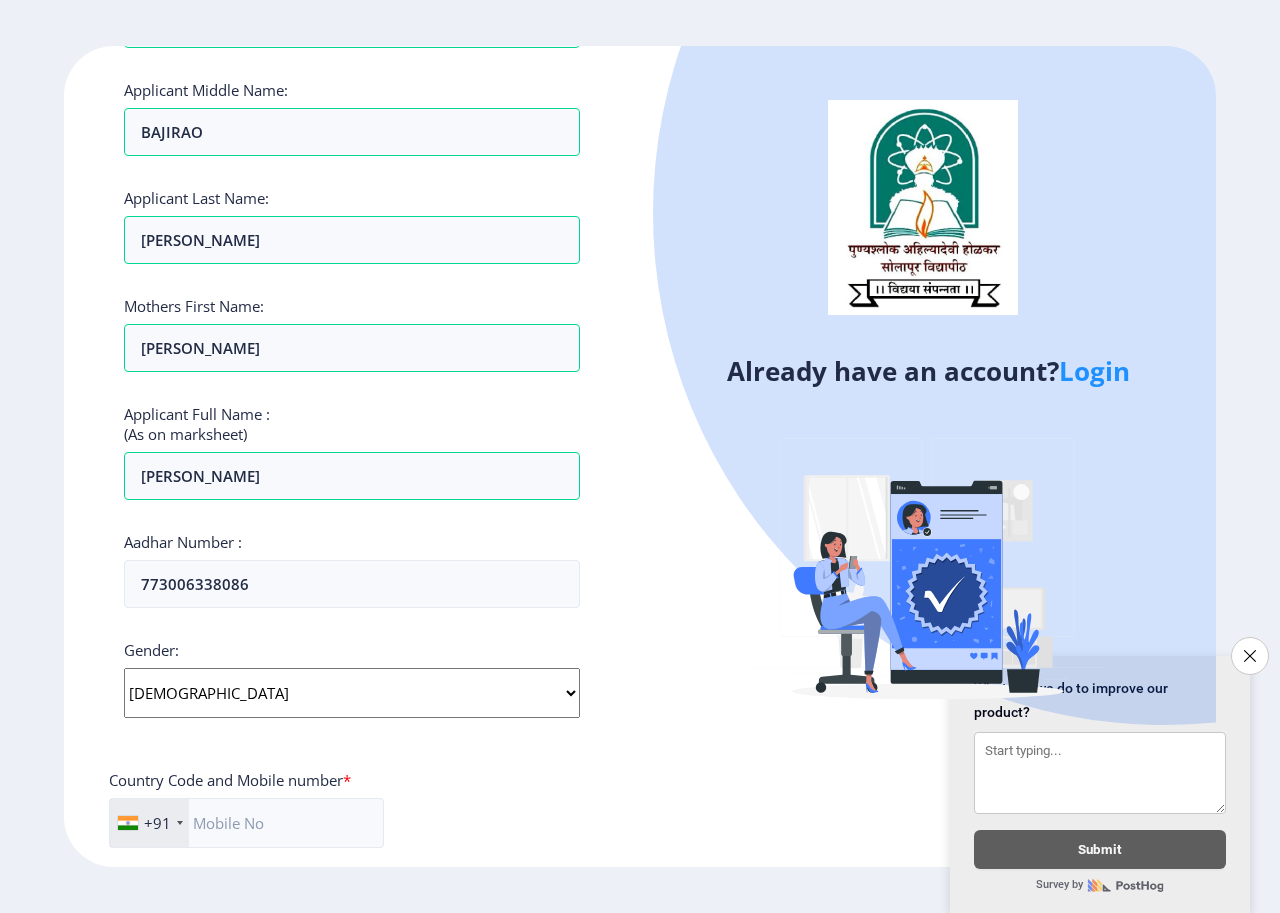click on "Select Gender [DEMOGRAPHIC_DATA] [DEMOGRAPHIC_DATA] Other" 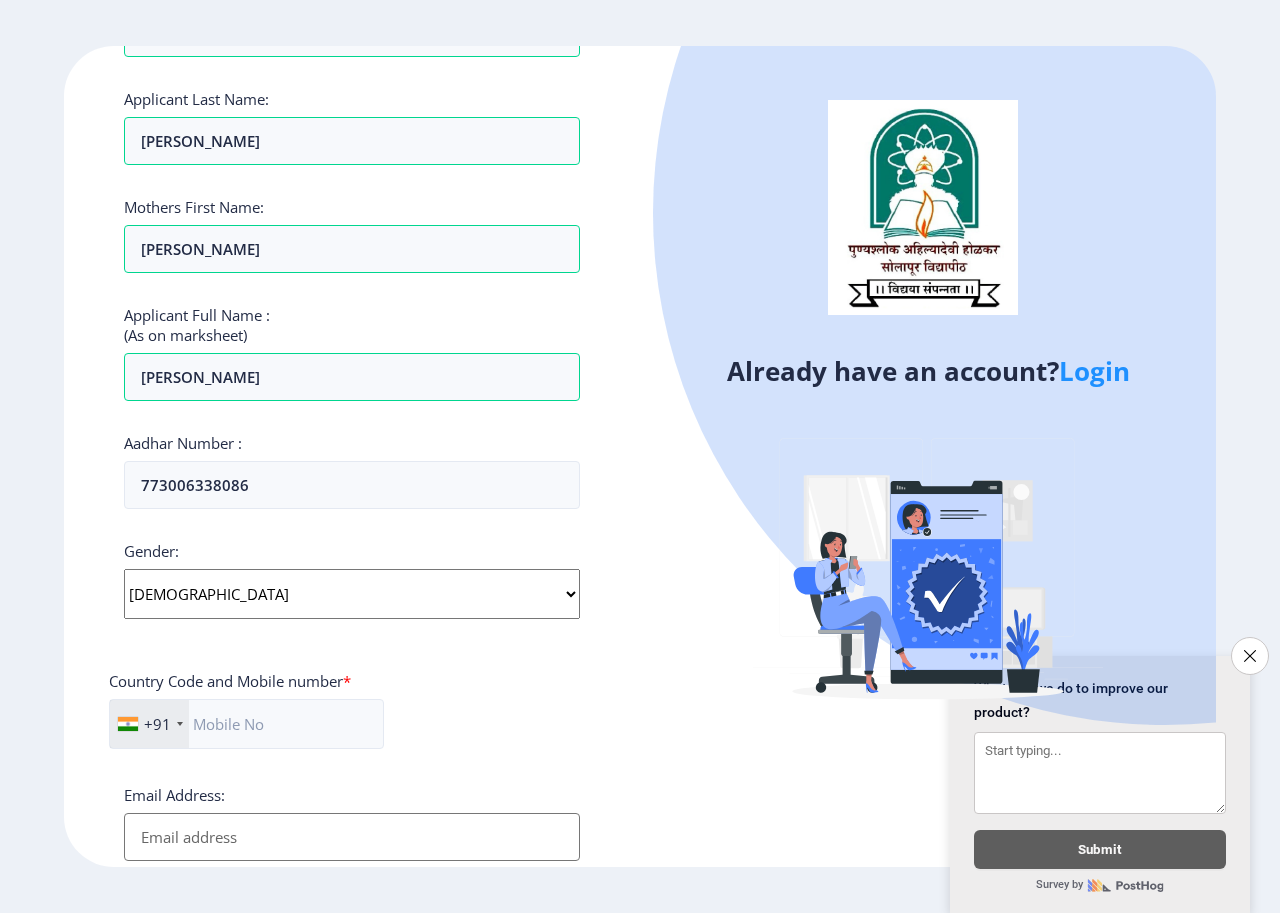 scroll, scrollTop: 300, scrollLeft: 0, axis: vertical 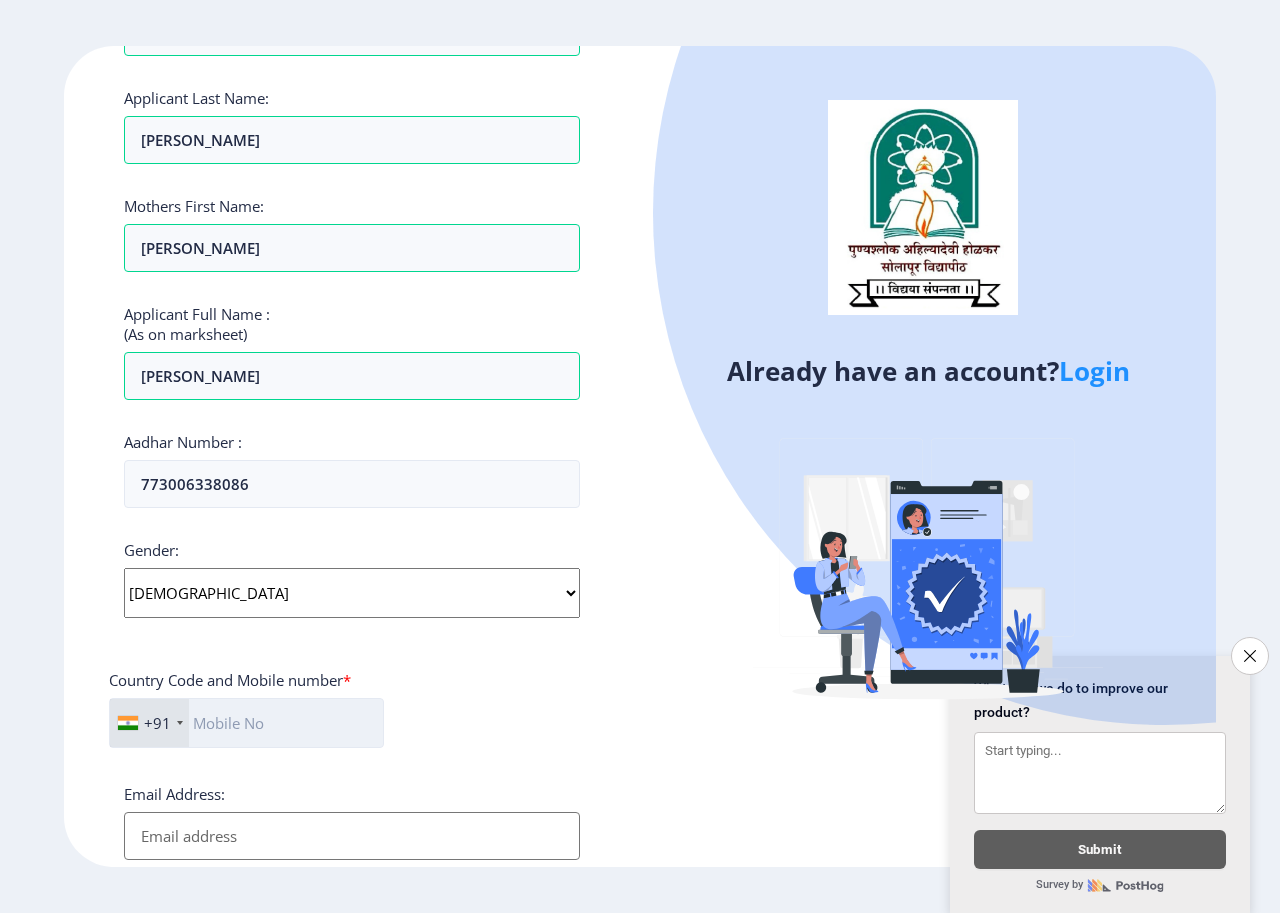 click 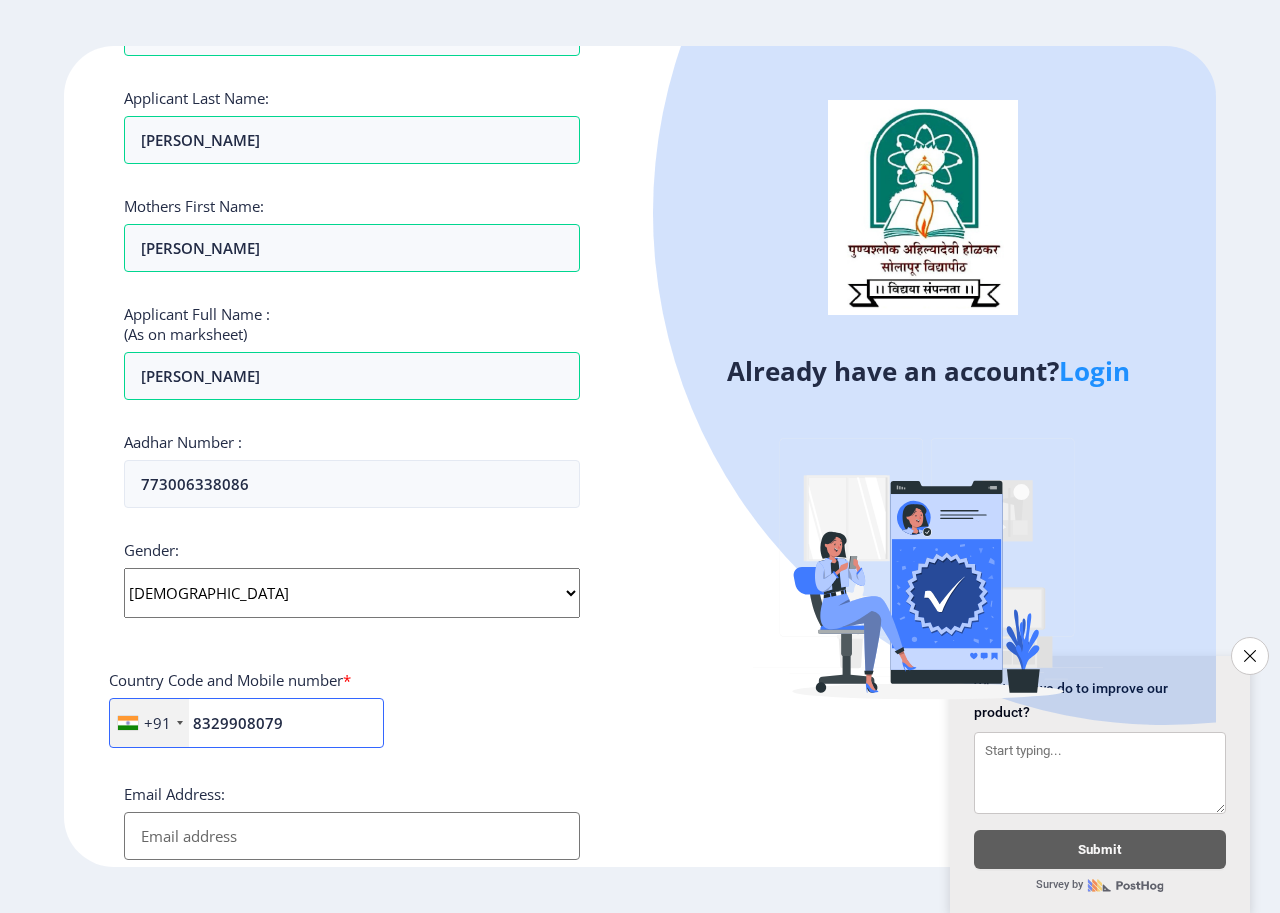 type on "8329908079" 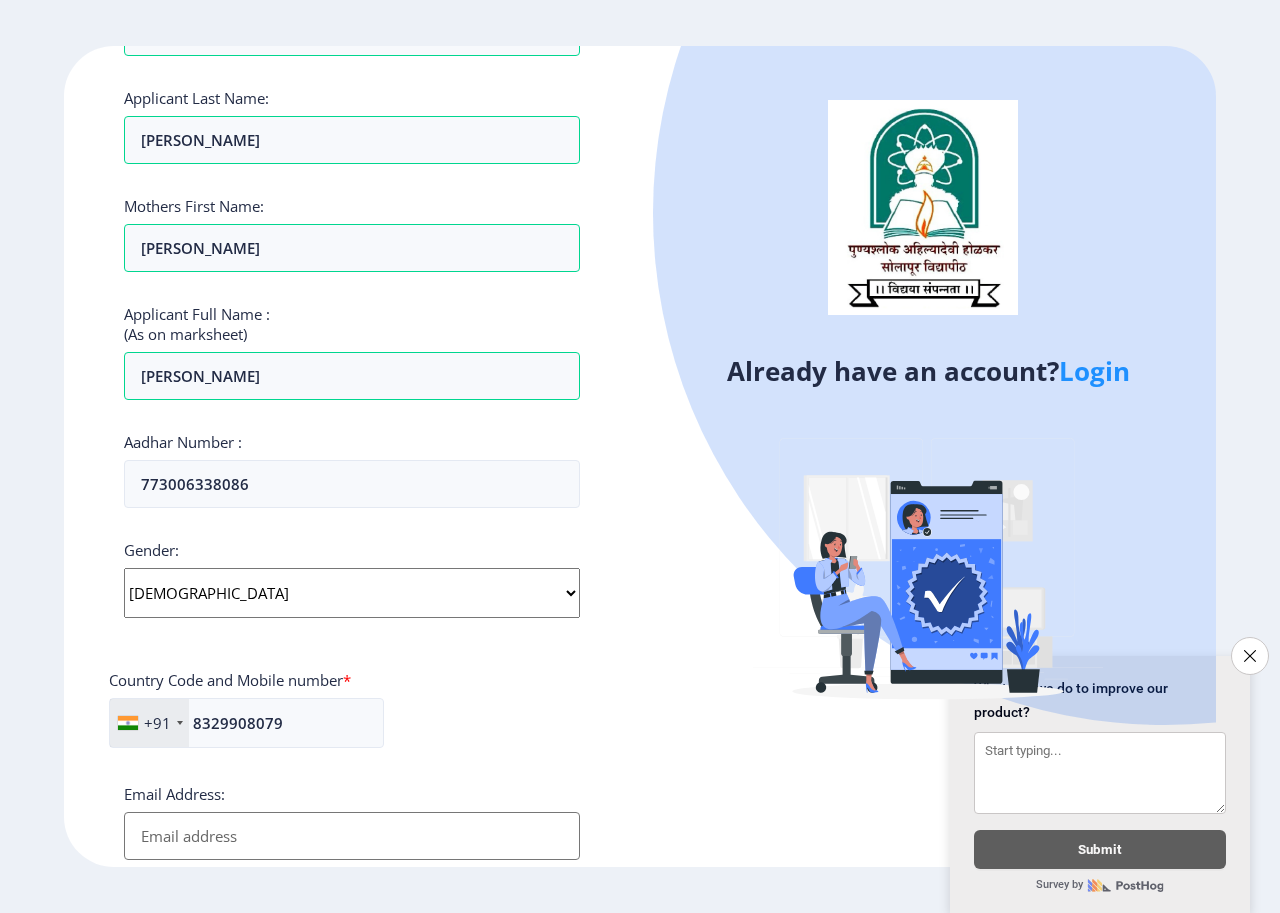 click on "Email Address:" at bounding box center (352, 836) 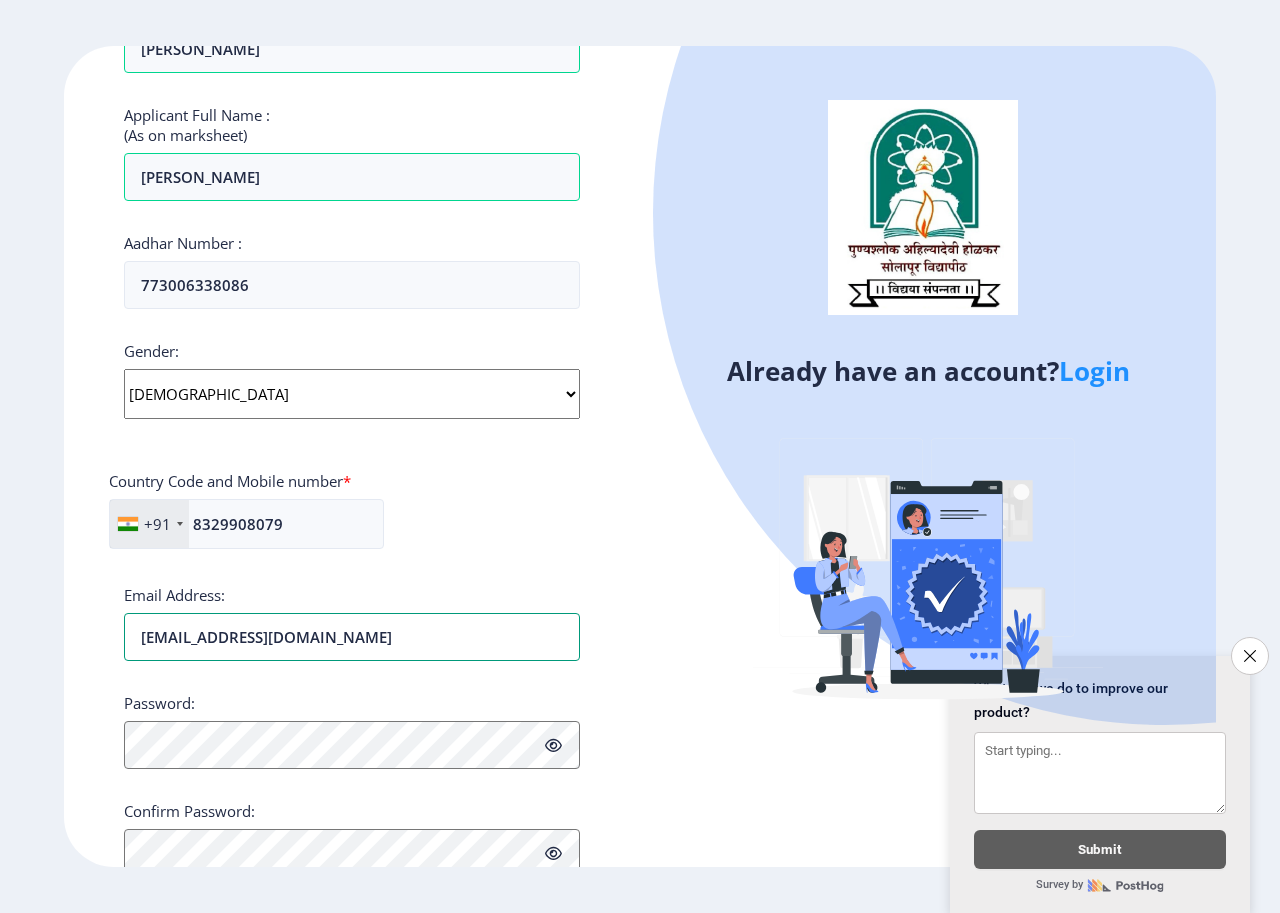 scroll, scrollTop: 500, scrollLeft: 0, axis: vertical 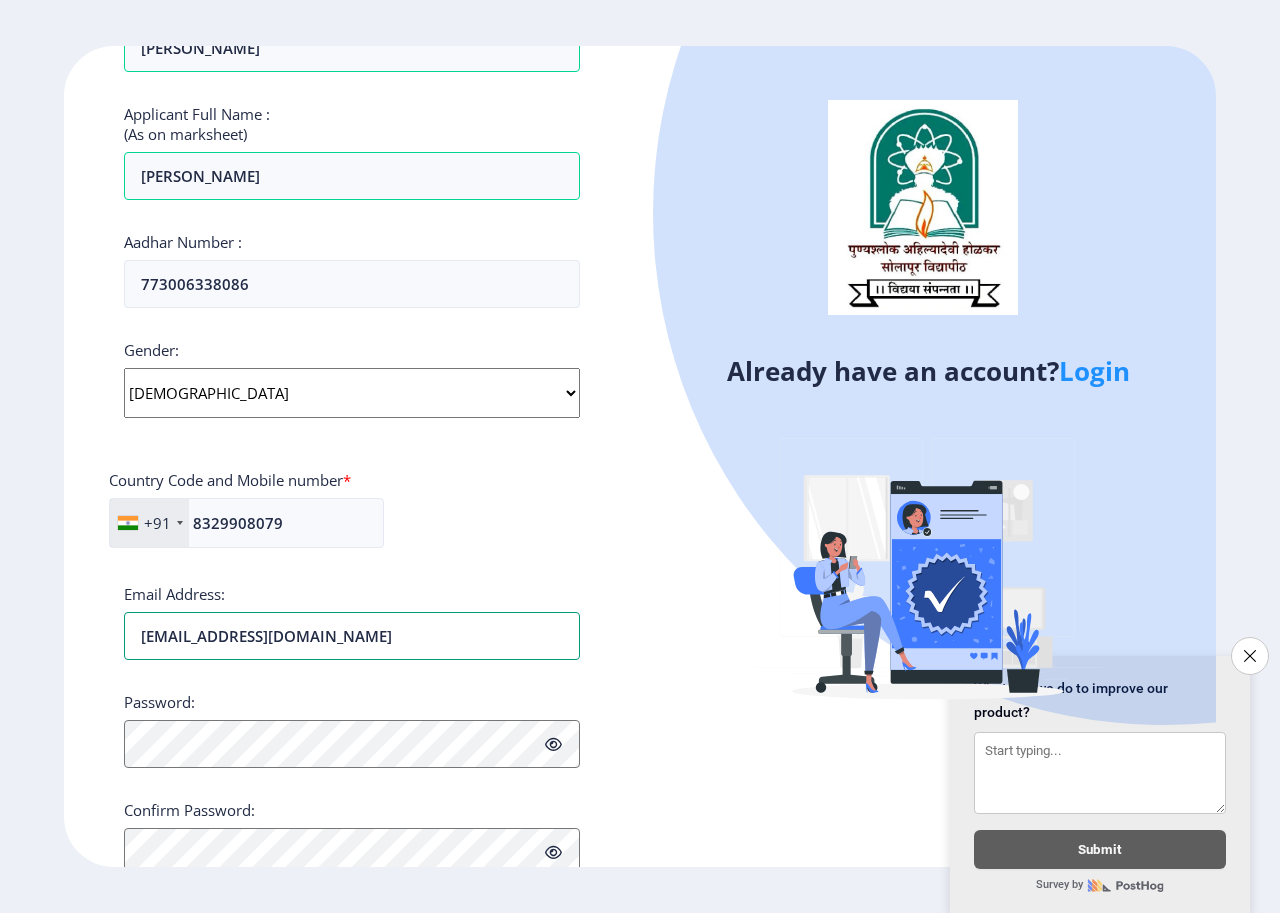 type on "[EMAIL_ADDRESS][DOMAIN_NAME]" 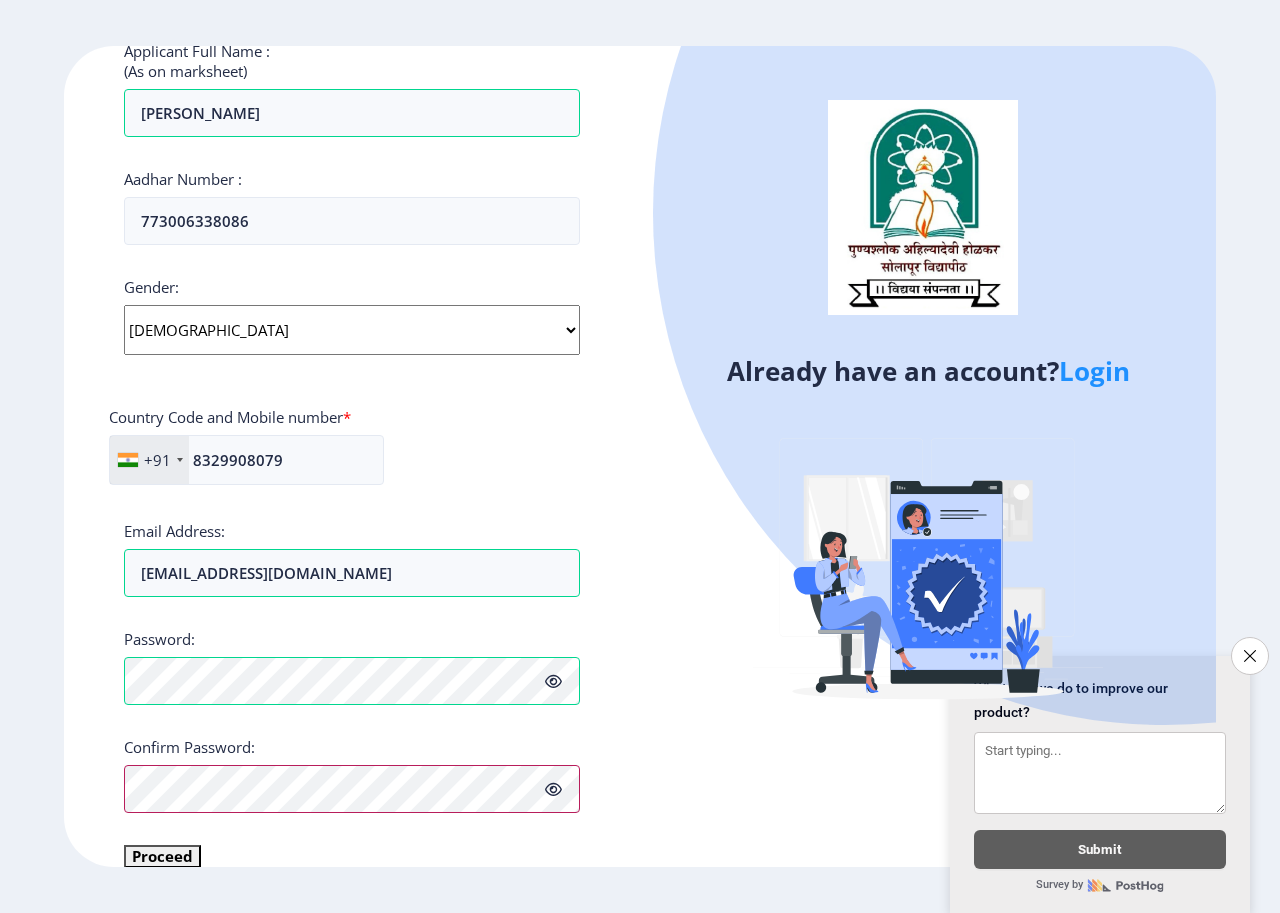 scroll, scrollTop: 593, scrollLeft: 0, axis: vertical 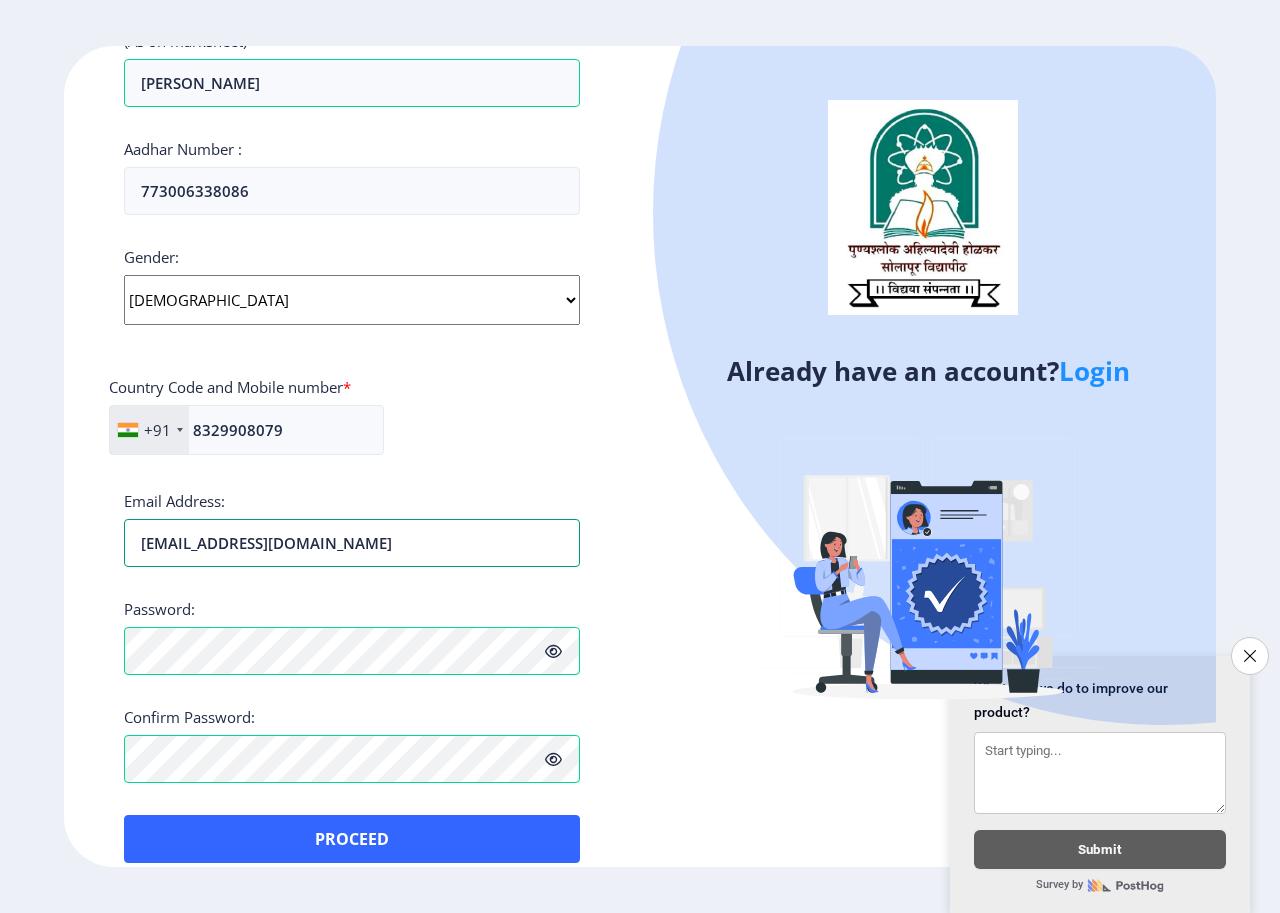 drag, startPoint x: 395, startPoint y: 548, endPoint x: 0, endPoint y: 605, distance: 399.09146 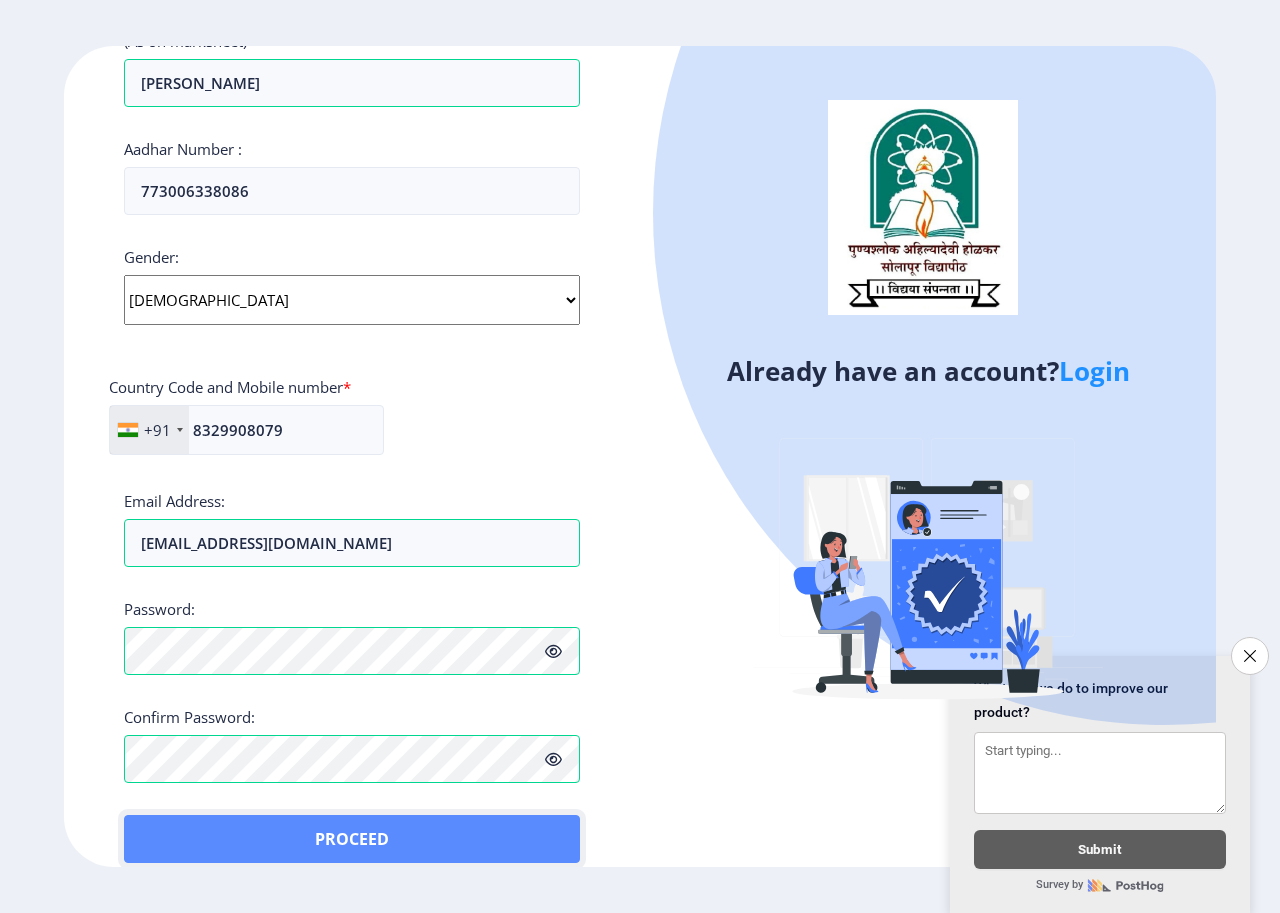 click on "Proceed" 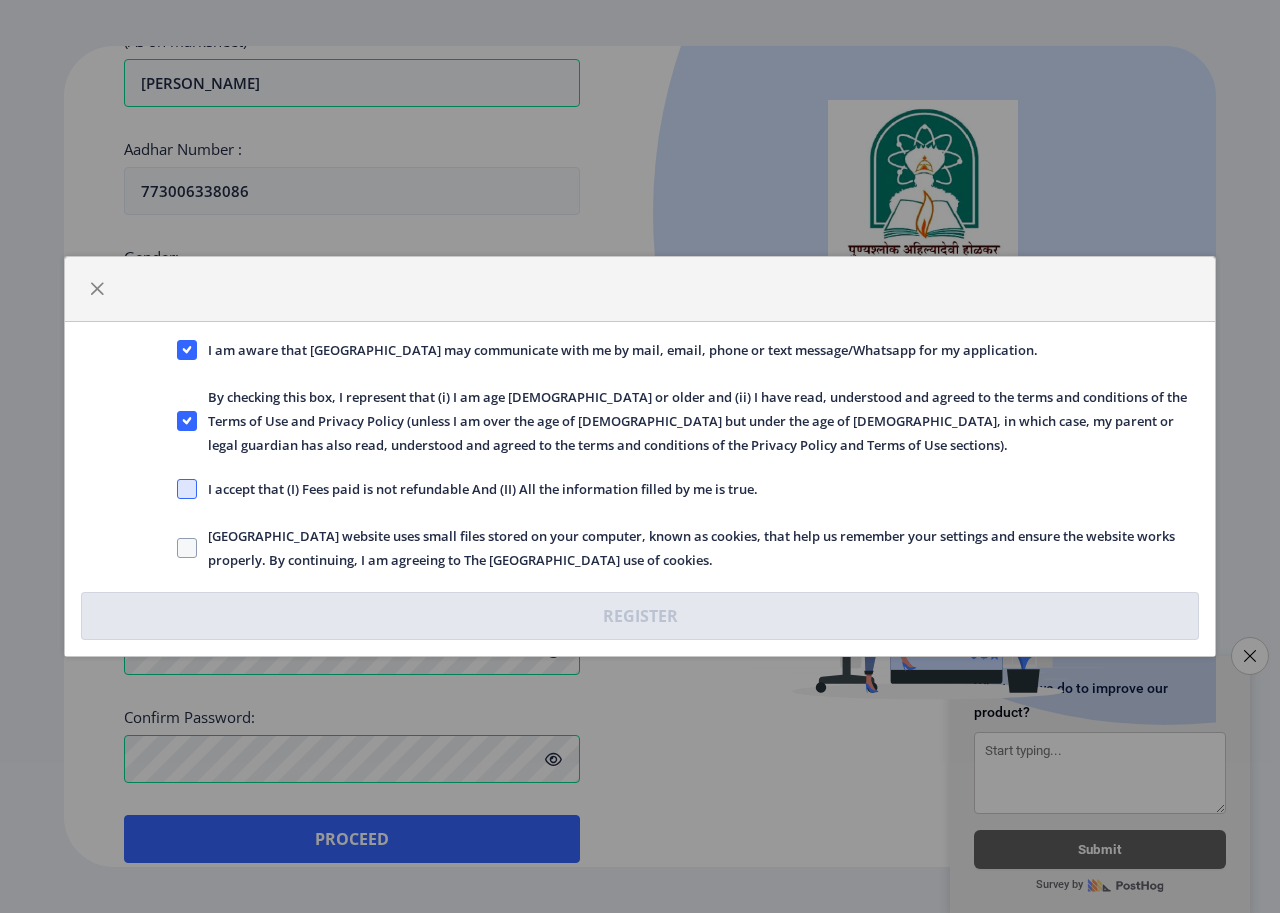 click 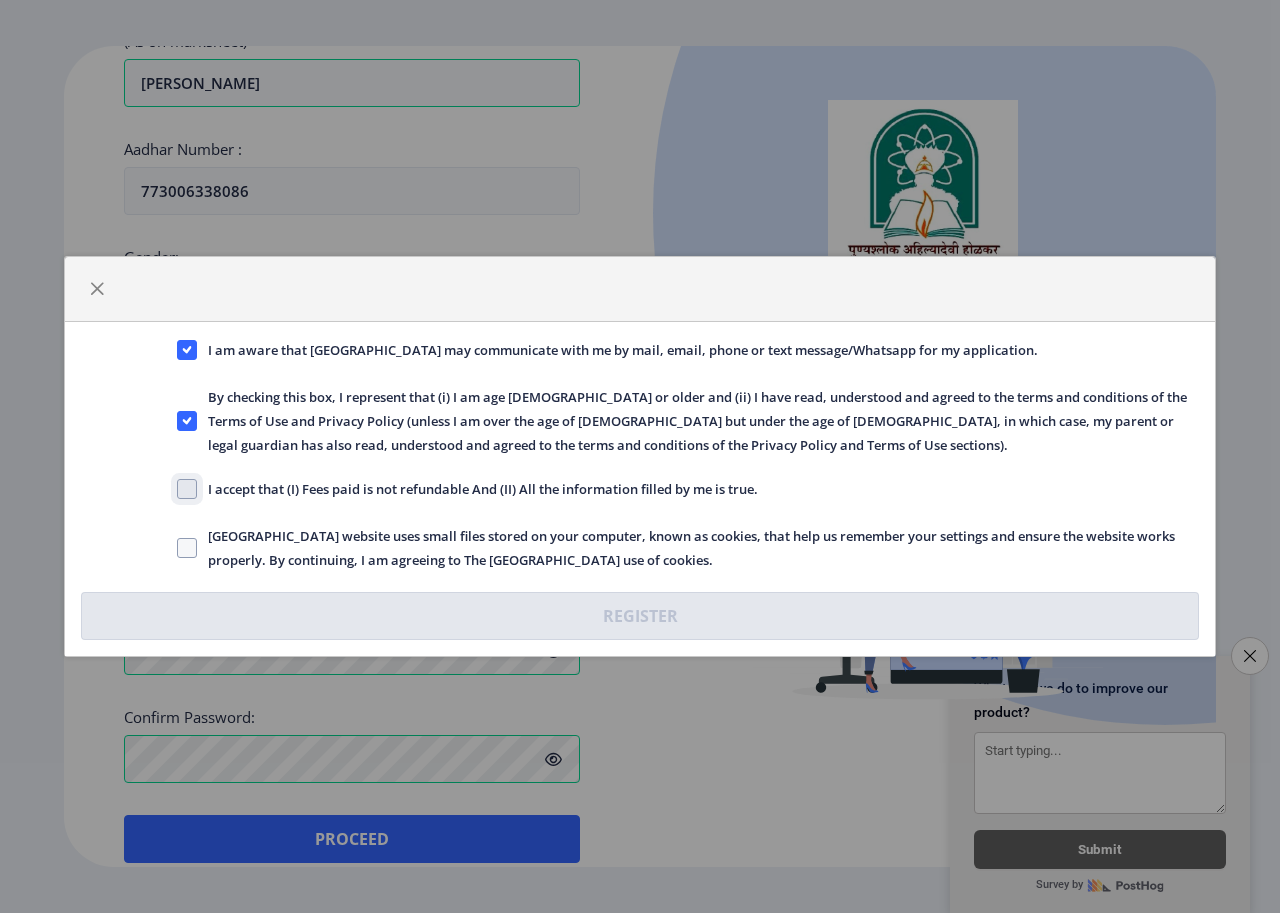 checkbox on "true" 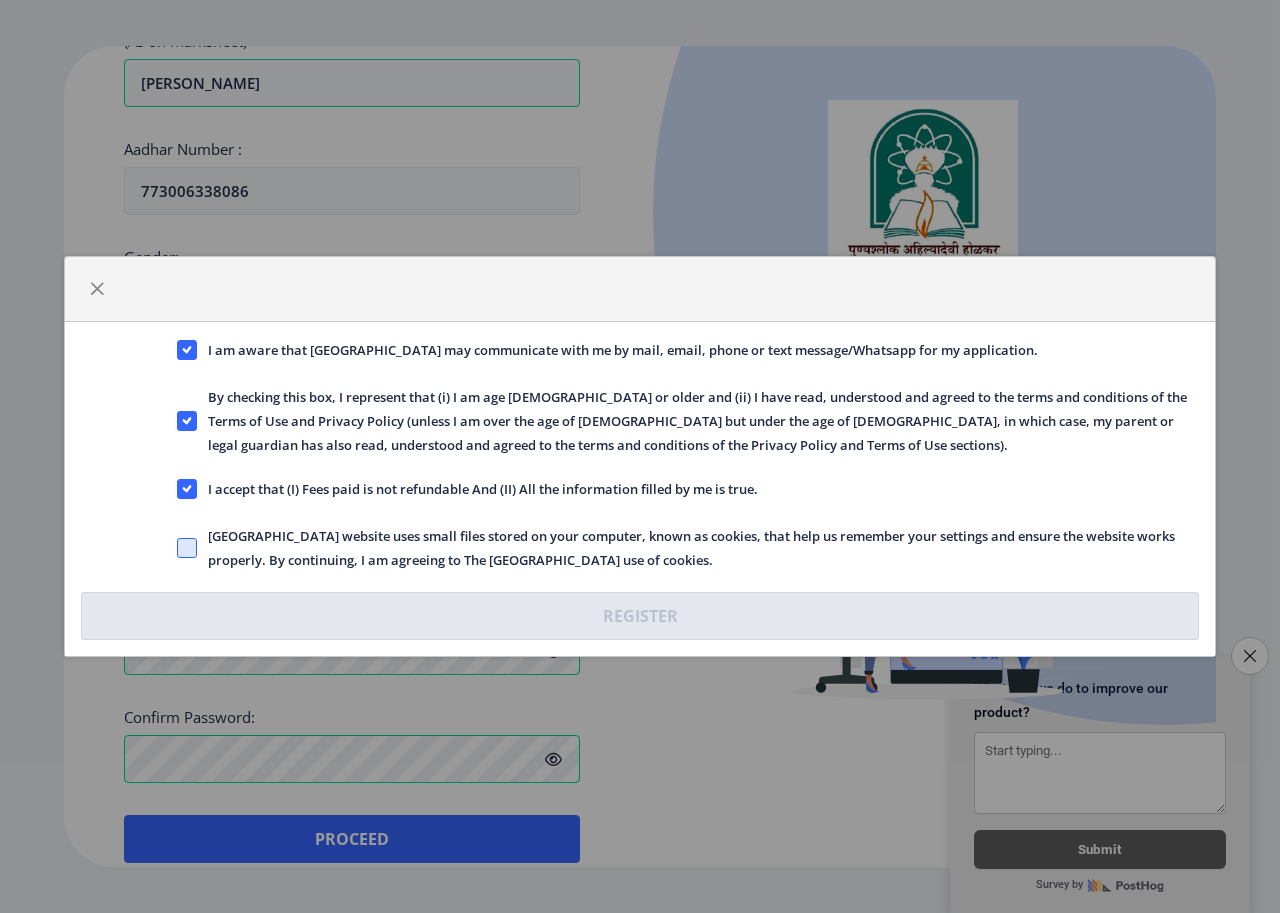 click 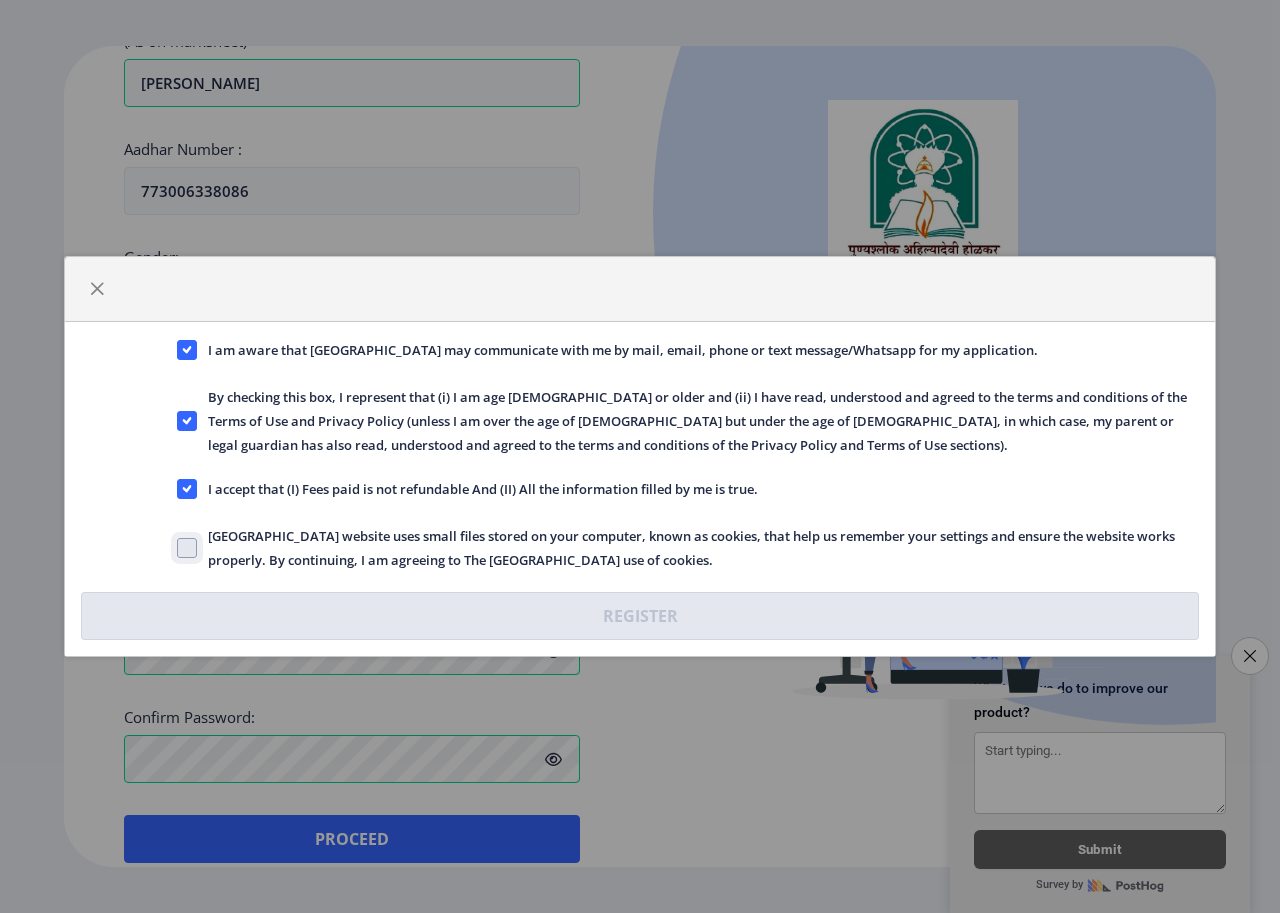 click on "[GEOGRAPHIC_DATA] website uses small files stored on your computer, known as cookies, that help us remember your settings and ensure the website works properly. By continuing, I am agreeing to The [GEOGRAPHIC_DATA] use of cookies." 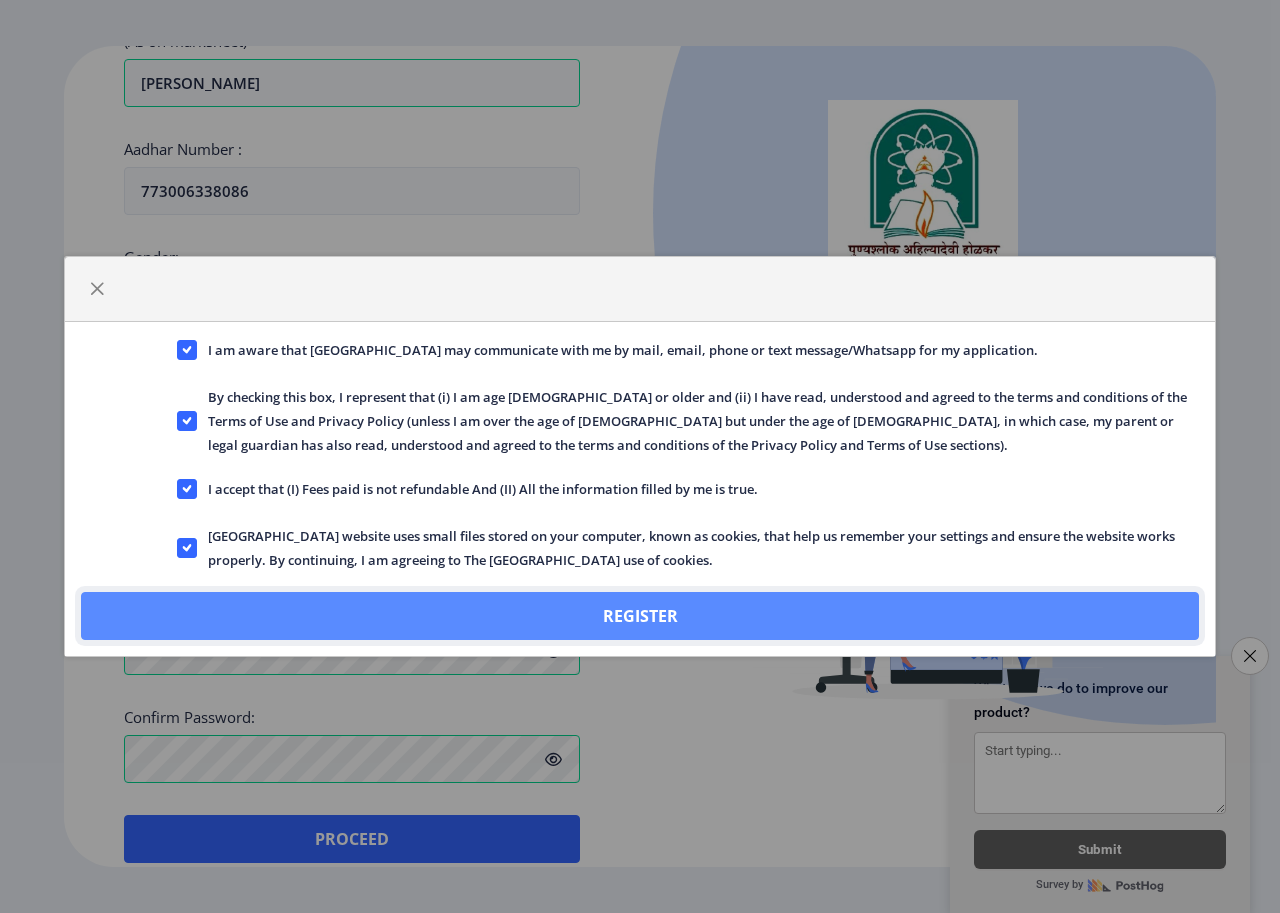 click on "Register" 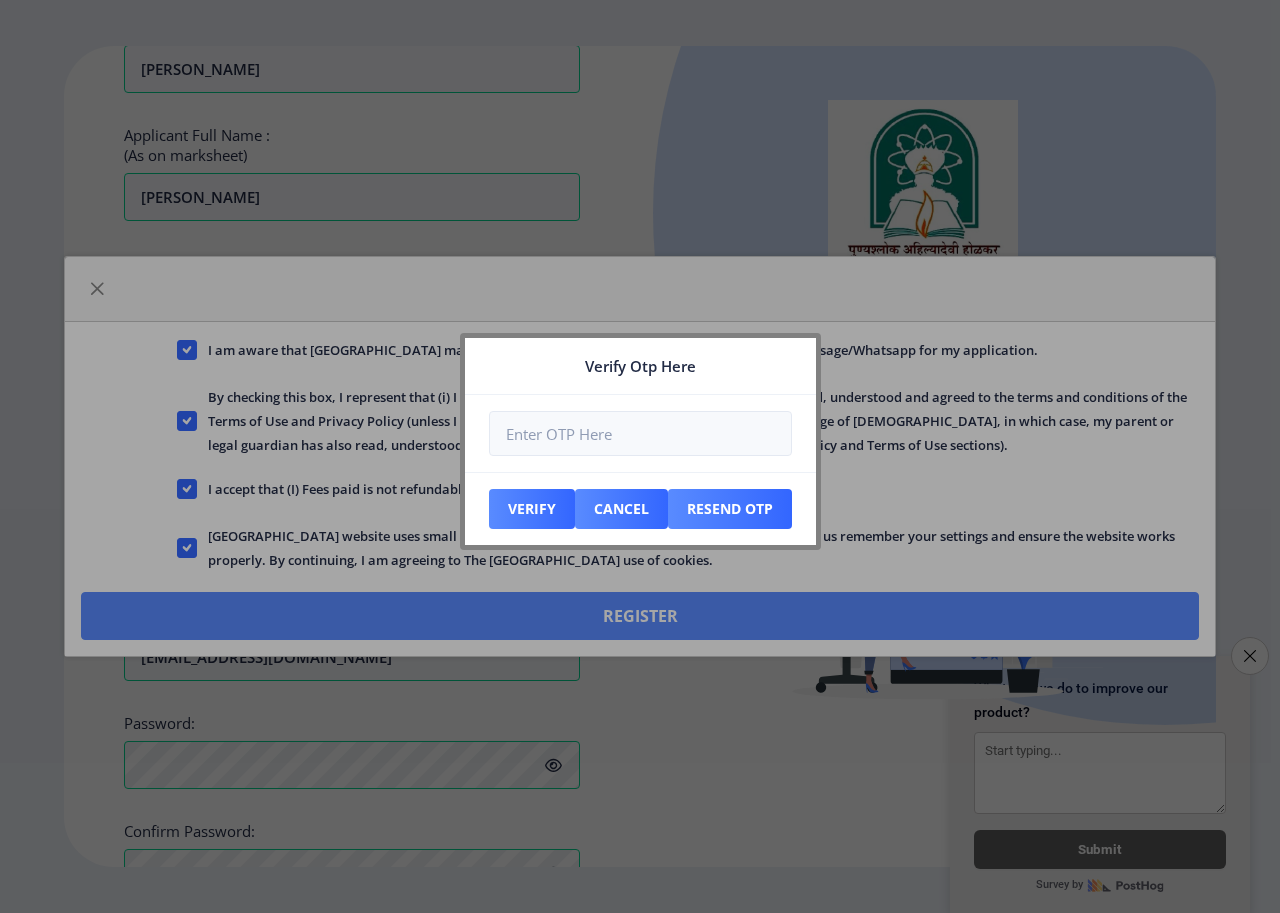 scroll, scrollTop: 707, scrollLeft: 0, axis: vertical 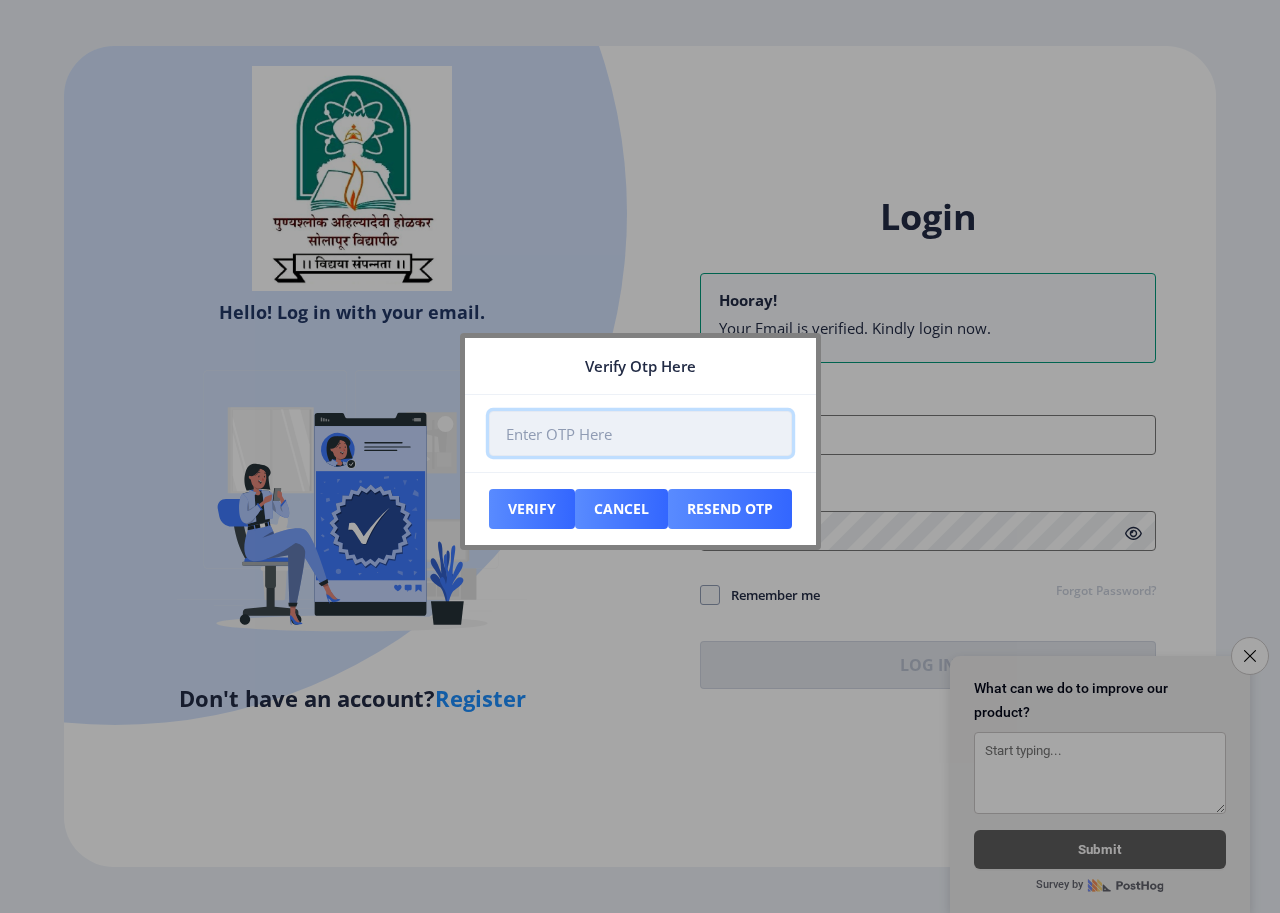 click at bounding box center (640, 433) 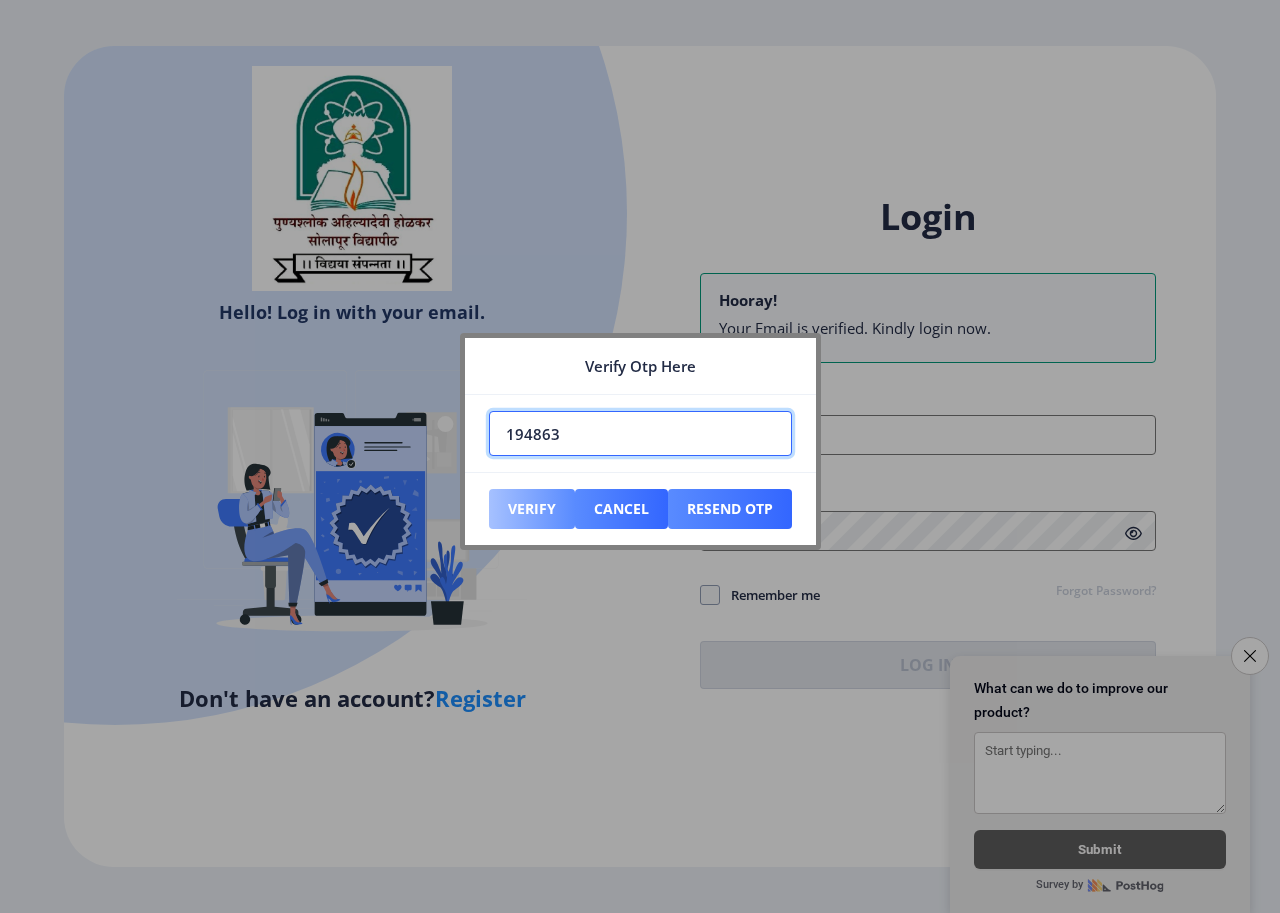 type on "194863" 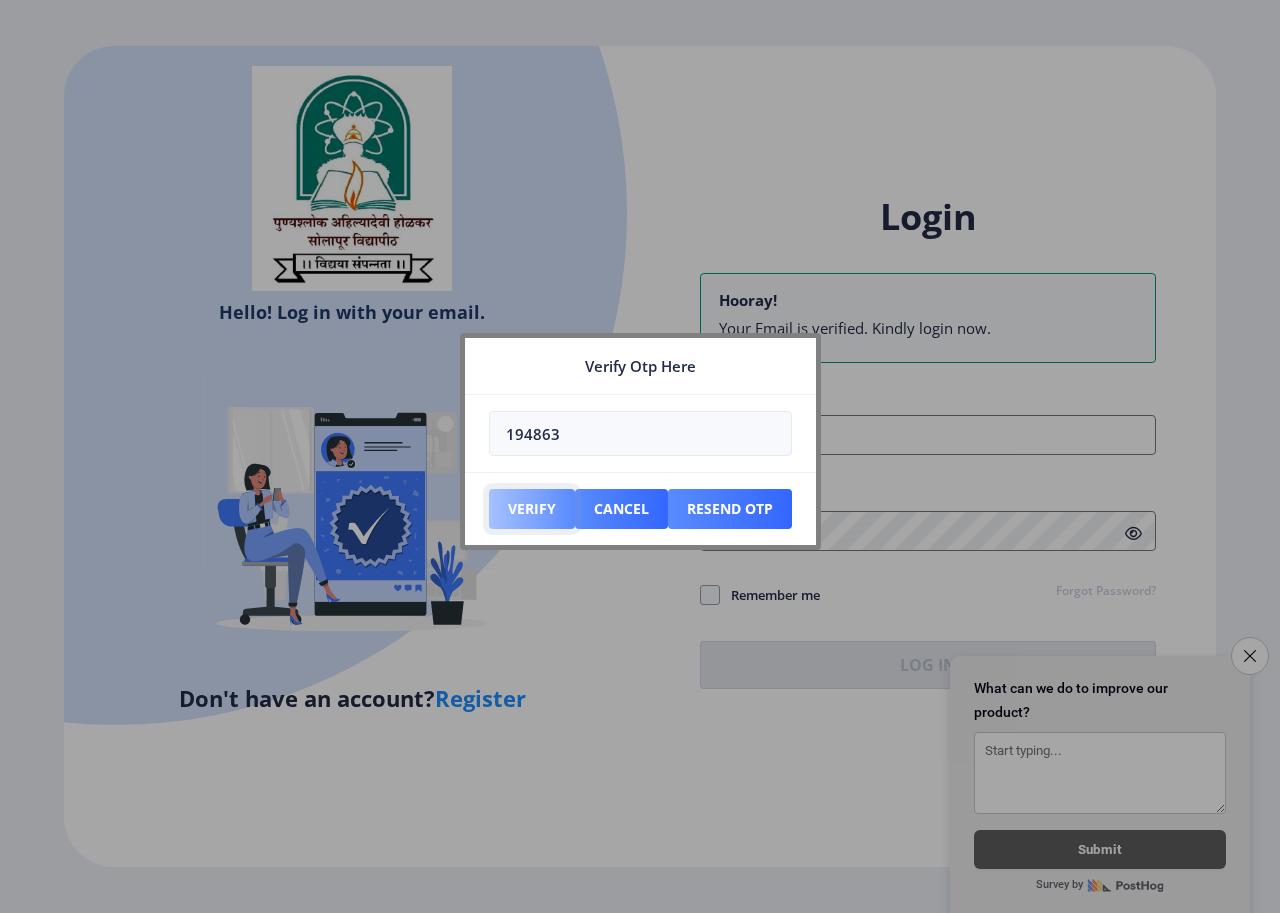 click on "Verify" at bounding box center [532, 509] 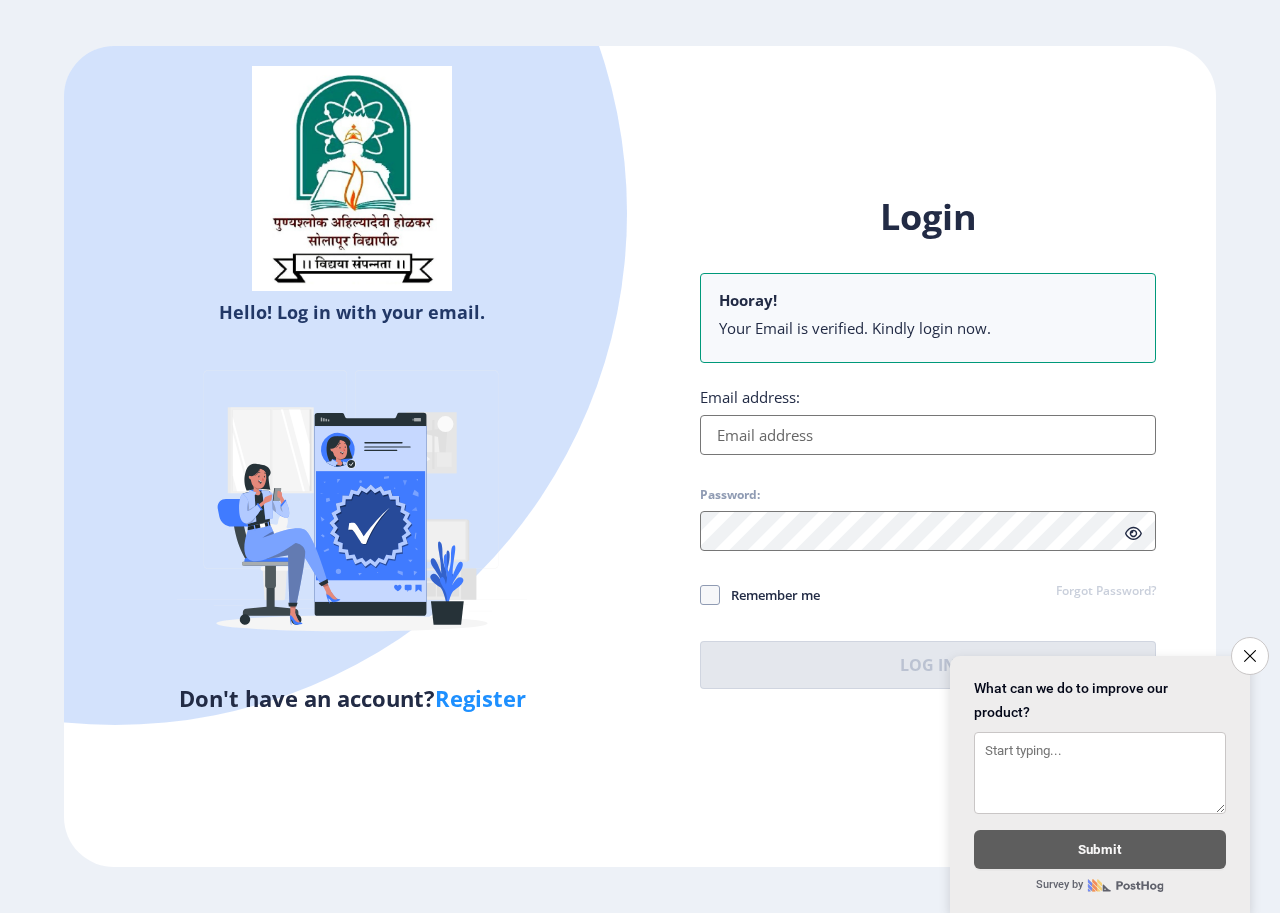 click on "Email address:" at bounding box center (928, 435) 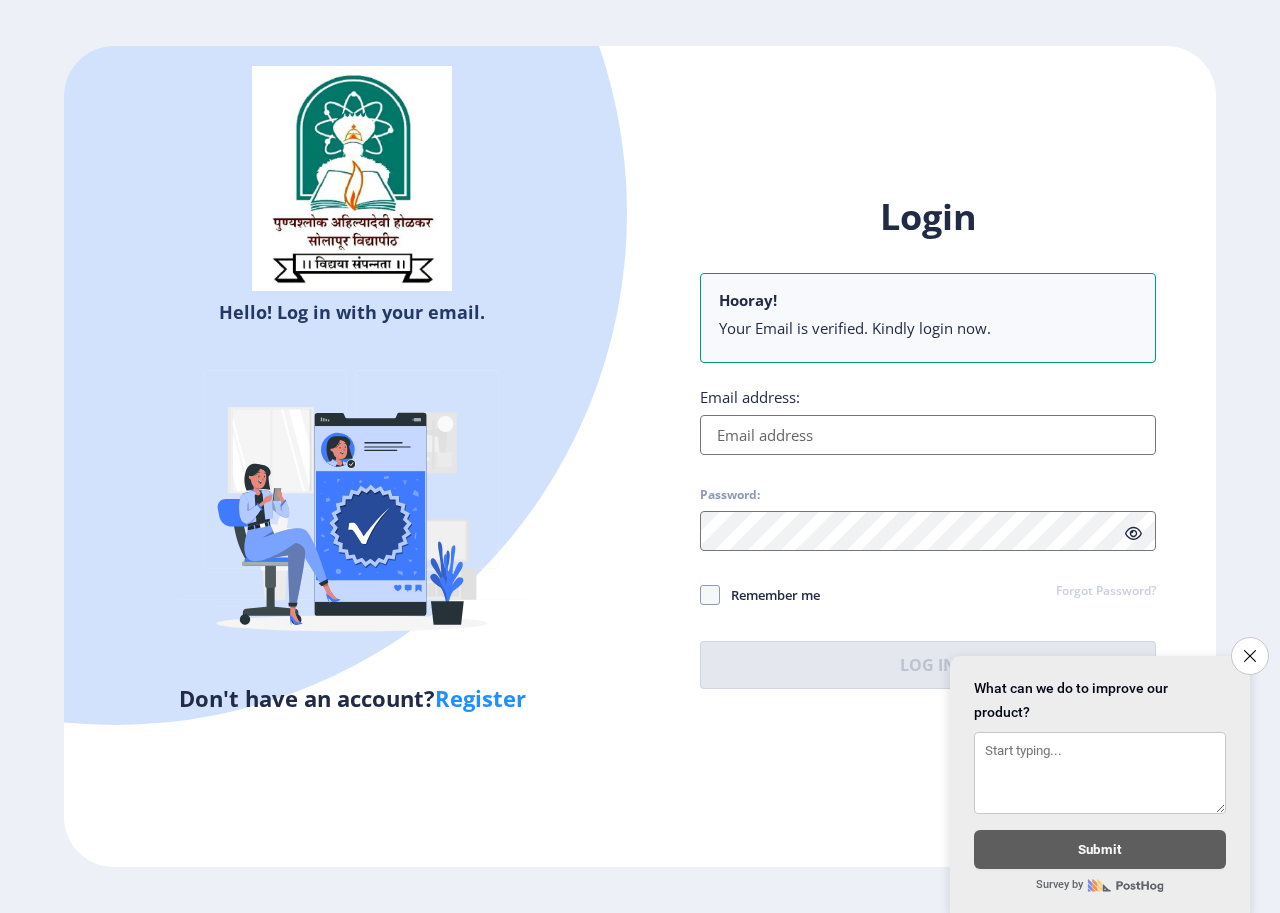 paste on "[EMAIL_ADDRESS][DOMAIN_NAME]" 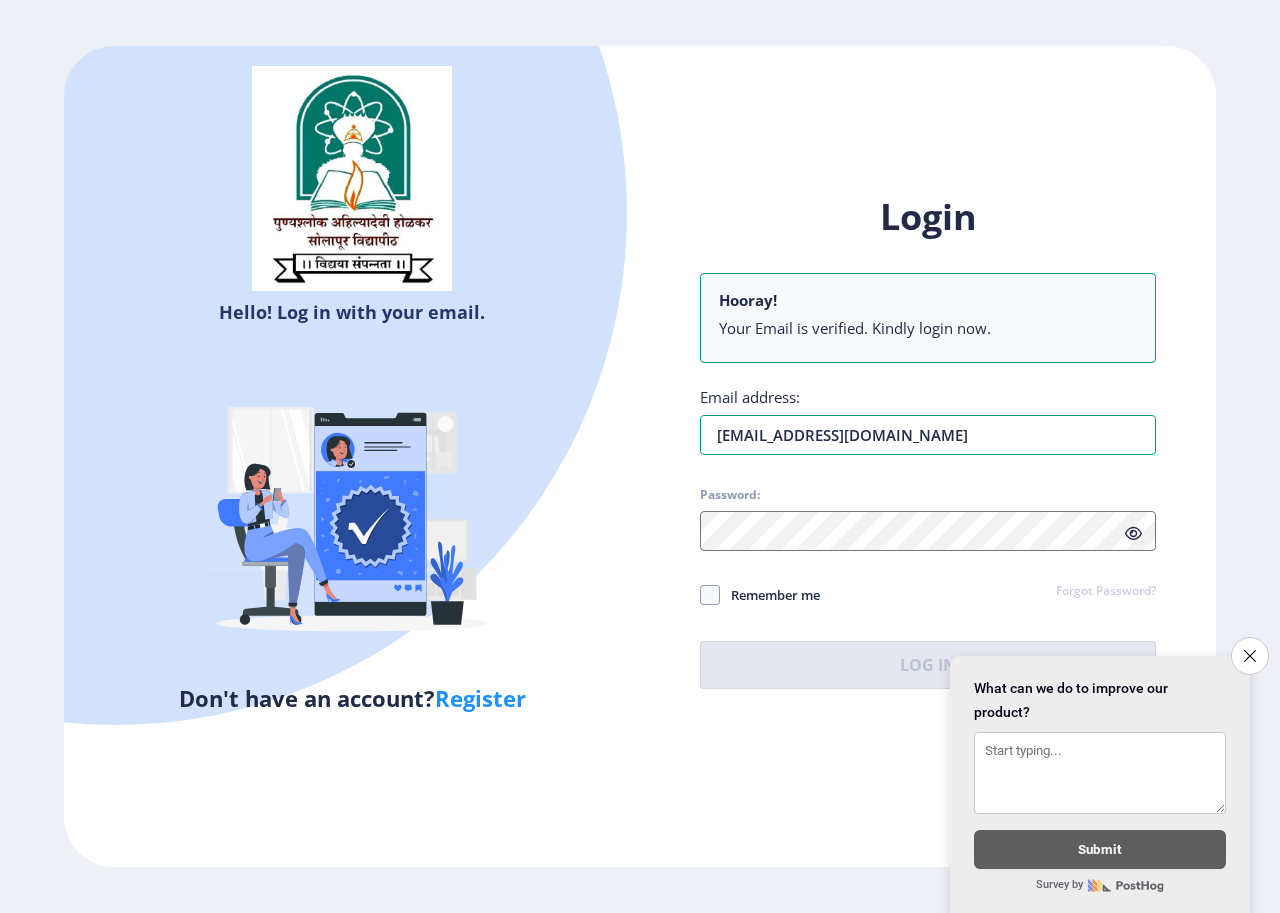 type on "[EMAIL_ADDRESS][DOMAIN_NAME]" 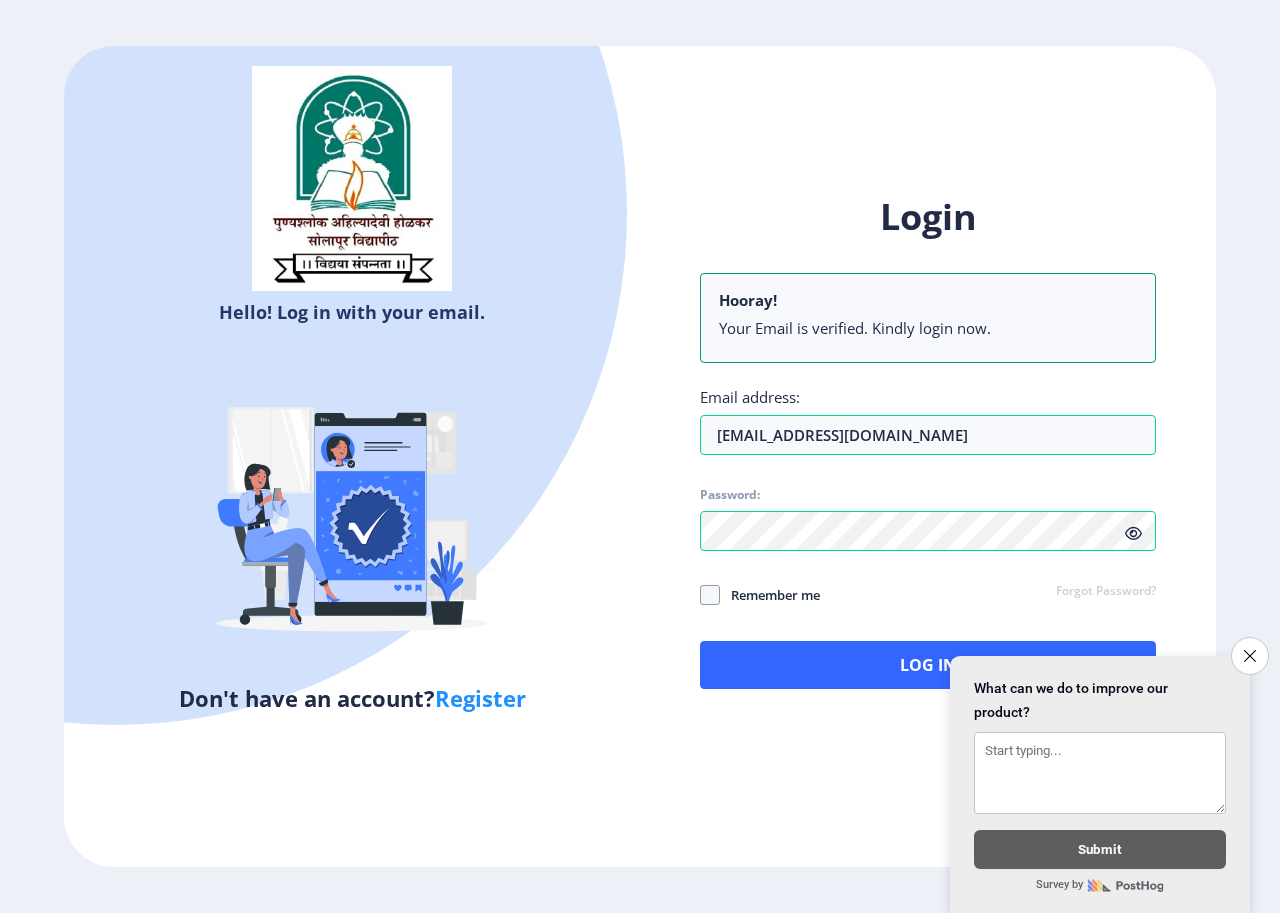 click on "Remember me" 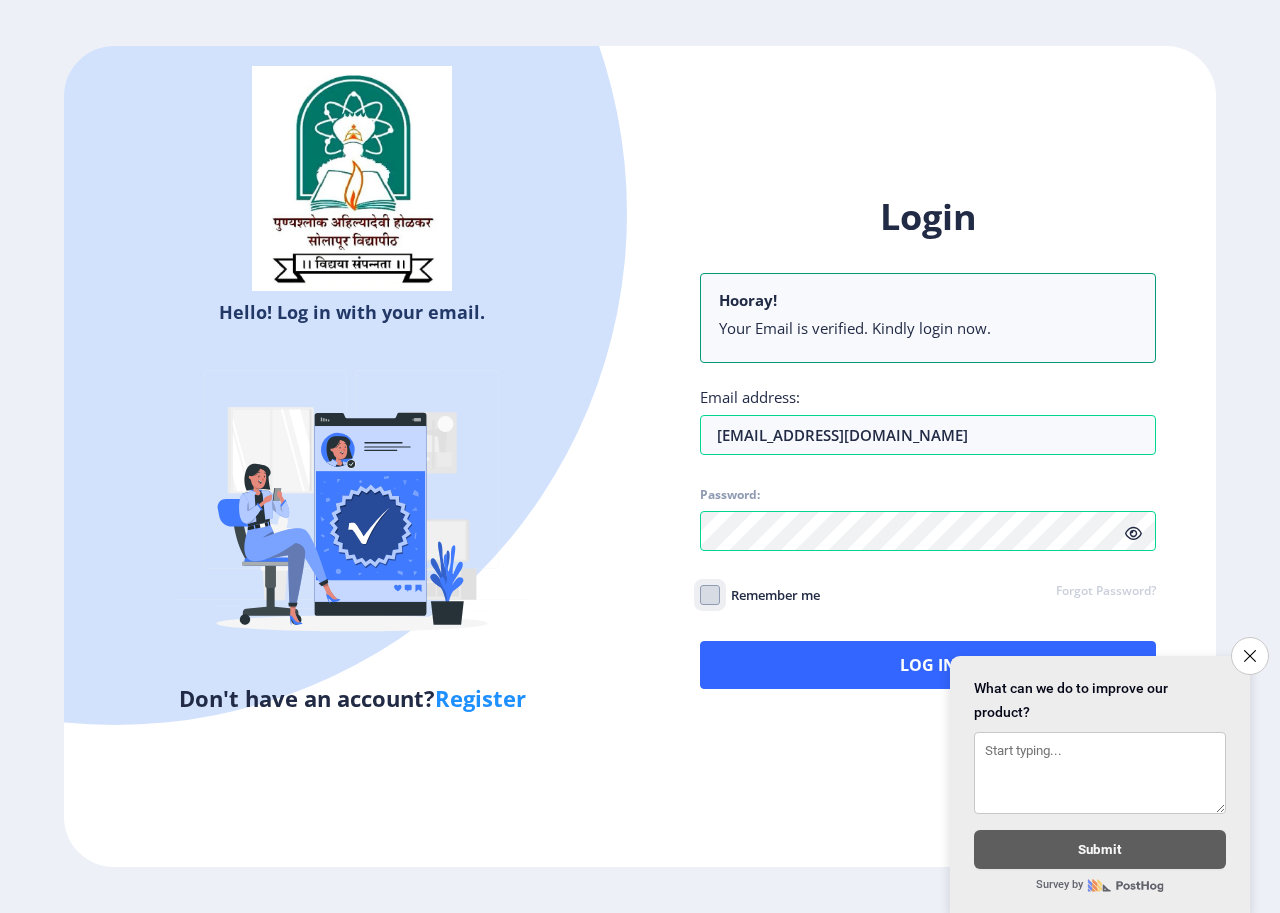 click on "Remember me" 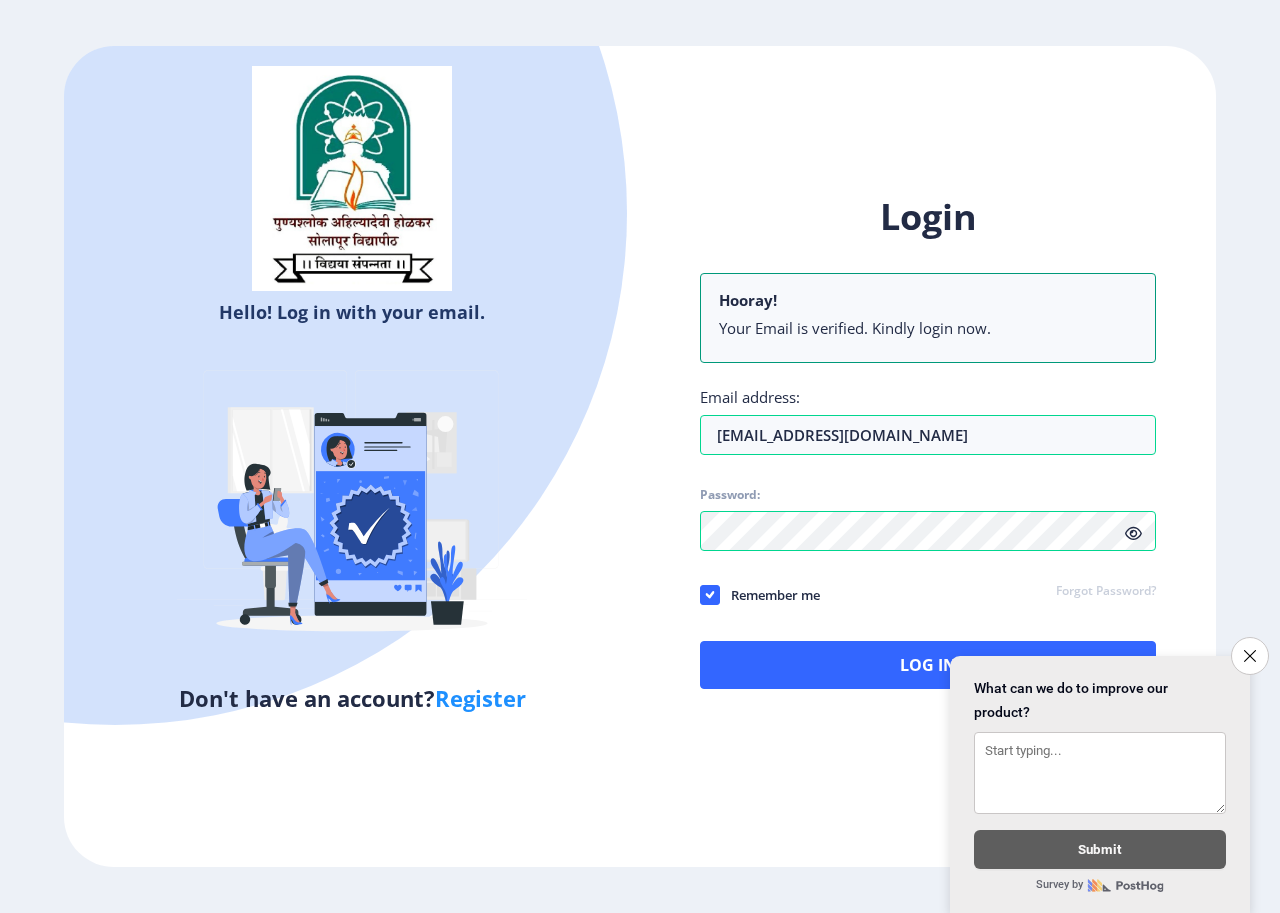 click on "Remember me" 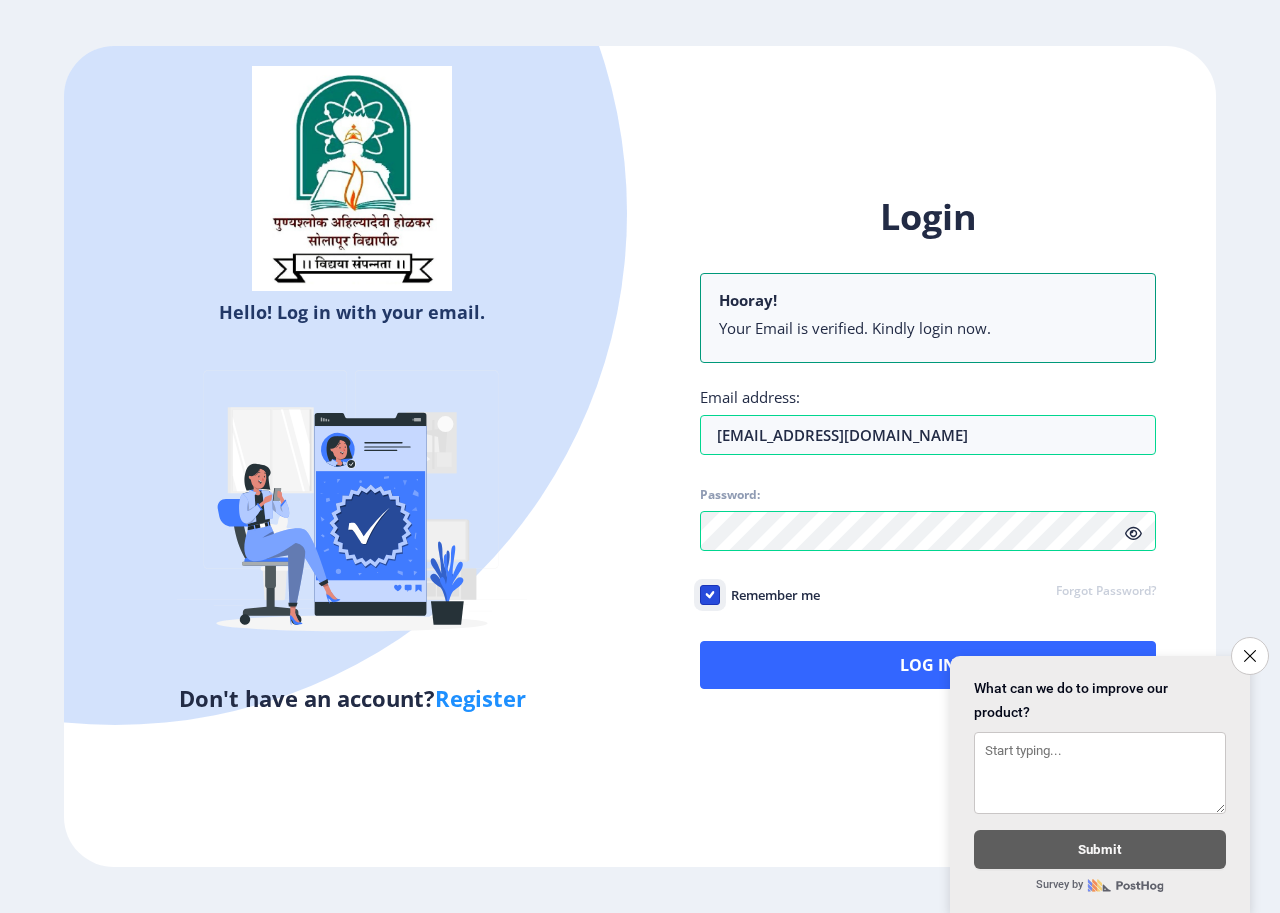 click on "Remember me" 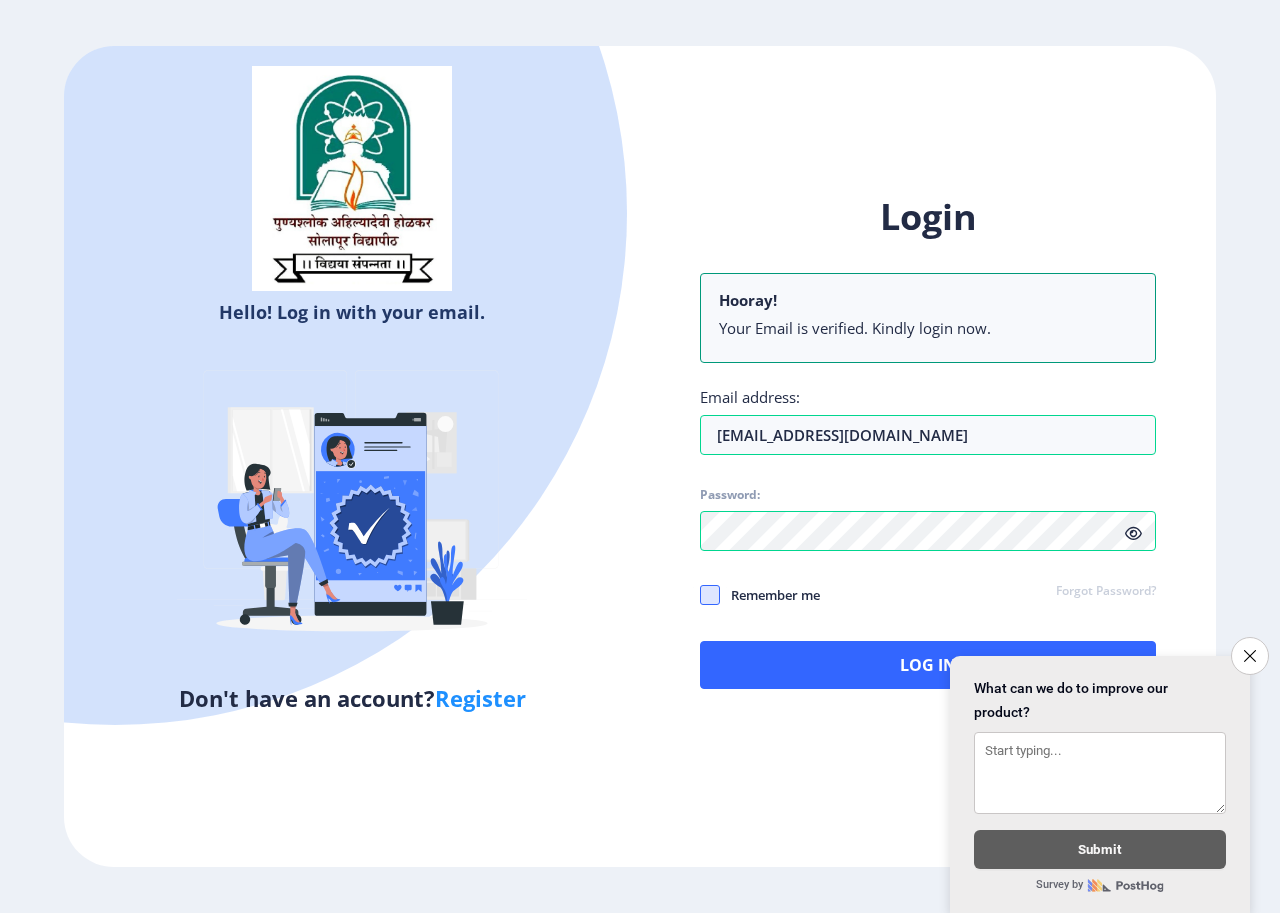 click 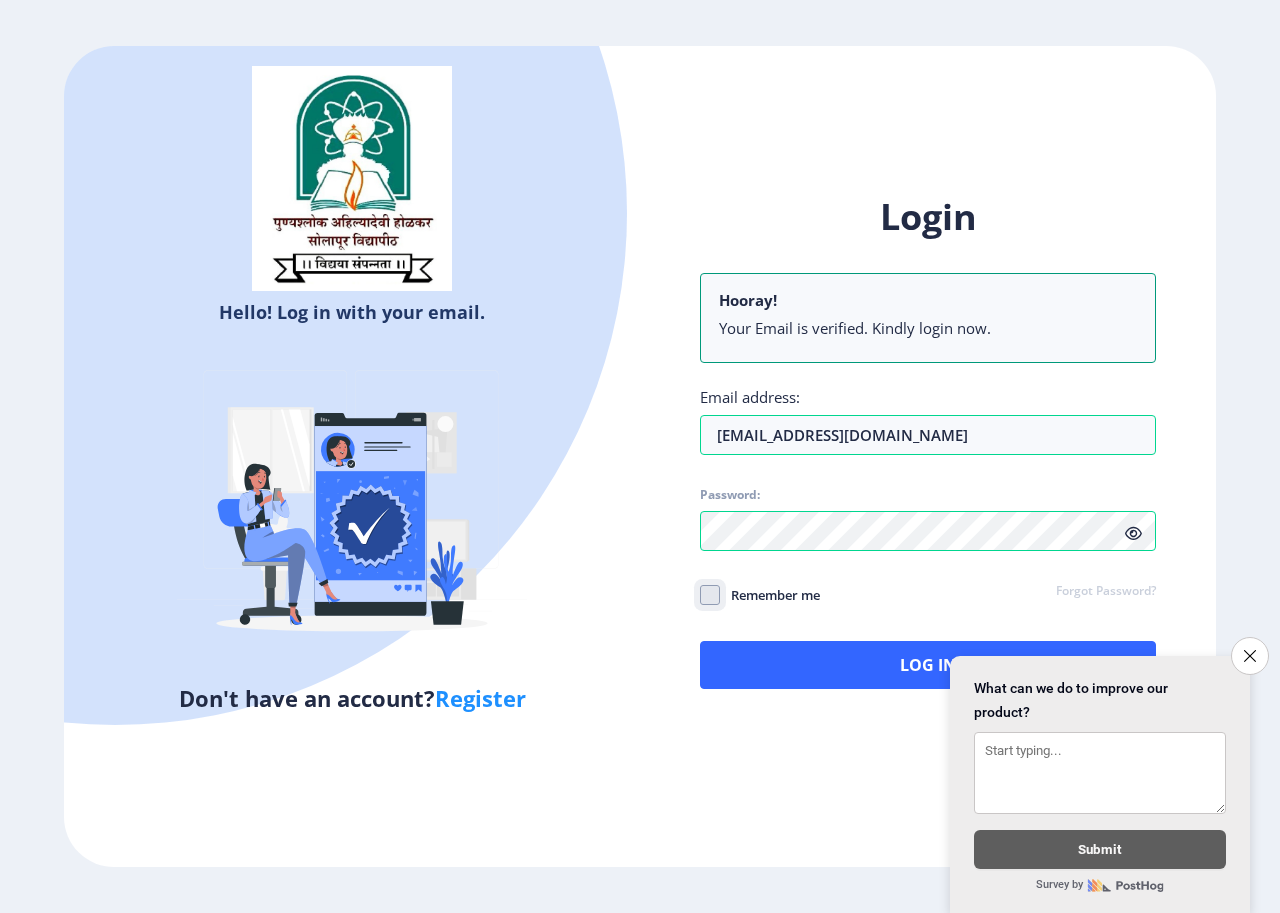 checkbox on "true" 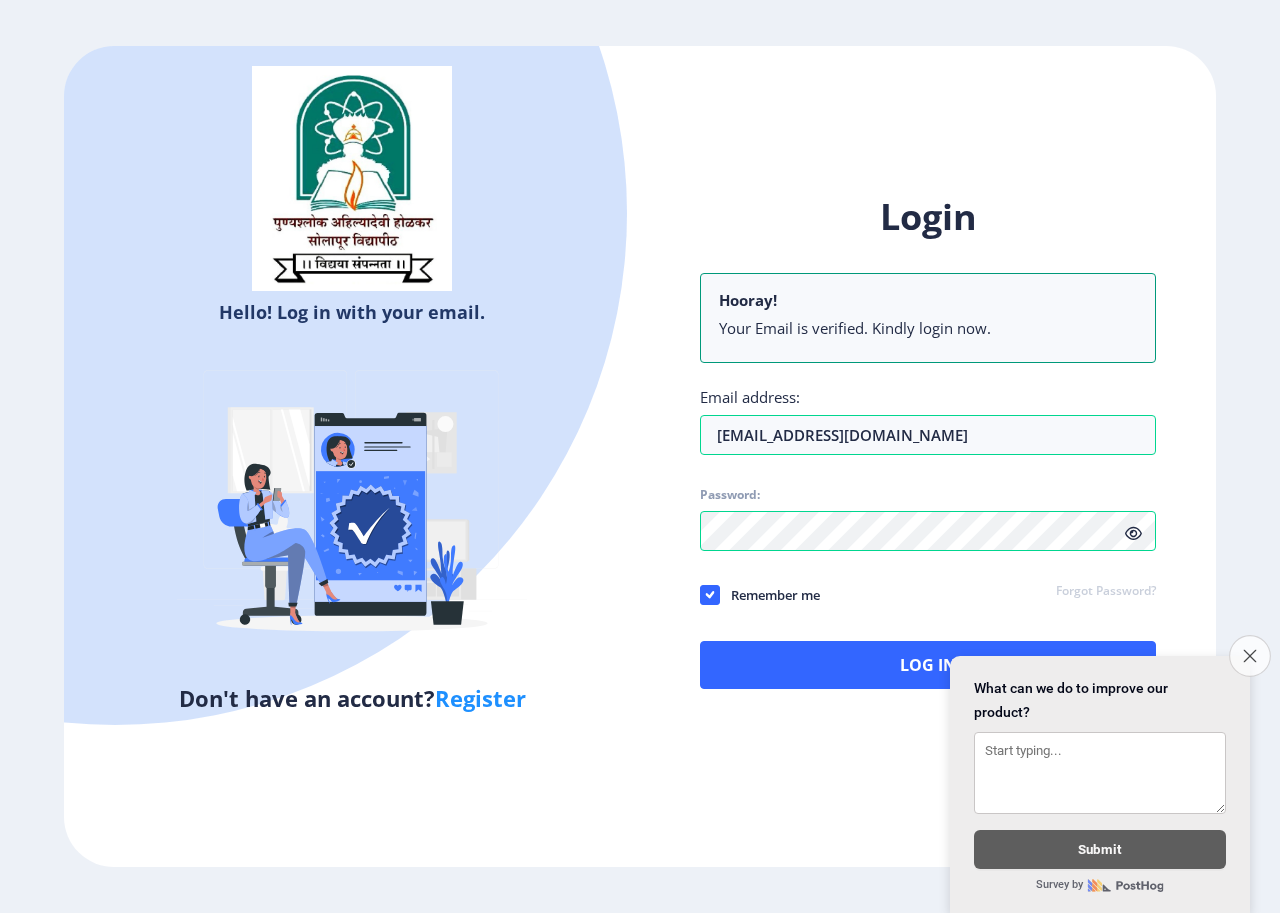 click on "Close survey" 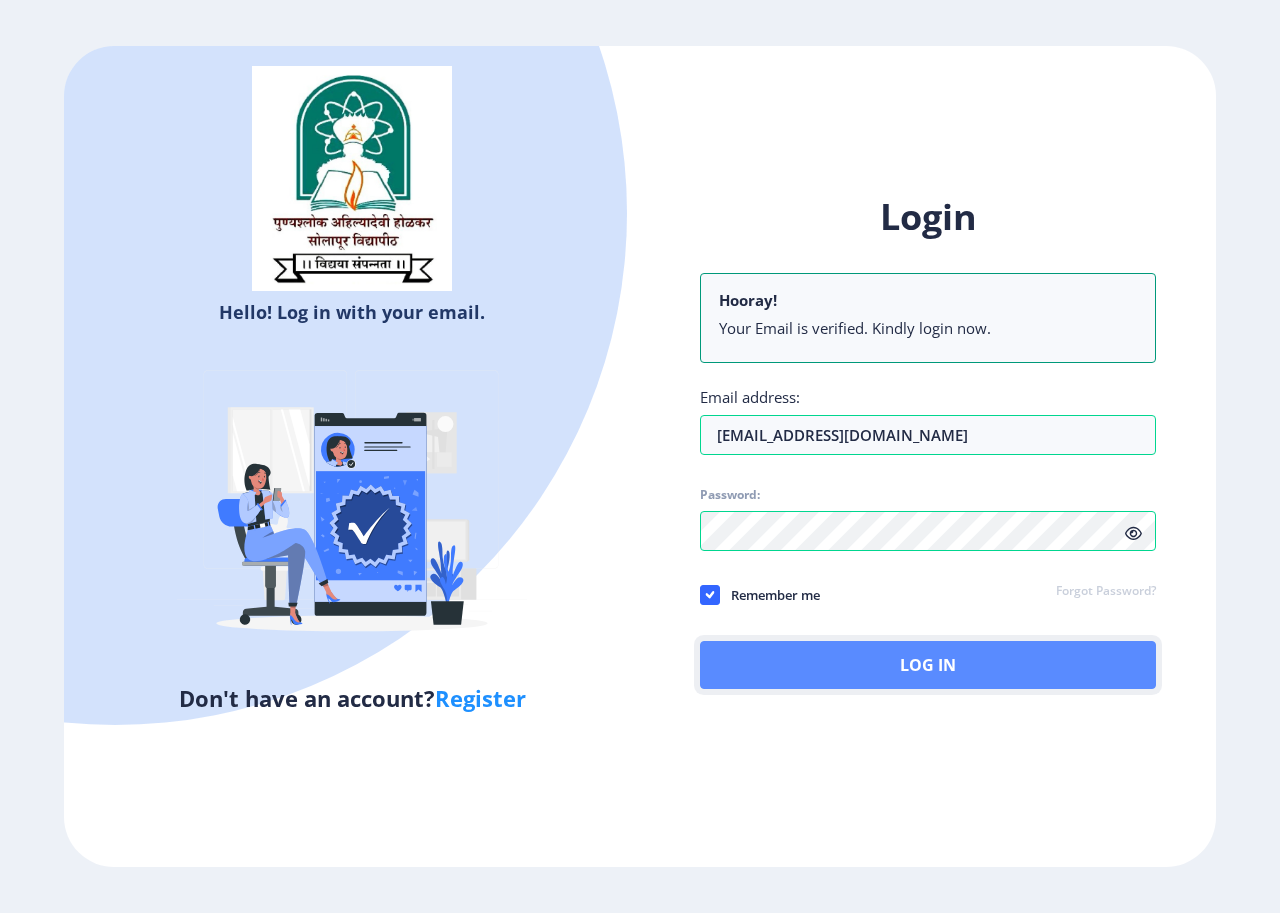 click on "Log In" 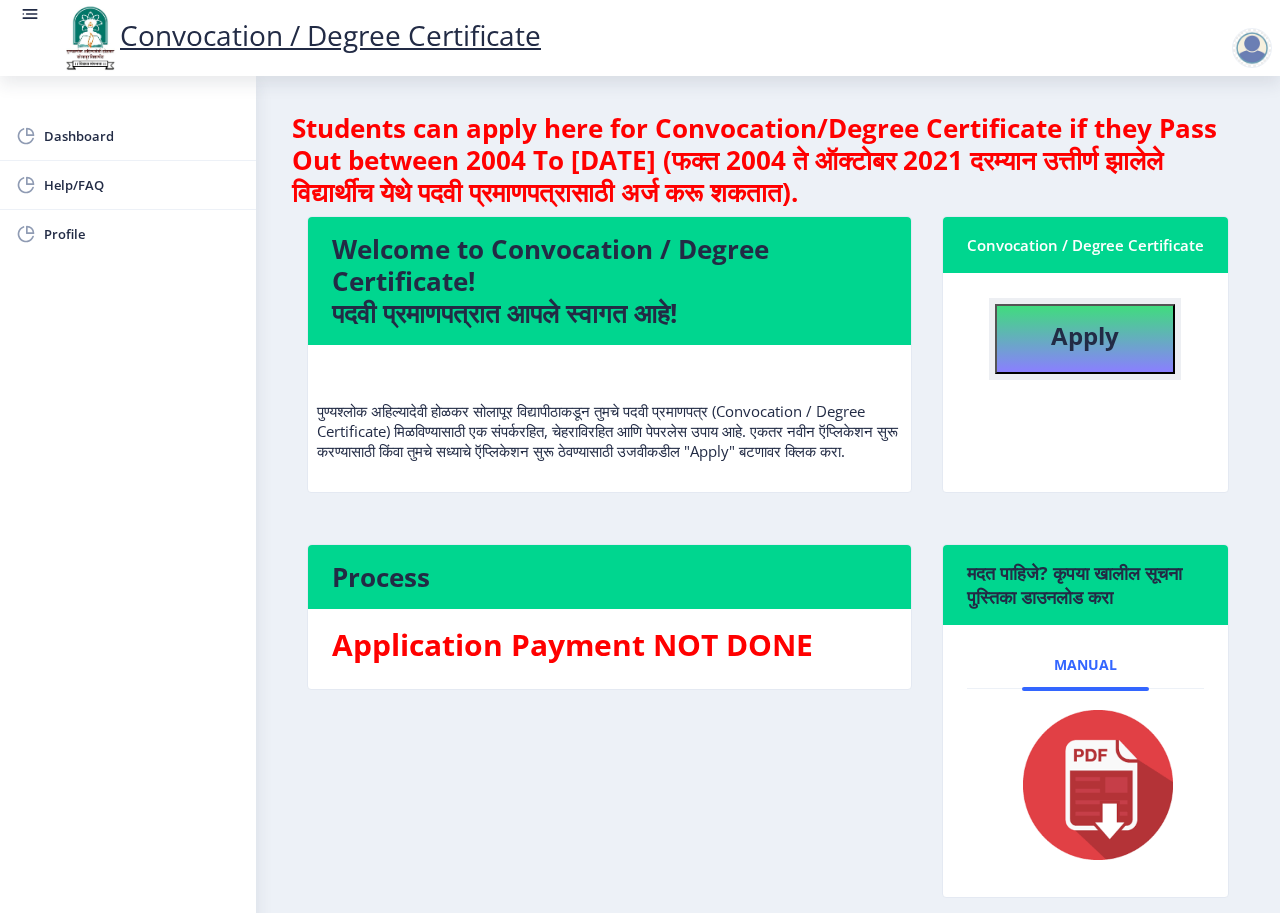 click on "Apply" 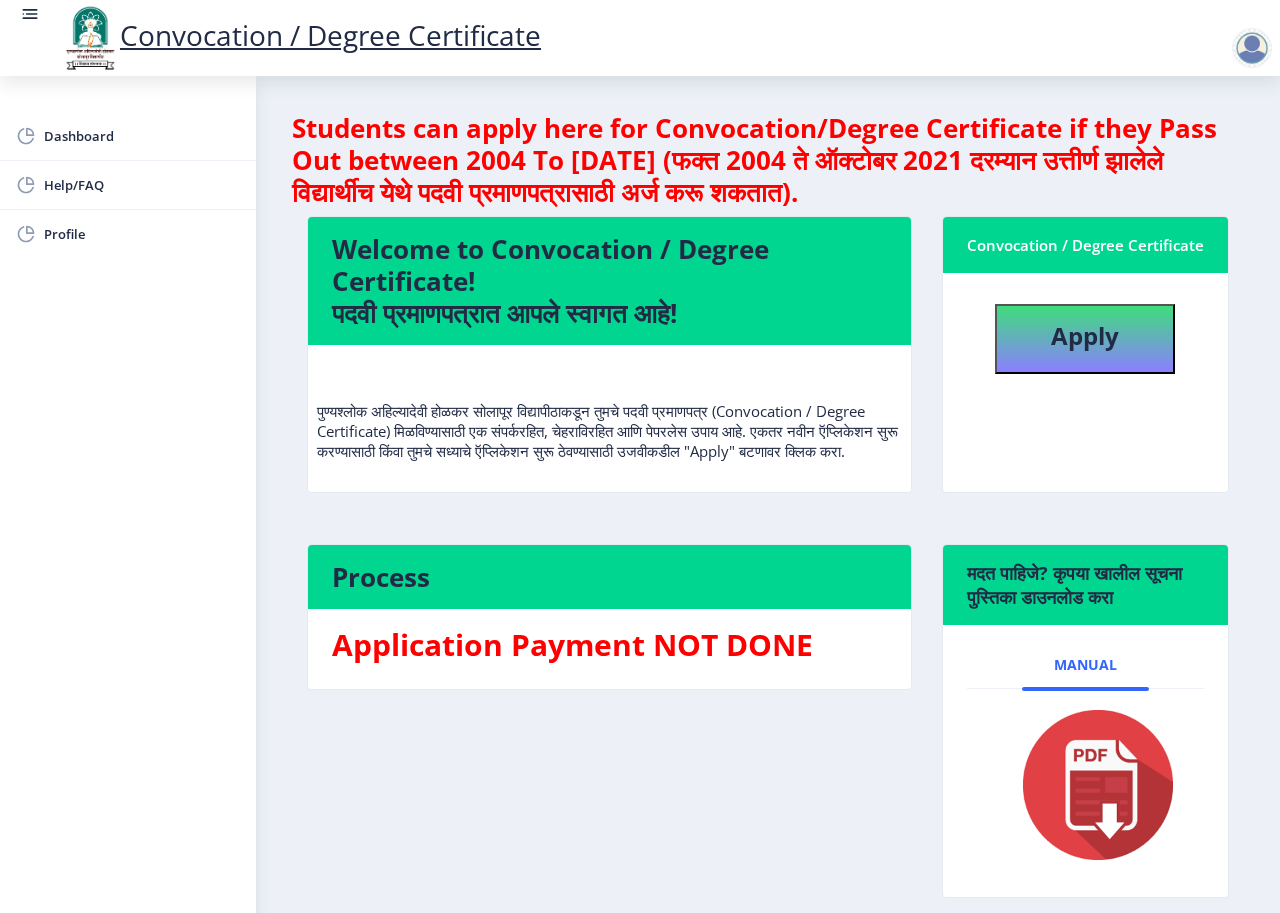select 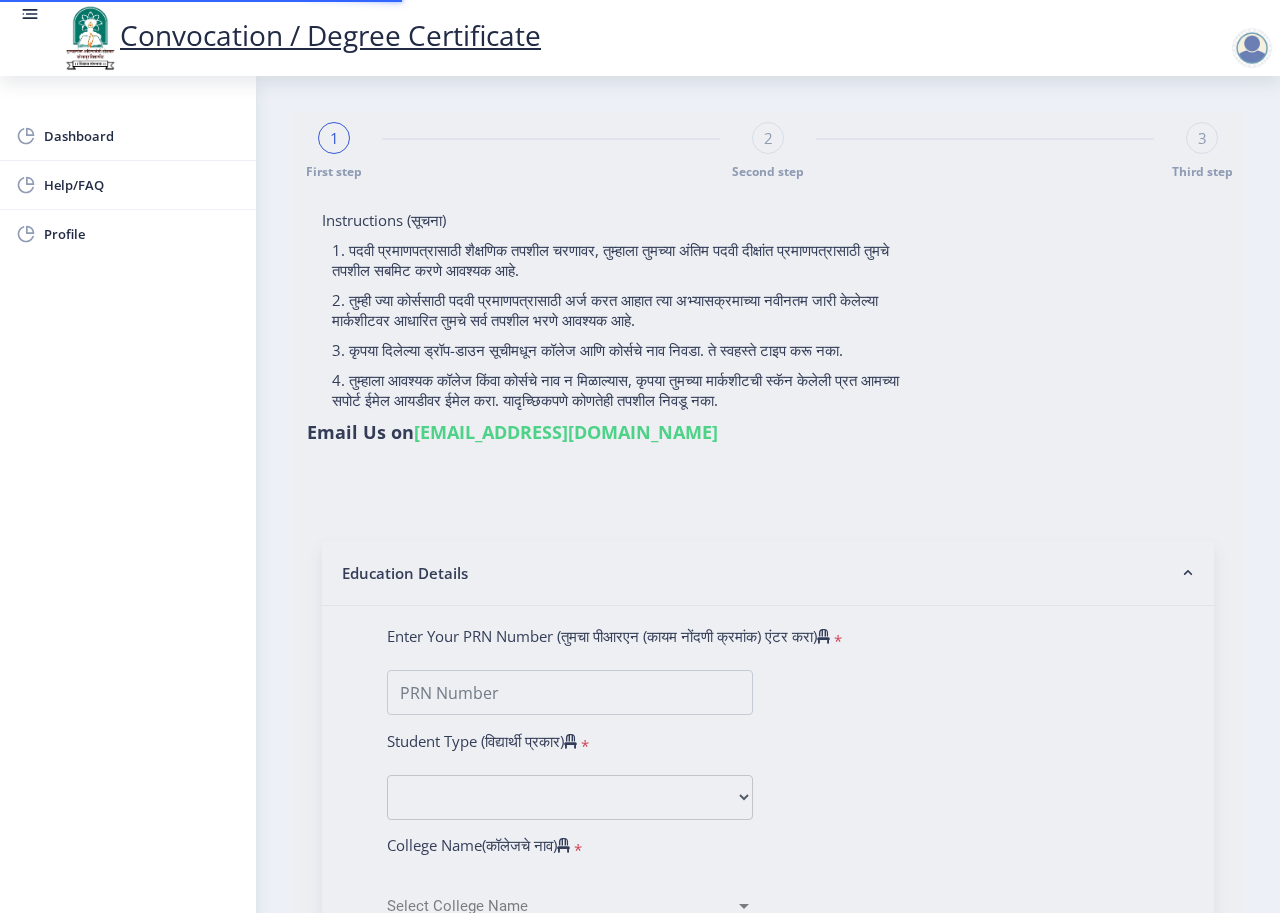 type on "[PERSON_NAME]" 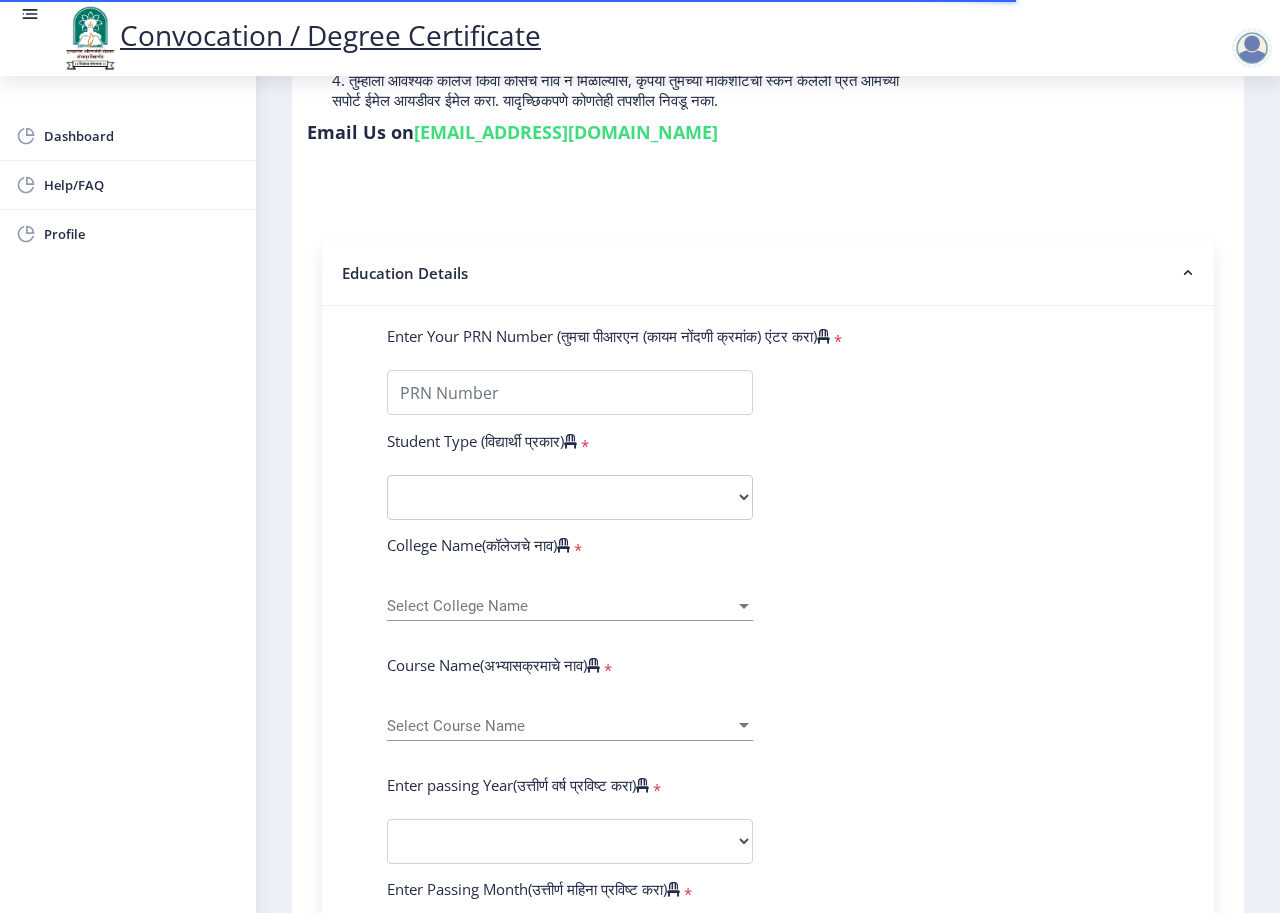 scroll, scrollTop: 200, scrollLeft: 0, axis: vertical 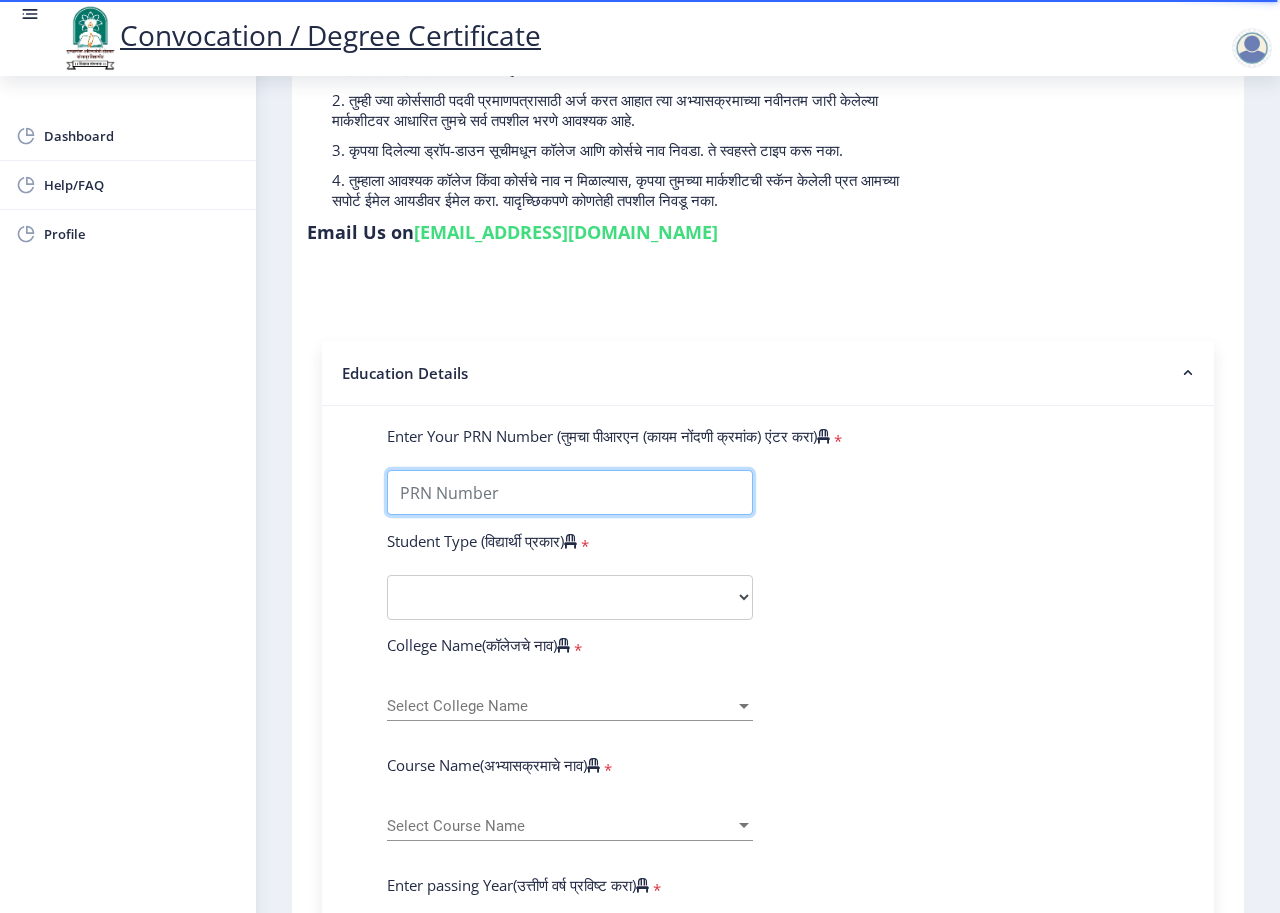click on "Enter Your PRN Number (तुमचा पीआरएन (कायम नोंदणी क्रमांक) एंटर करा)" at bounding box center [570, 492] 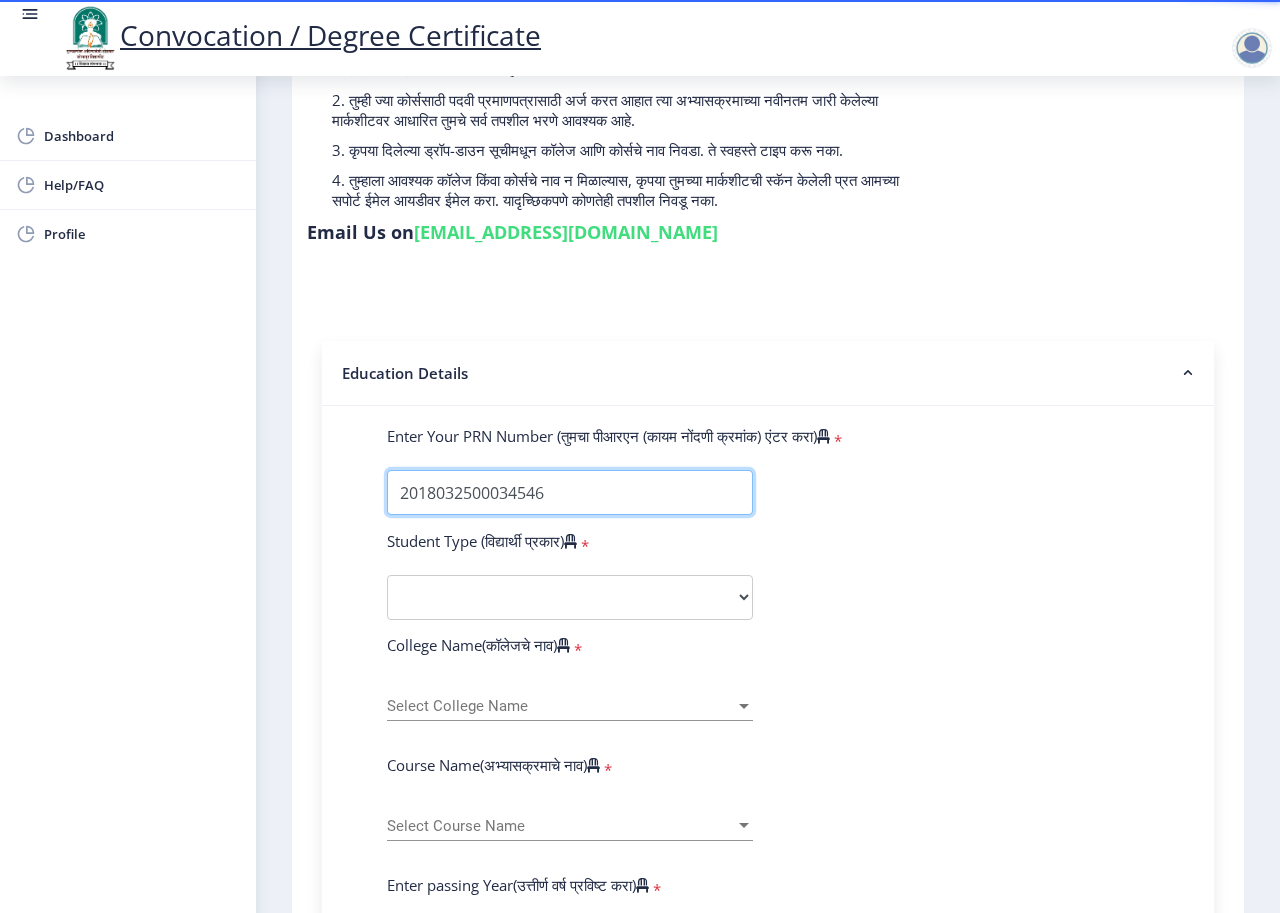 type on "2018032500034546" 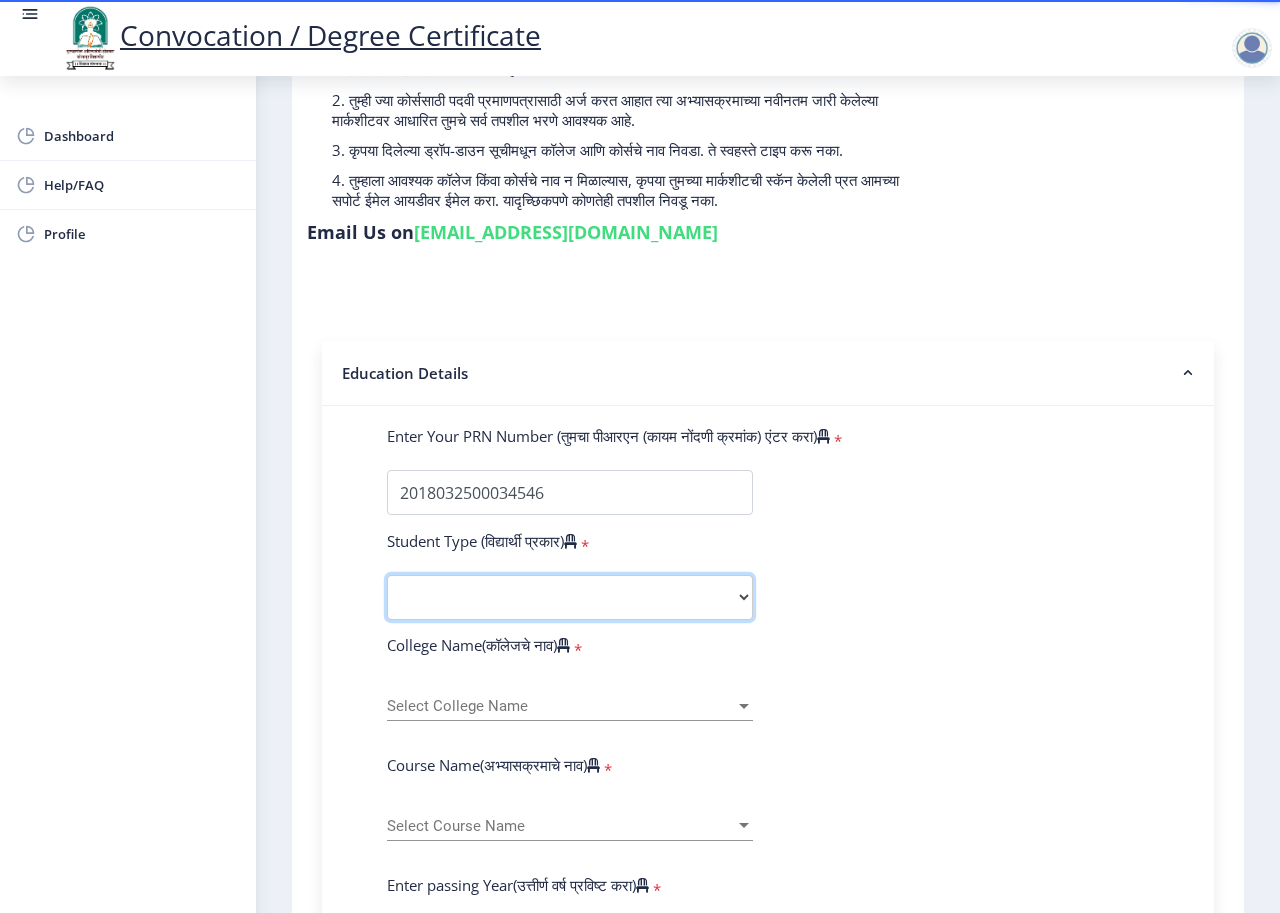 click on "Select Student Type Regular External" at bounding box center (570, 597) 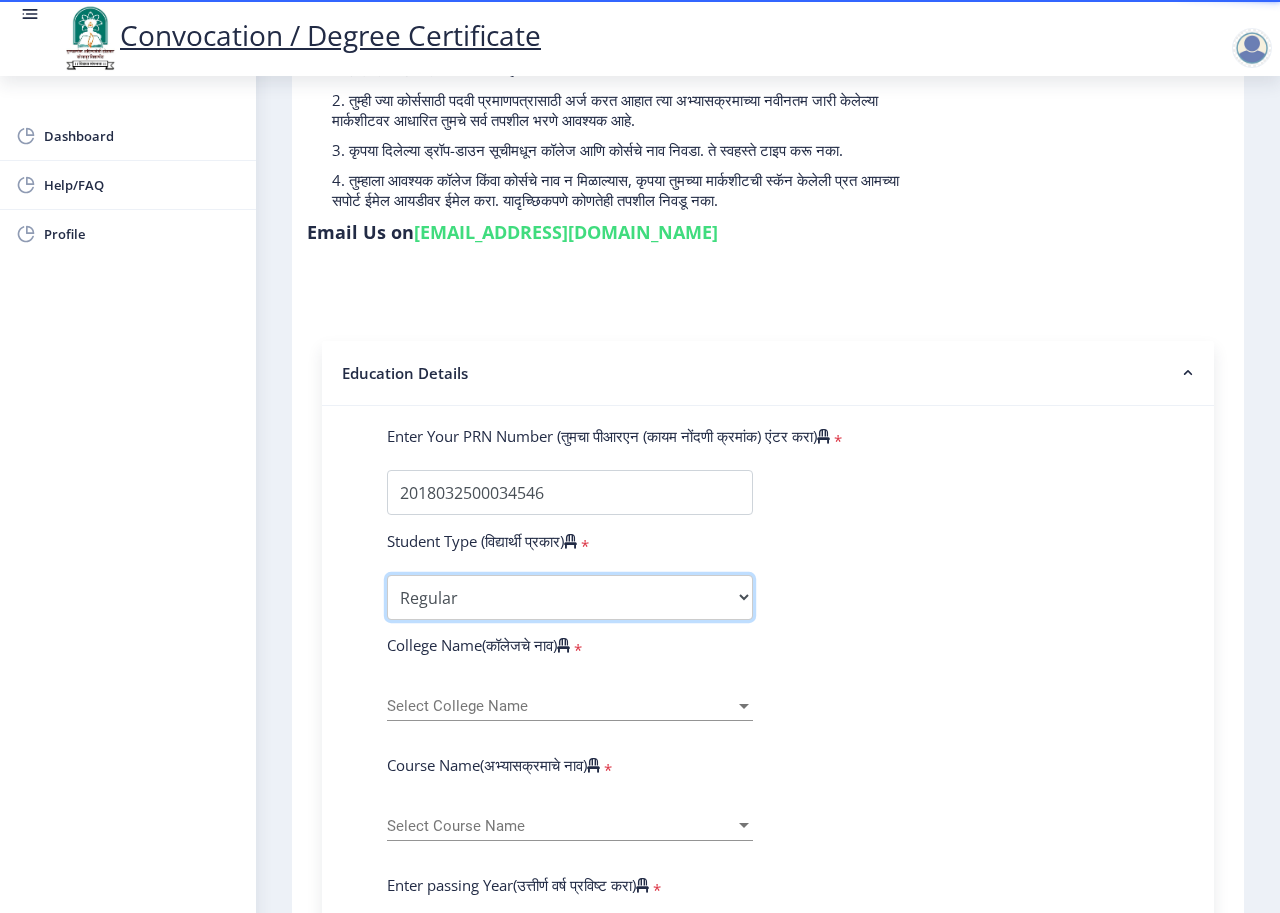 click on "Select Student Type Regular External" at bounding box center [570, 597] 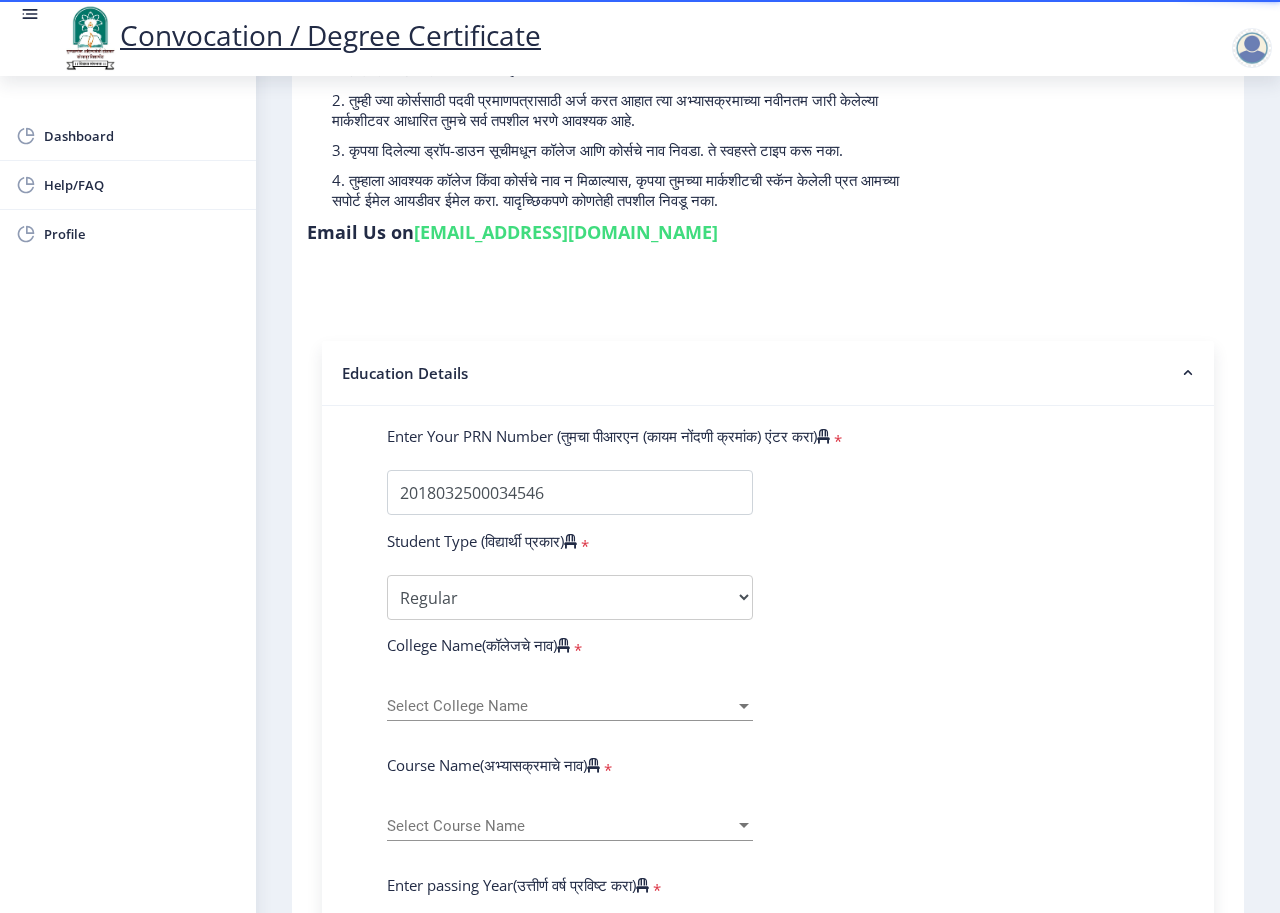 click on "Select College Name Select College Name" 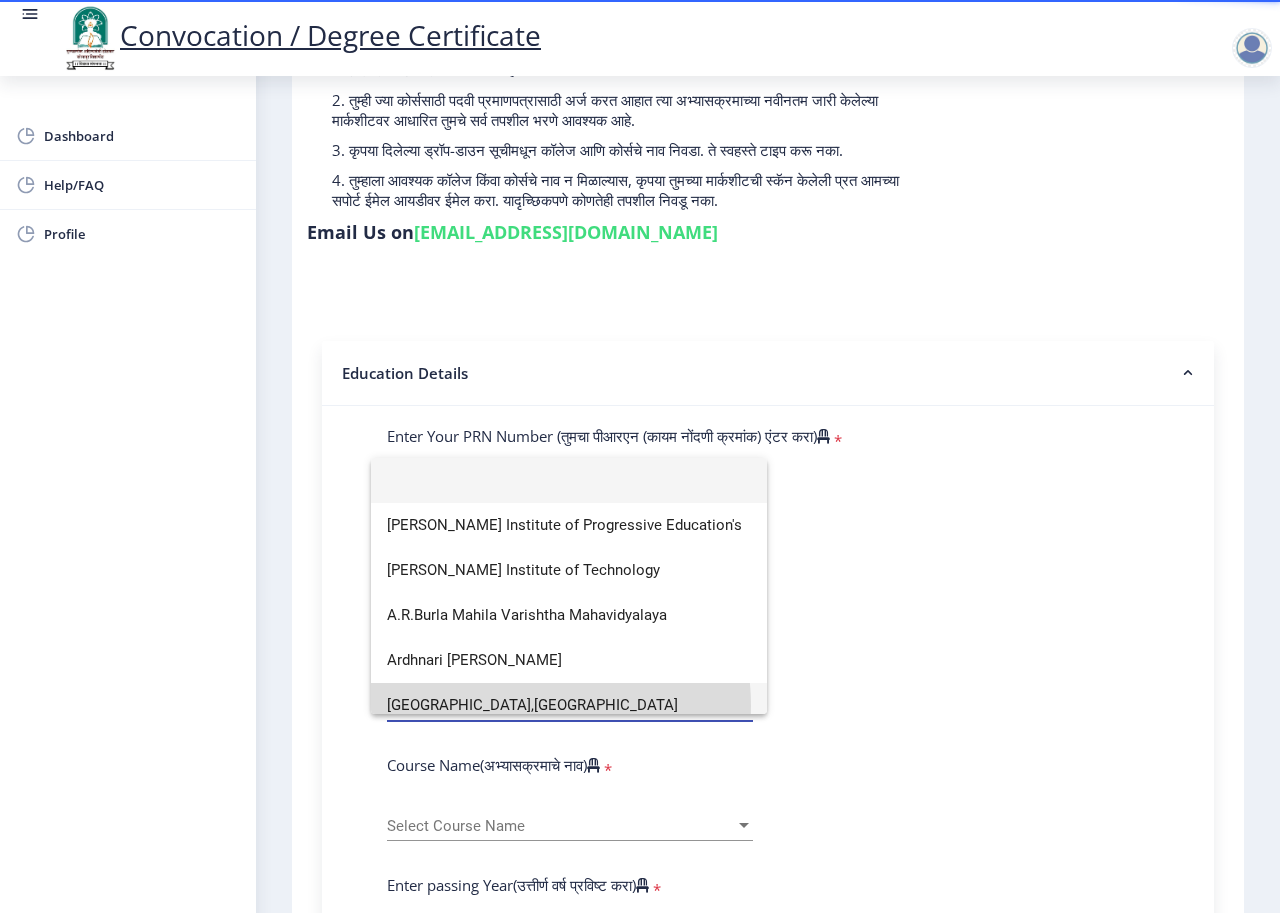 click on "[GEOGRAPHIC_DATA],[GEOGRAPHIC_DATA]" at bounding box center (569, 705) 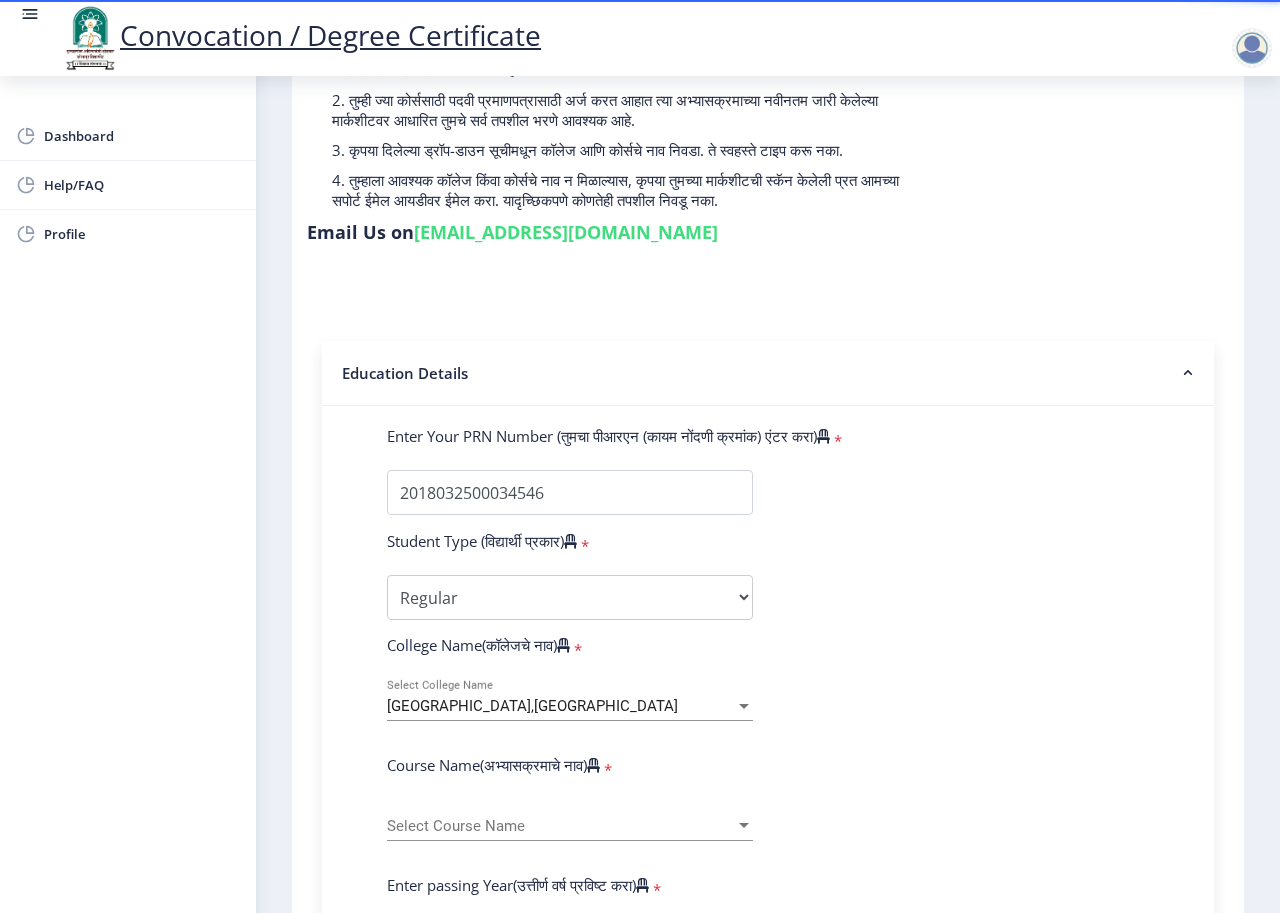 click on "[GEOGRAPHIC_DATA],[GEOGRAPHIC_DATA]" at bounding box center [532, 706] 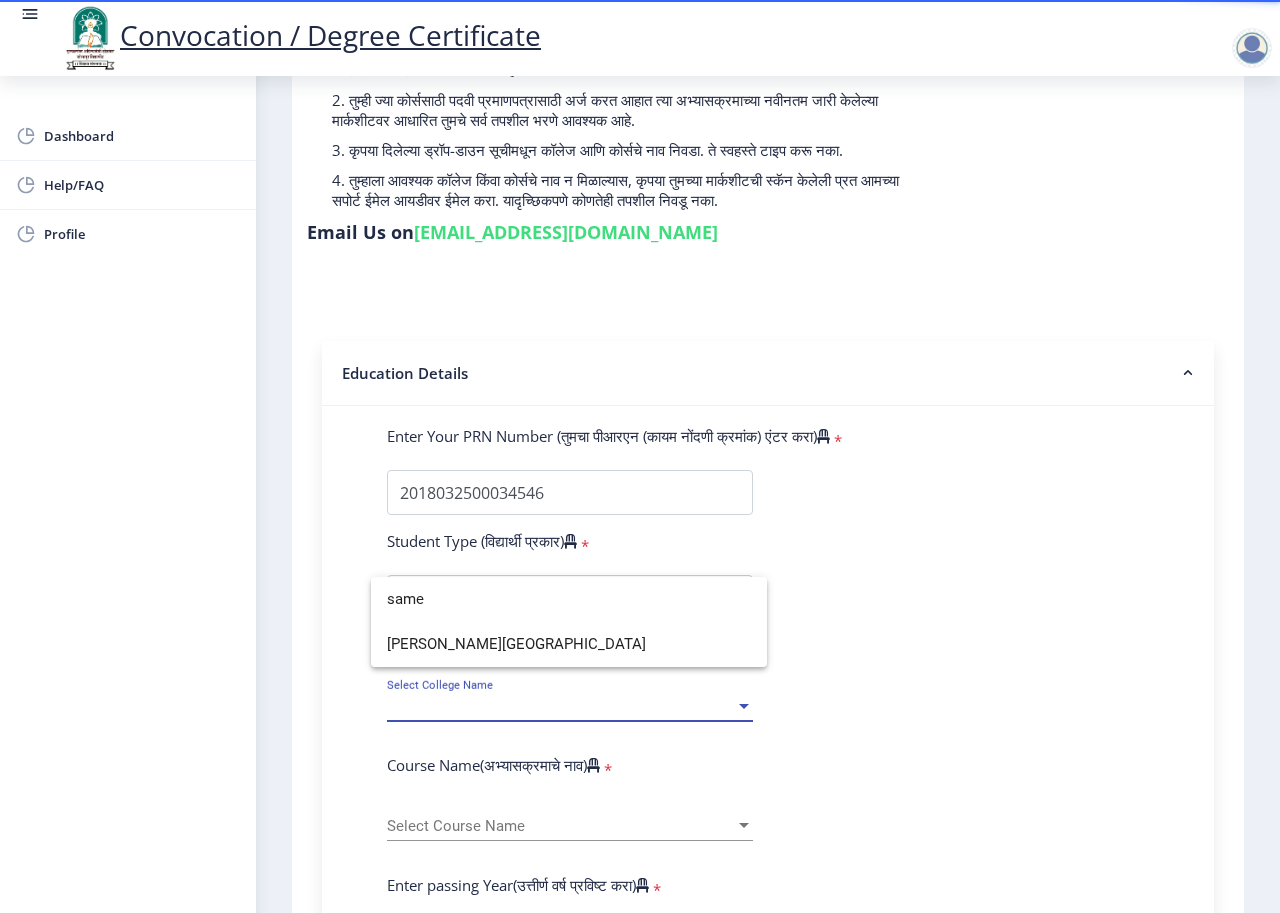 scroll, scrollTop: 0, scrollLeft: 0, axis: both 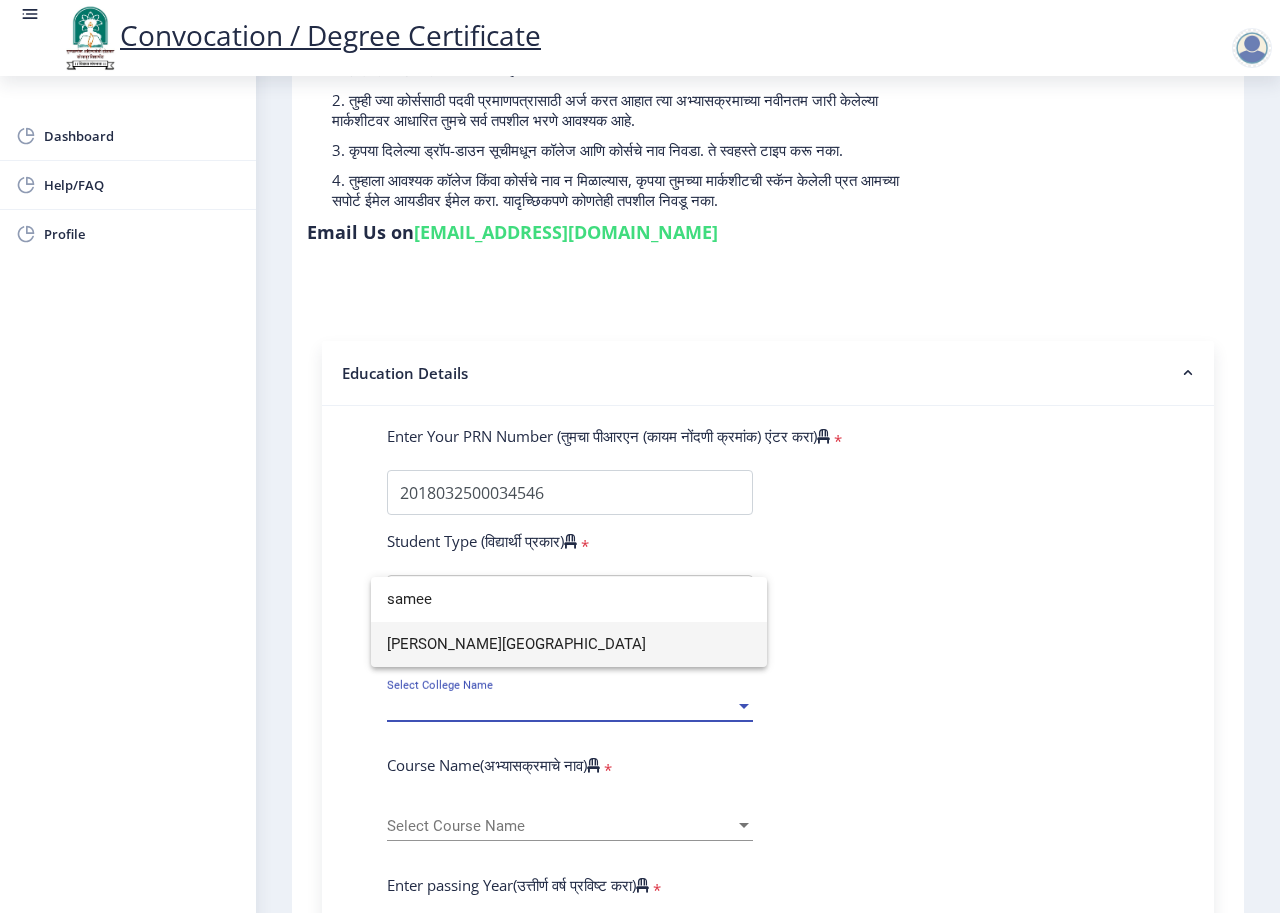 type on "samee" 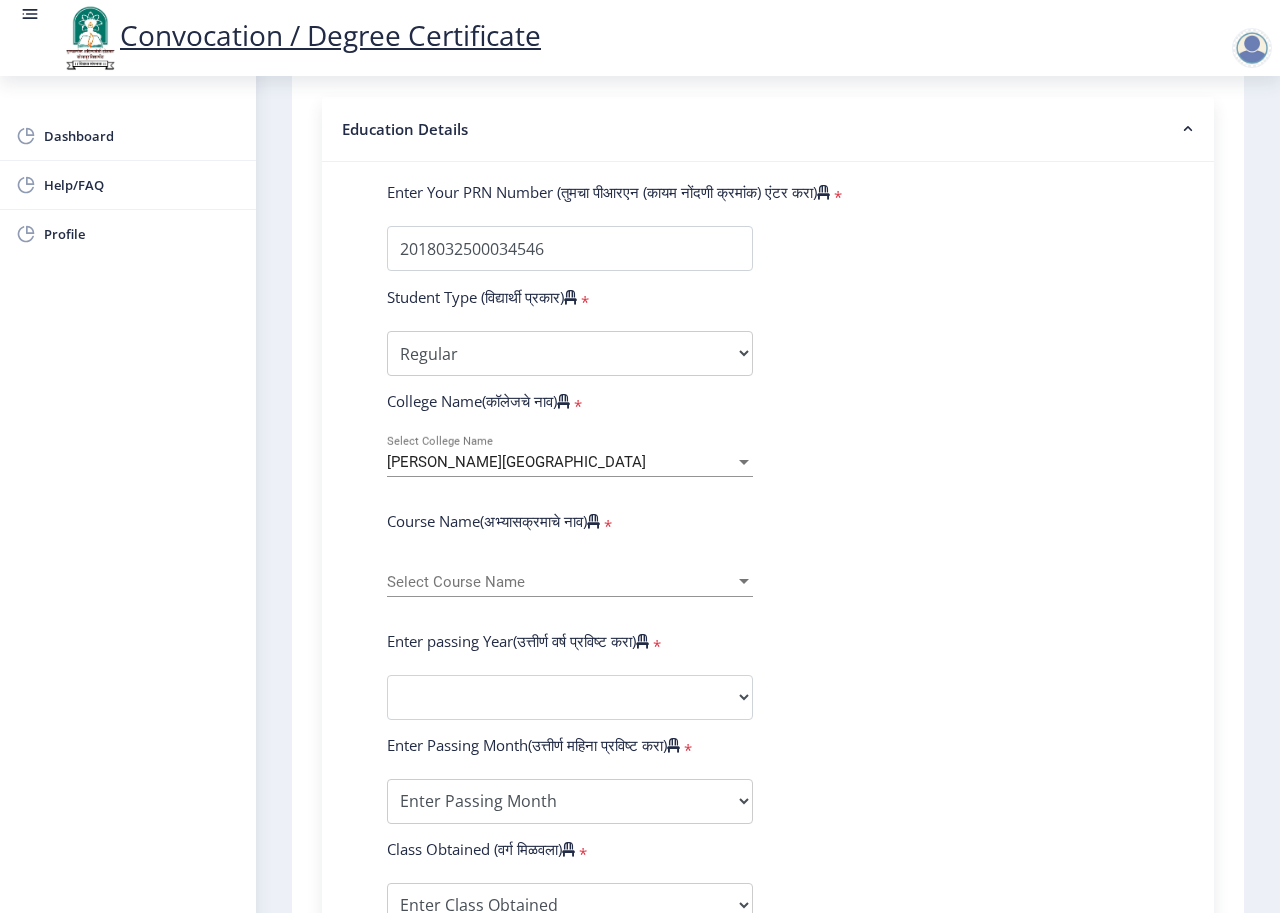 scroll, scrollTop: 500, scrollLeft: 0, axis: vertical 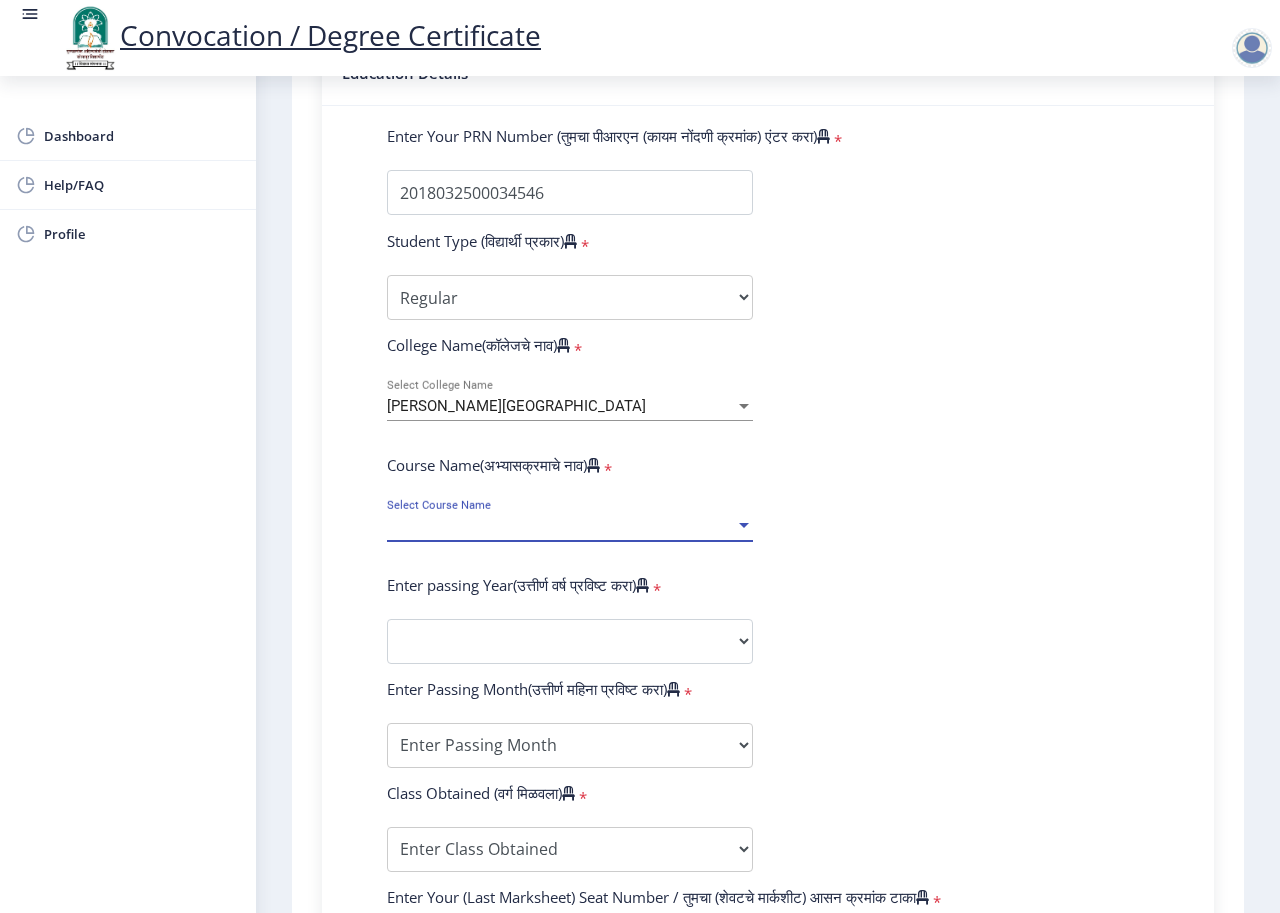 click on "Select Course Name" at bounding box center (561, 526) 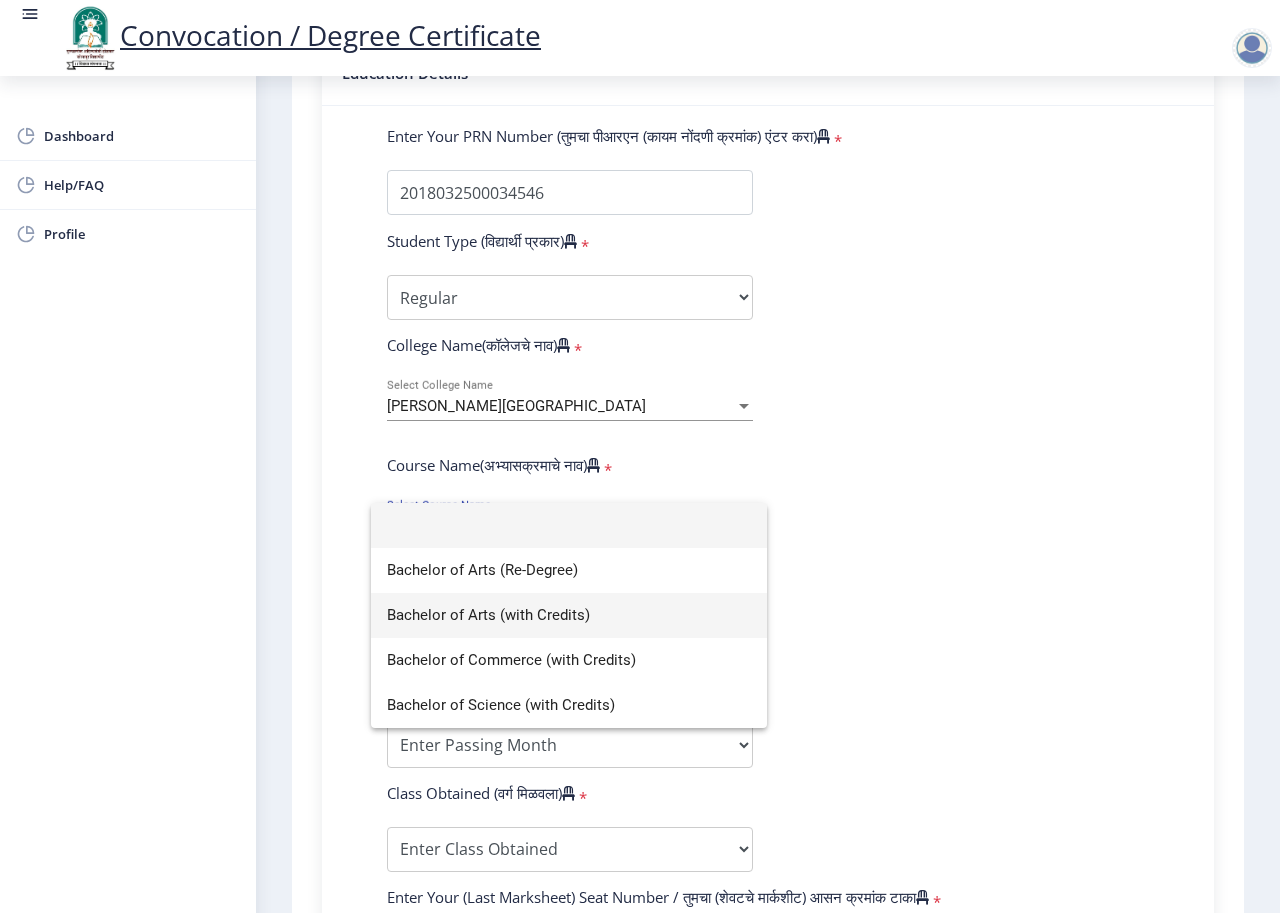 click on "Bachelor of Arts (with Credits)" at bounding box center (569, 615) 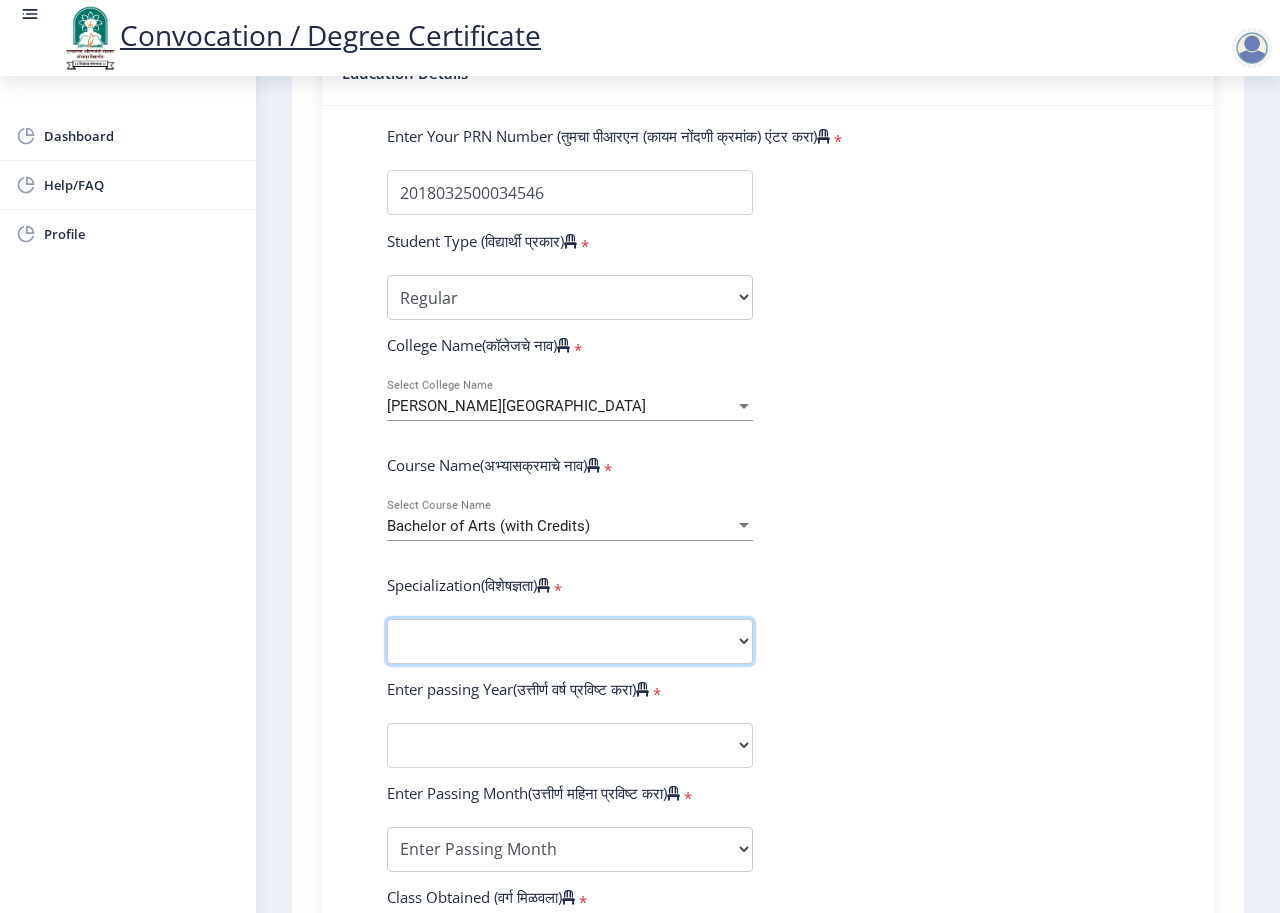 click on "Specialization English Geography Hindi Marathi Music Sanskrit Urdu Ancient Indian History Culture & Archaeology Economics History Physical Education Political Science Psychology Sociology Kannada Philosophy Other" at bounding box center [570, 641] 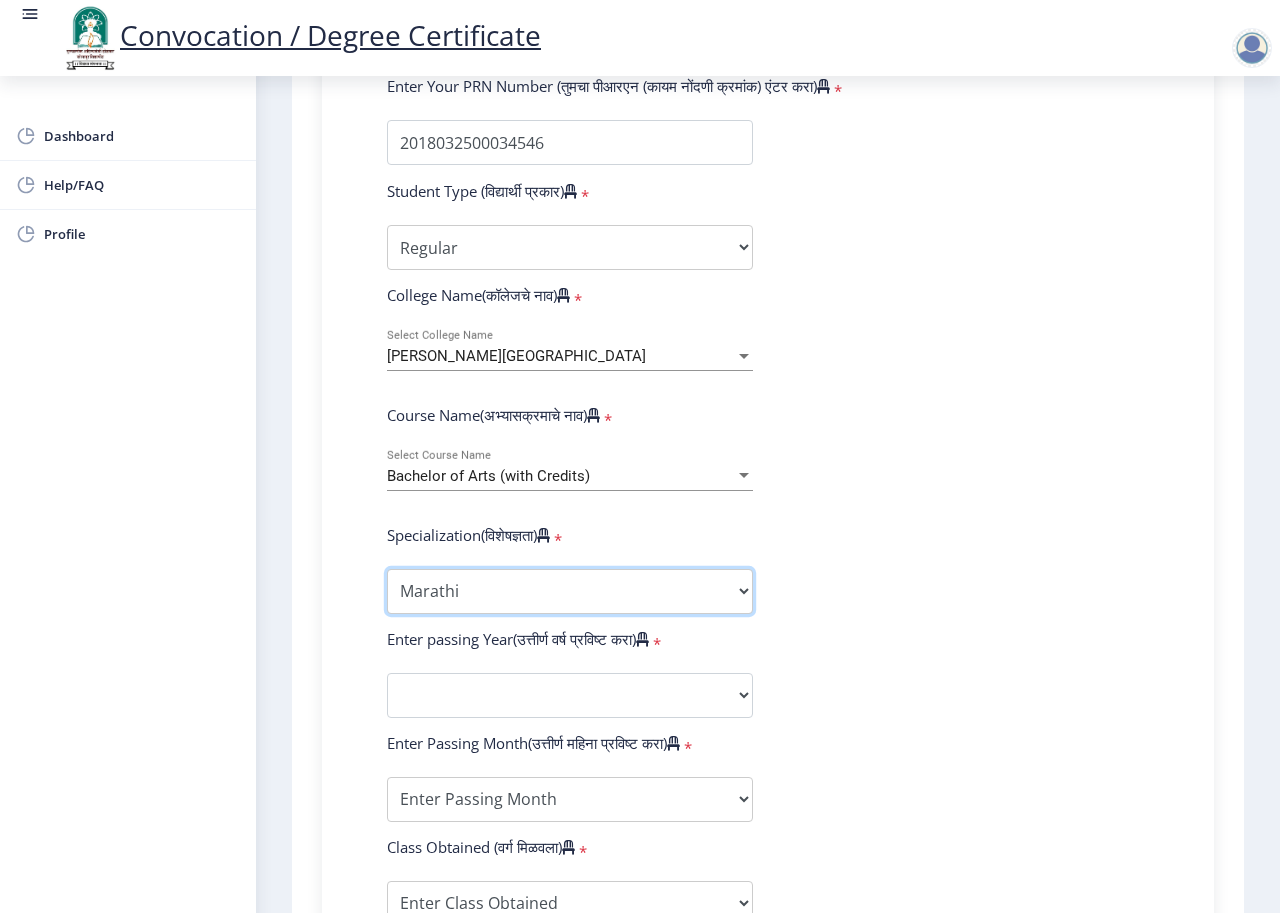 scroll, scrollTop: 600, scrollLeft: 0, axis: vertical 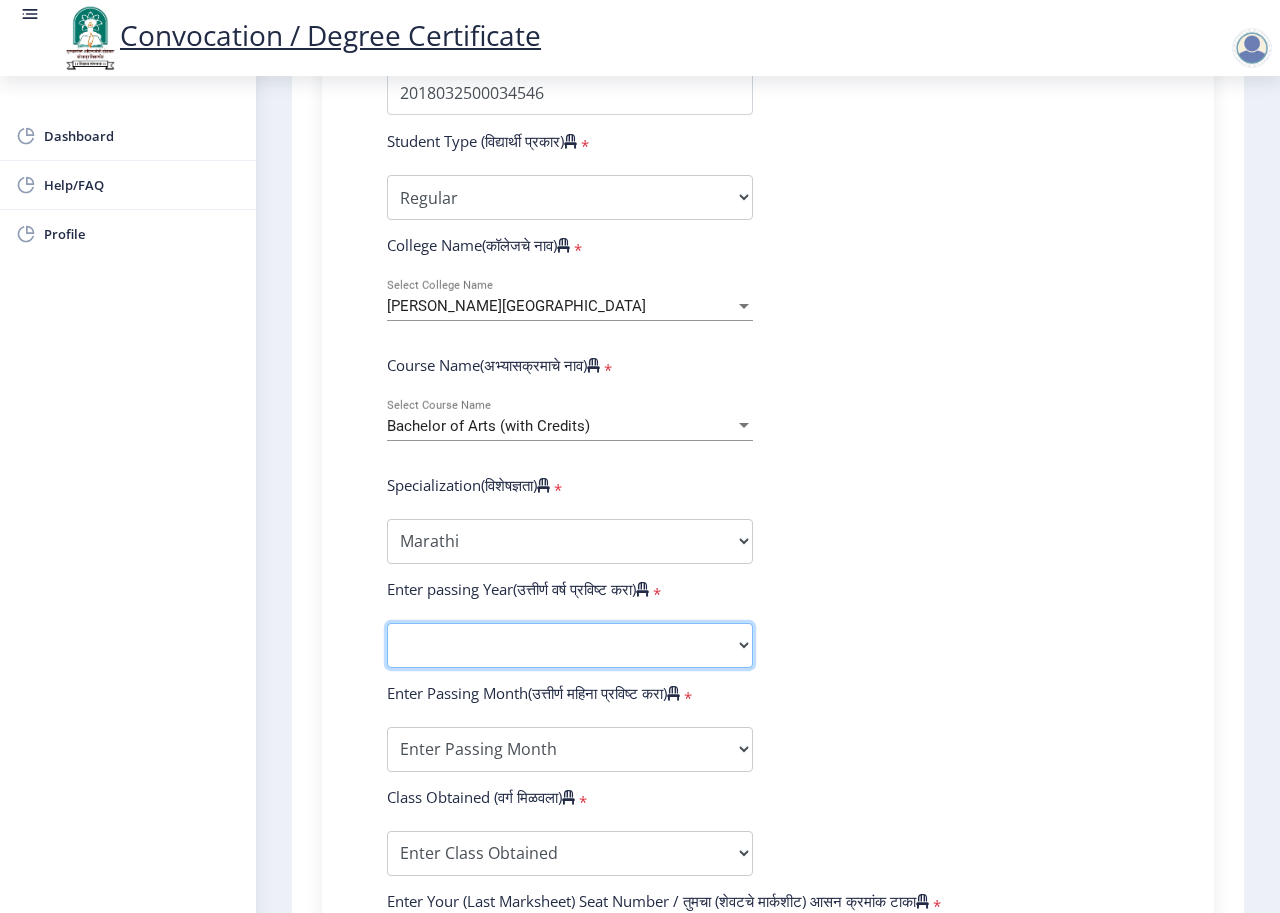 click on "2025   2024   2023   2022   2021   2020   2019   2018   2017   2016   2015   2014   2013   2012   2011   2010   2009   2008   2007   2006   2005   2004   2003   2002   2001   2000   1999   1998   1997   1996   1995   1994   1993   1992   1991   1990   1989   1988   1987   1986   1985   1984   1983   1982   1981   1980   1979   1978   1977   1976" 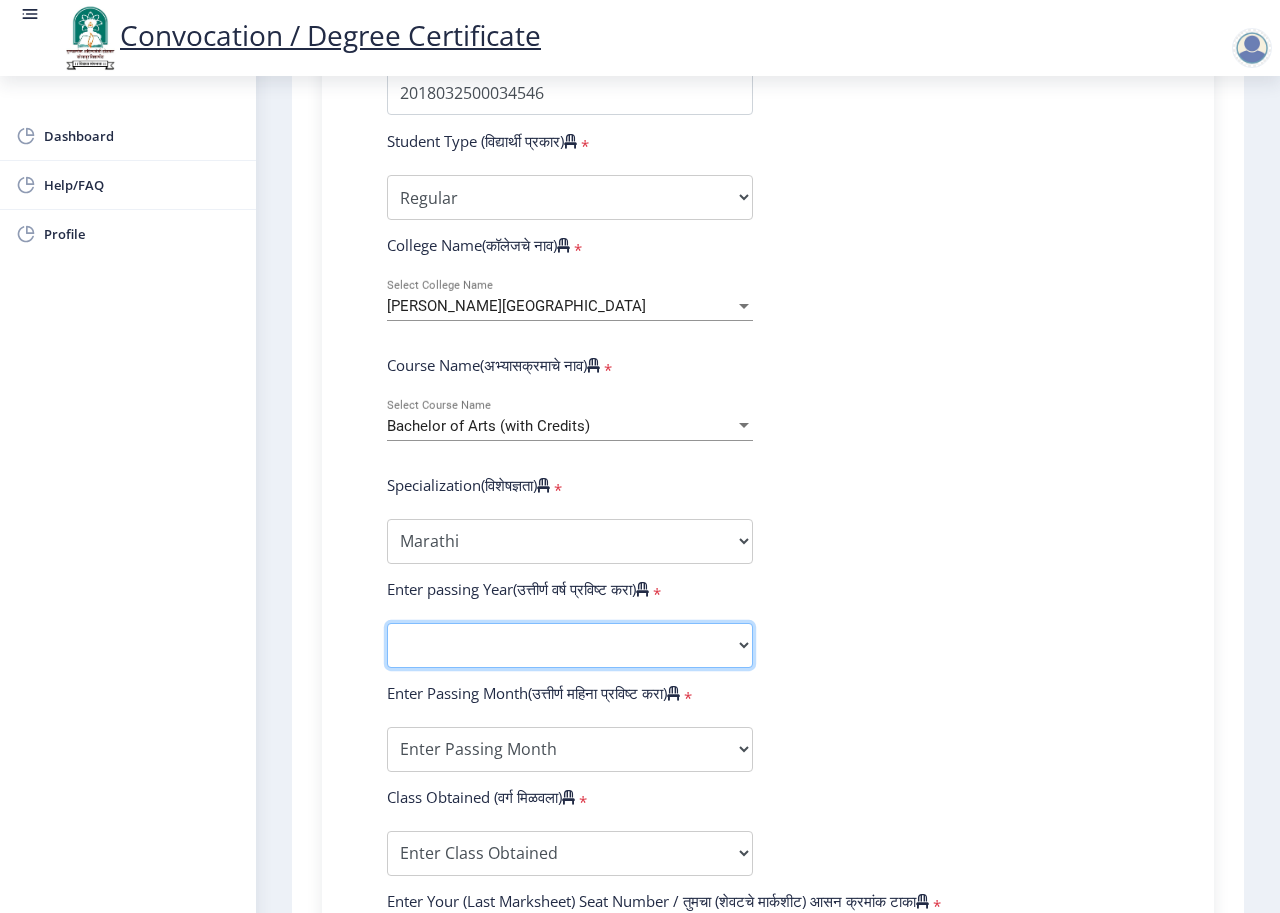 select on "2021" 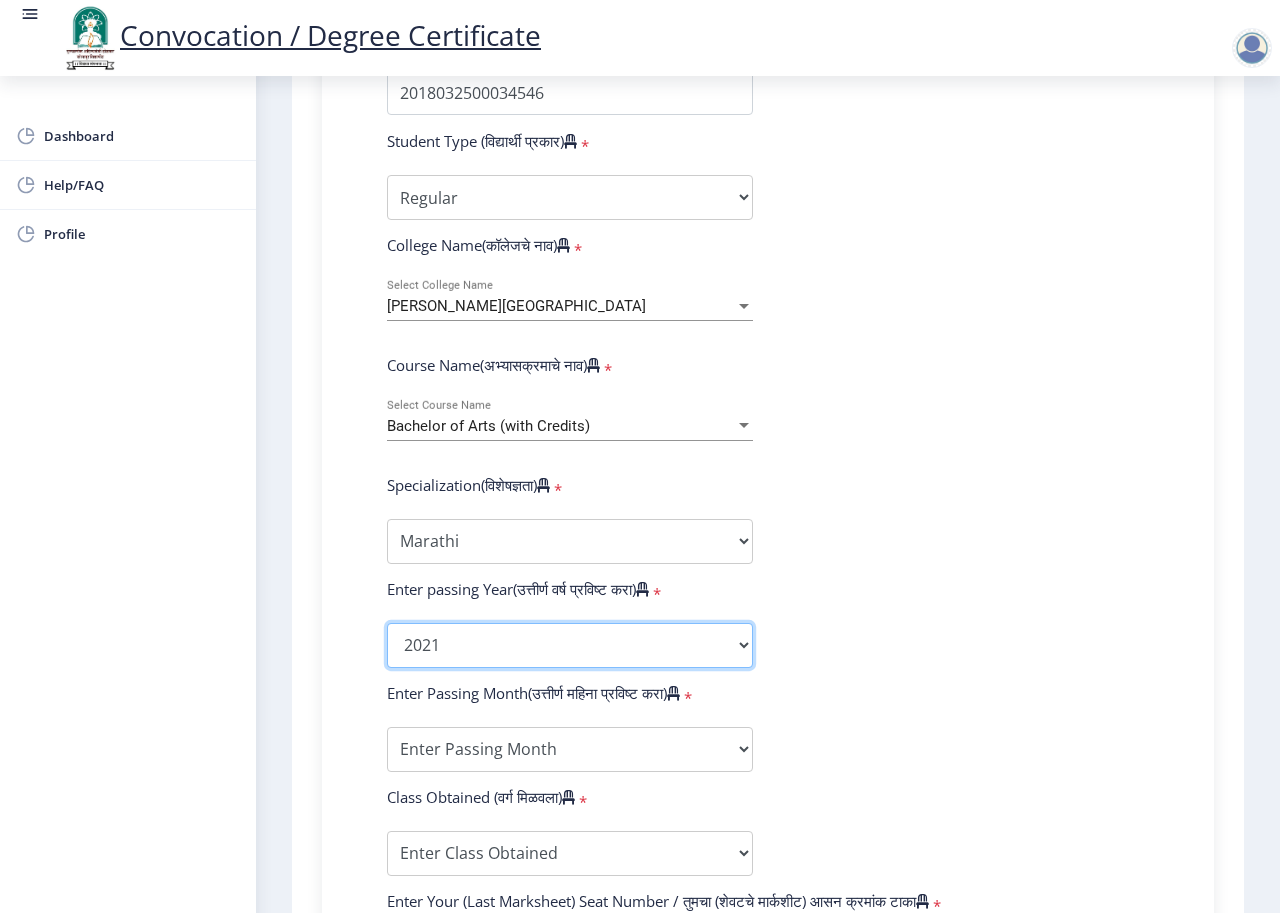 click on "2025   2024   2023   2022   2021   2020   2019   2018   2017   2016   2015   2014   2013   2012   2011   2010   2009   2008   2007   2006   2005   2004   2003   2002   2001   2000   1999   1998   1997   1996   1995   1994   1993   1992   1991   1990   1989   1988   1987   1986   1985   1984   1983   1982   1981   1980   1979   1978   1977   1976" 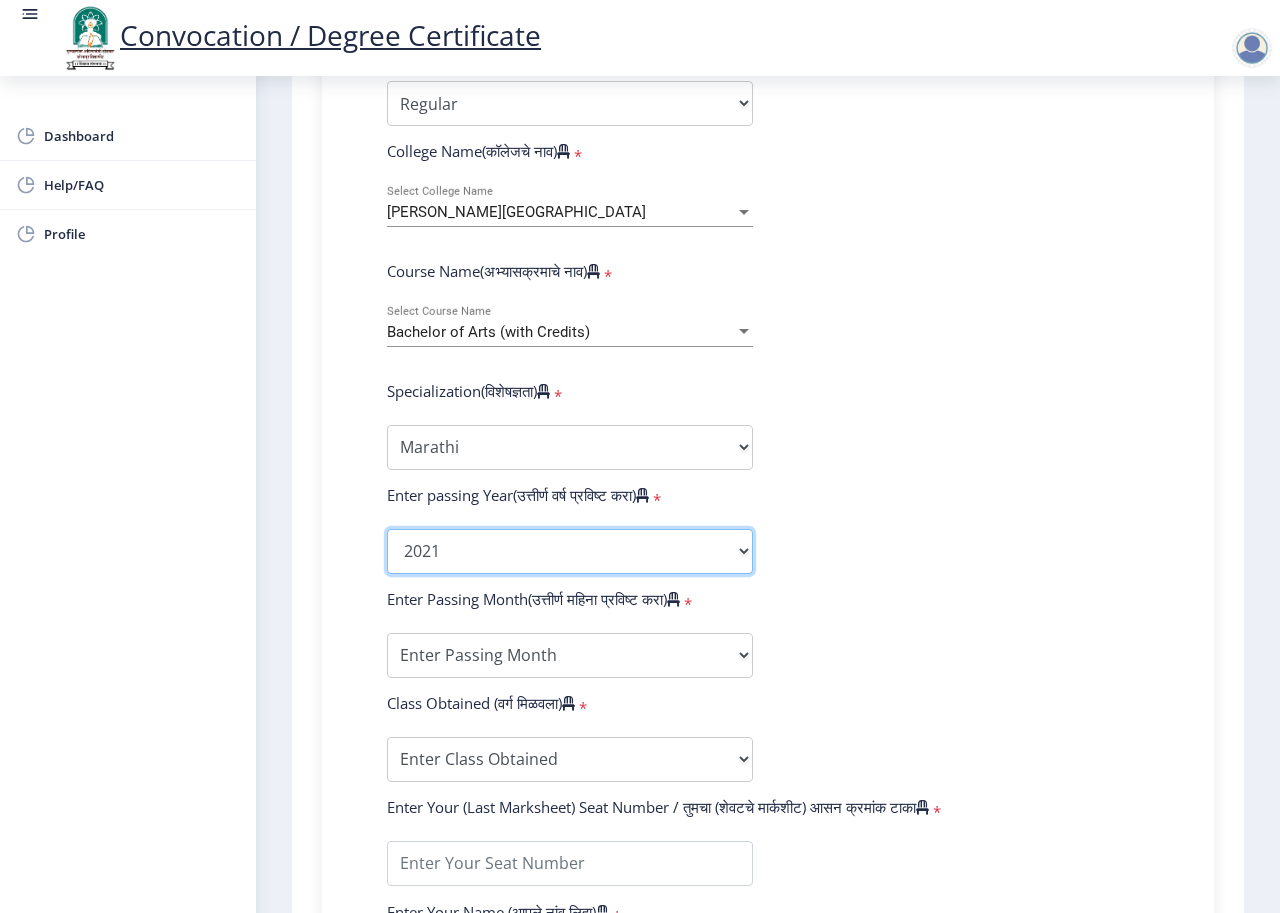 scroll, scrollTop: 700, scrollLeft: 0, axis: vertical 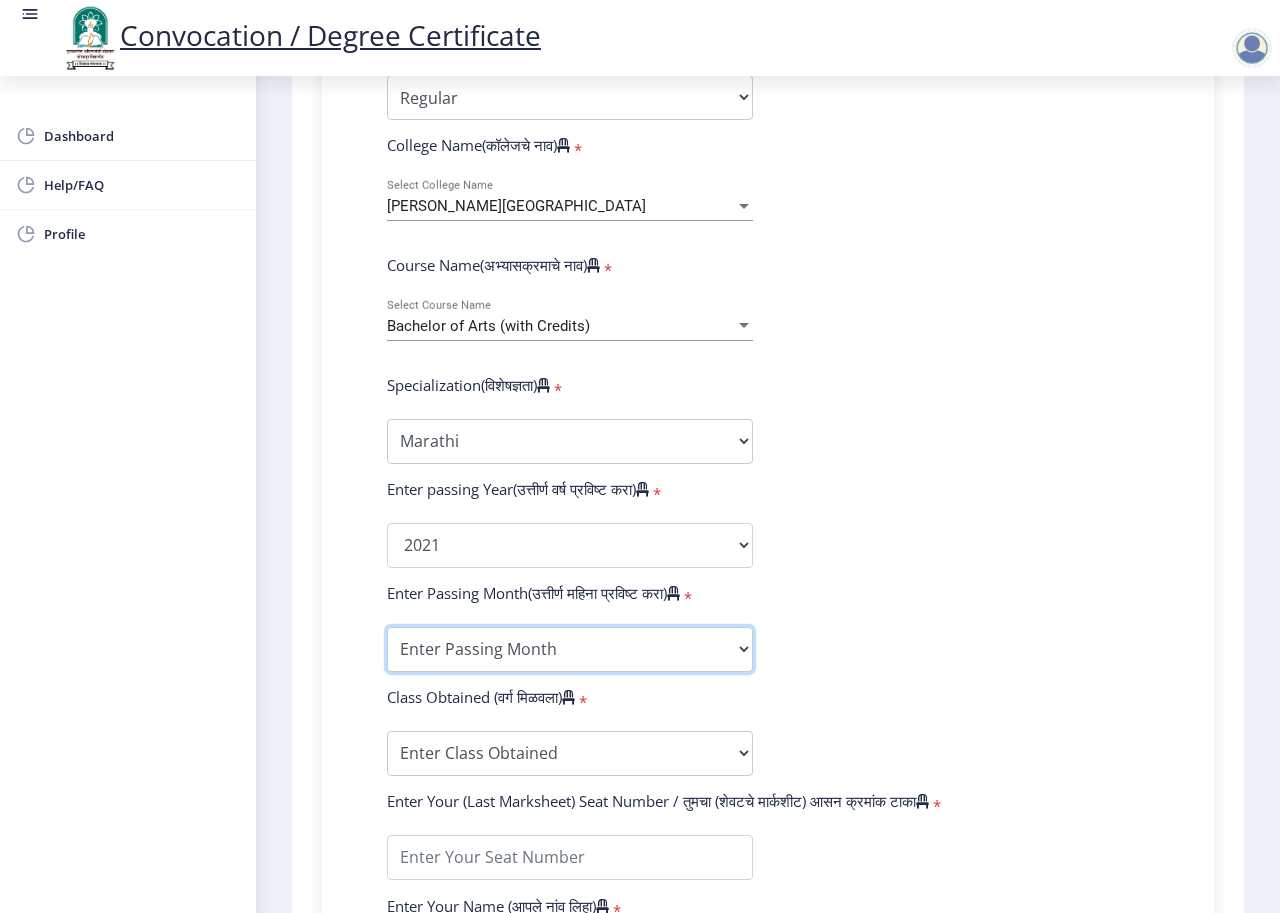 click on "Enter Passing Month March April May October November December" at bounding box center (570, 649) 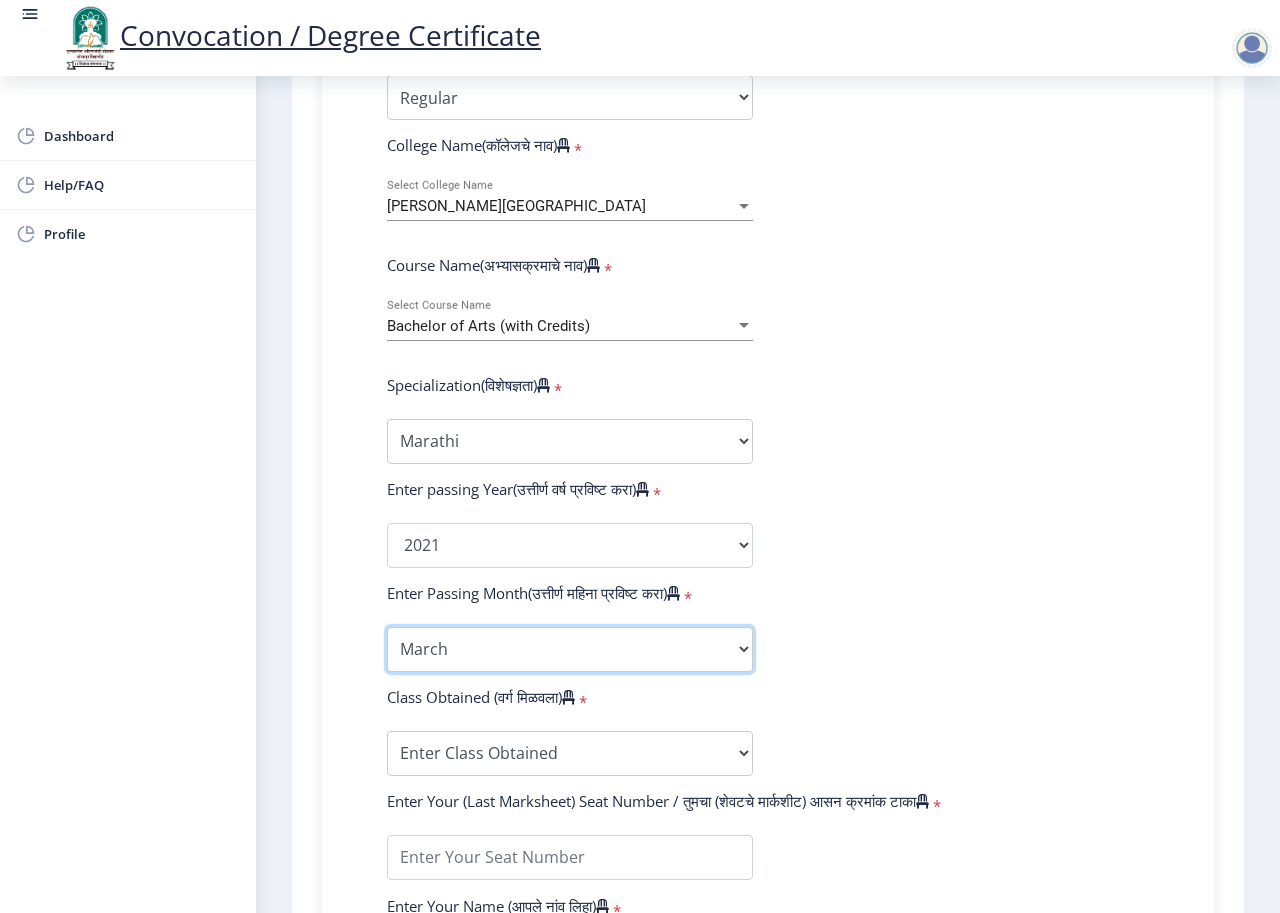 click on "Enter Passing Month March April May October November December" at bounding box center (570, 649) 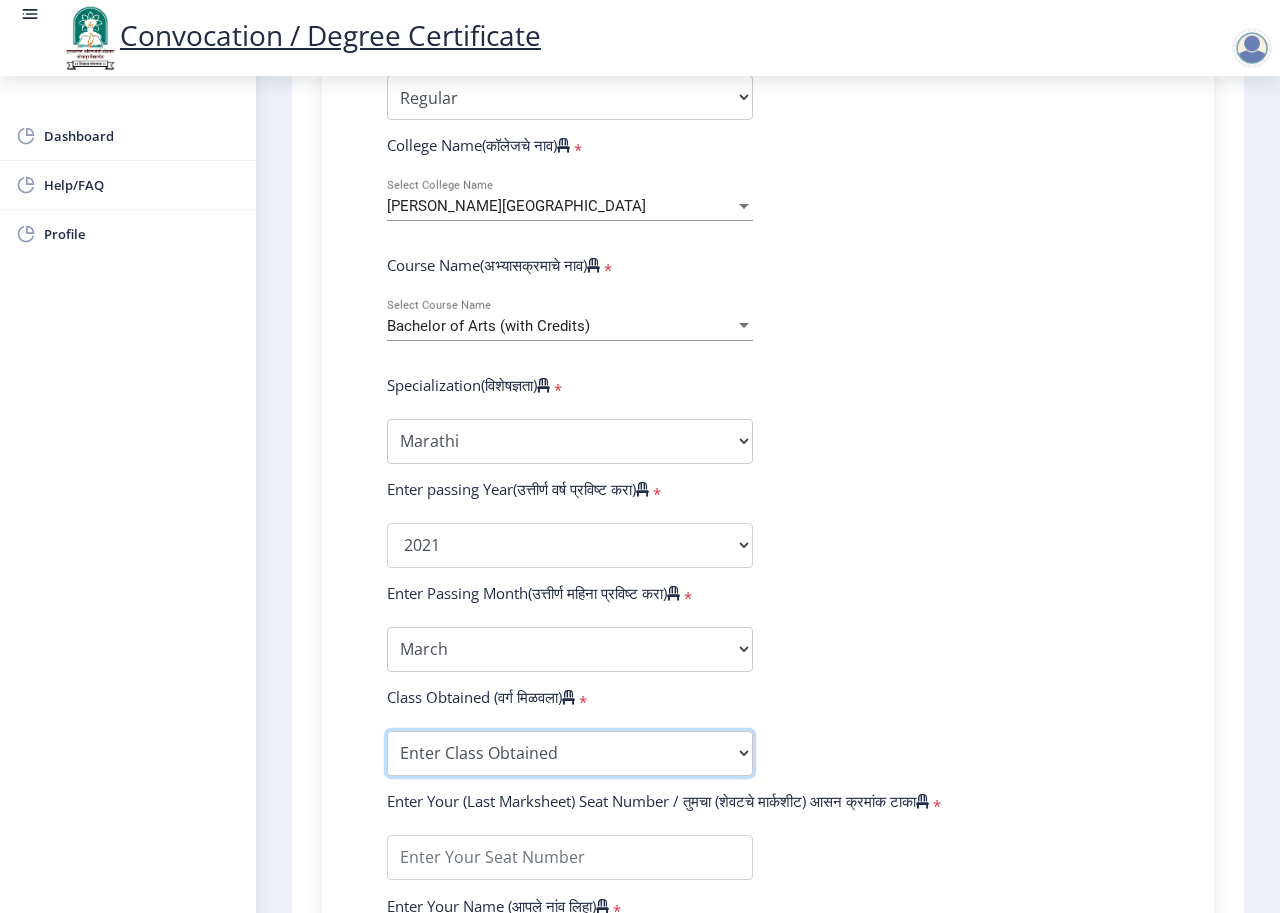 click on "Enter Class Obtained FIRST CLASS WITH DISTINCTION FIRST CLASS HIGHER SECOND CLASS SECOND CLASS PASS CLASS Grade O Grade A+ Grade A Grade B+ Grade B Grade C+ Grade C Grade D Grade E" at bounding box center (570, 753) 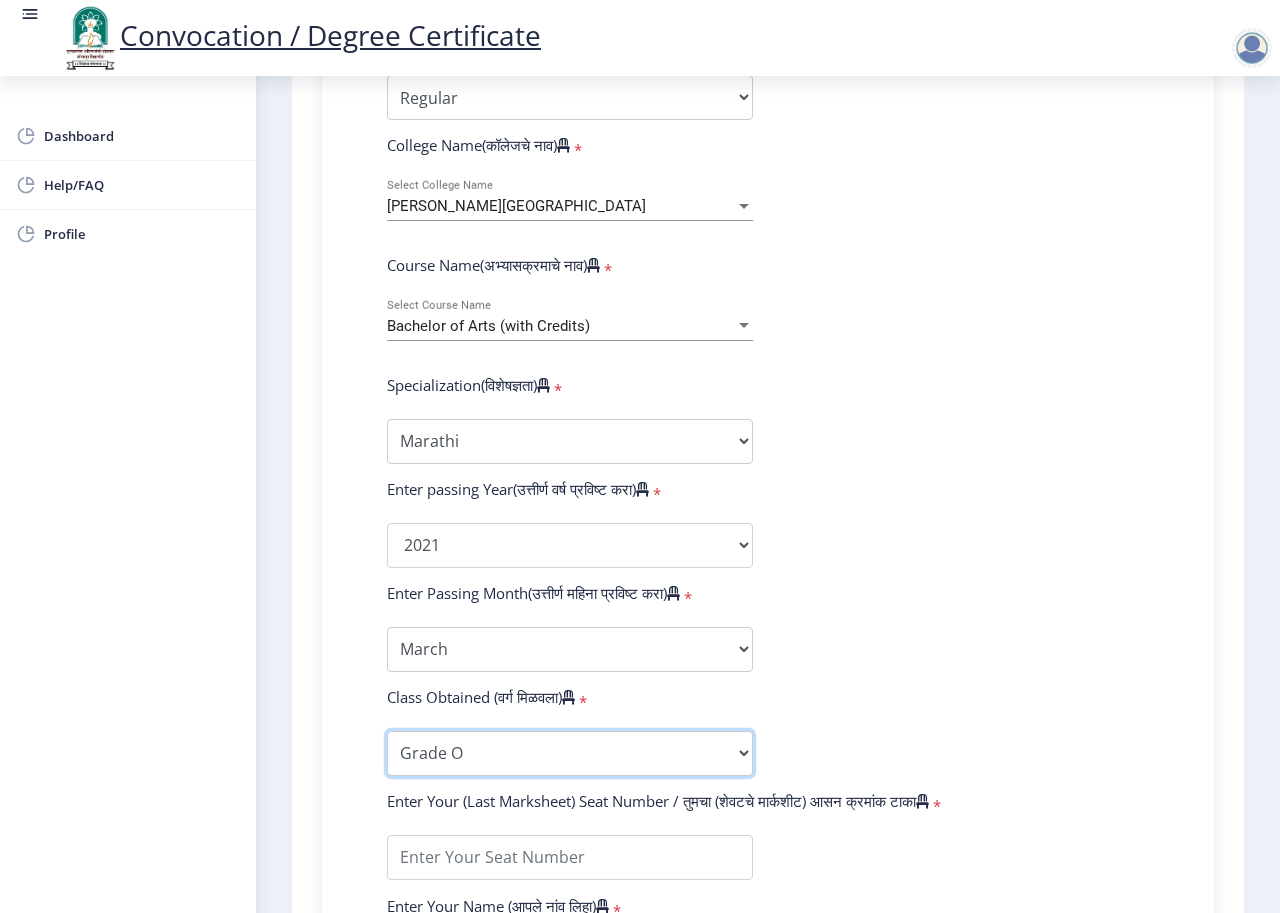 click on "Enter Class Obtained FIRST CLASS WITH DISTINCTION FIRST CLASS HIGHER SECOND CLASS SECOND CLASS PASS CLASS Grade O Grade A+ Grade A Grade B+ Grade B Grade C+ Grade C Grade D Grade E" at bounding box center (570, 753) 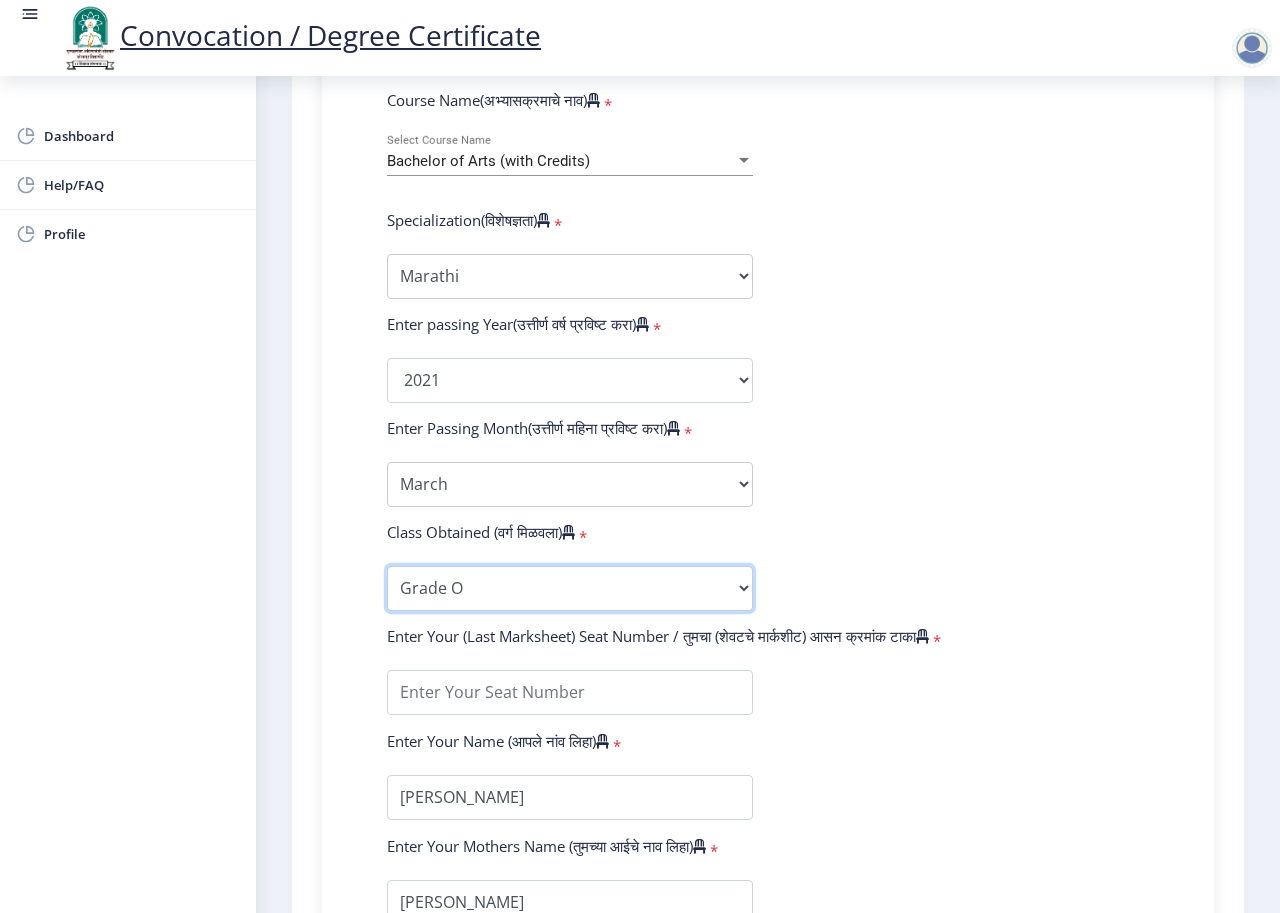 scroll, scrollTop: 900, scrollLeft: 0, axis: vertical 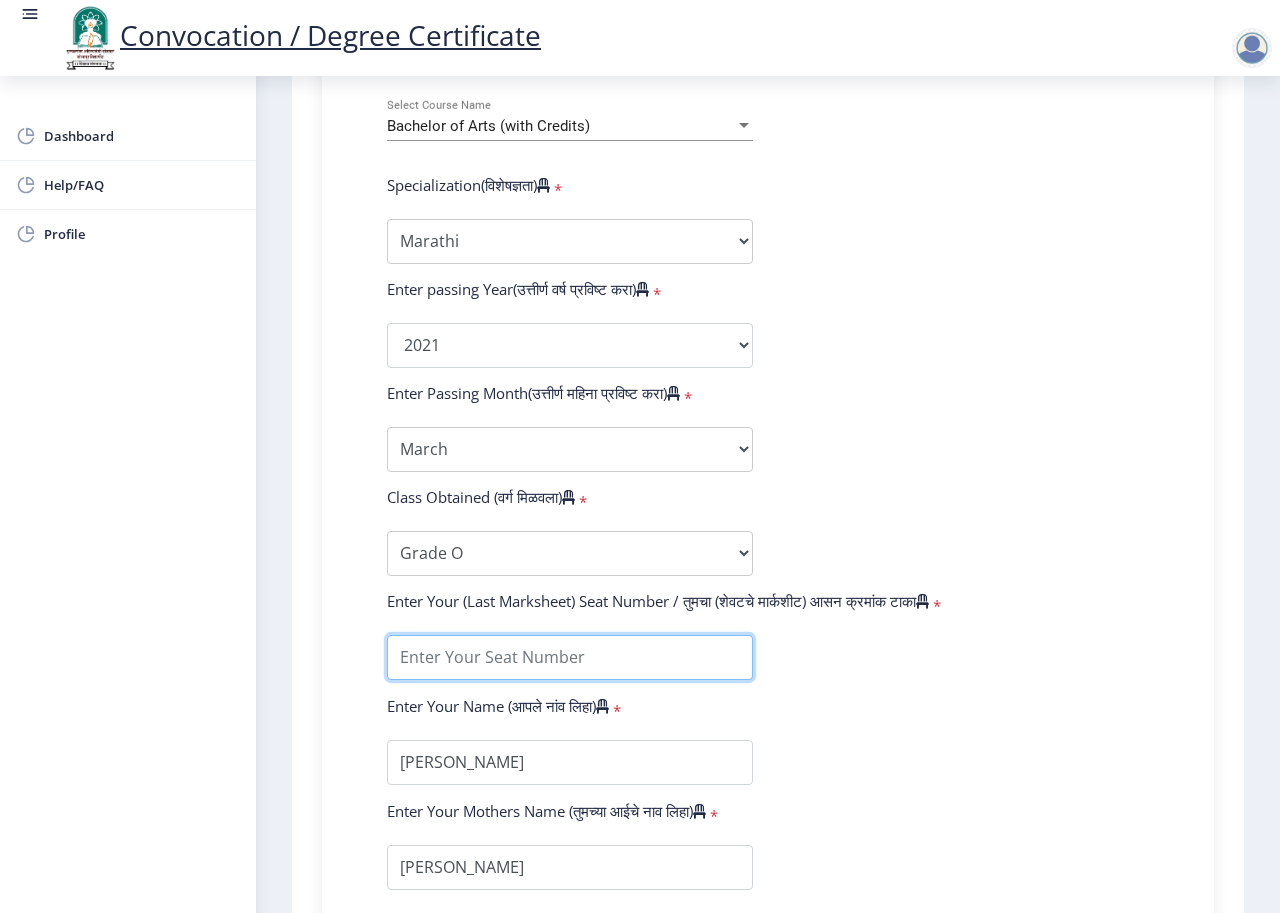 click at bounding box center [570, 657] 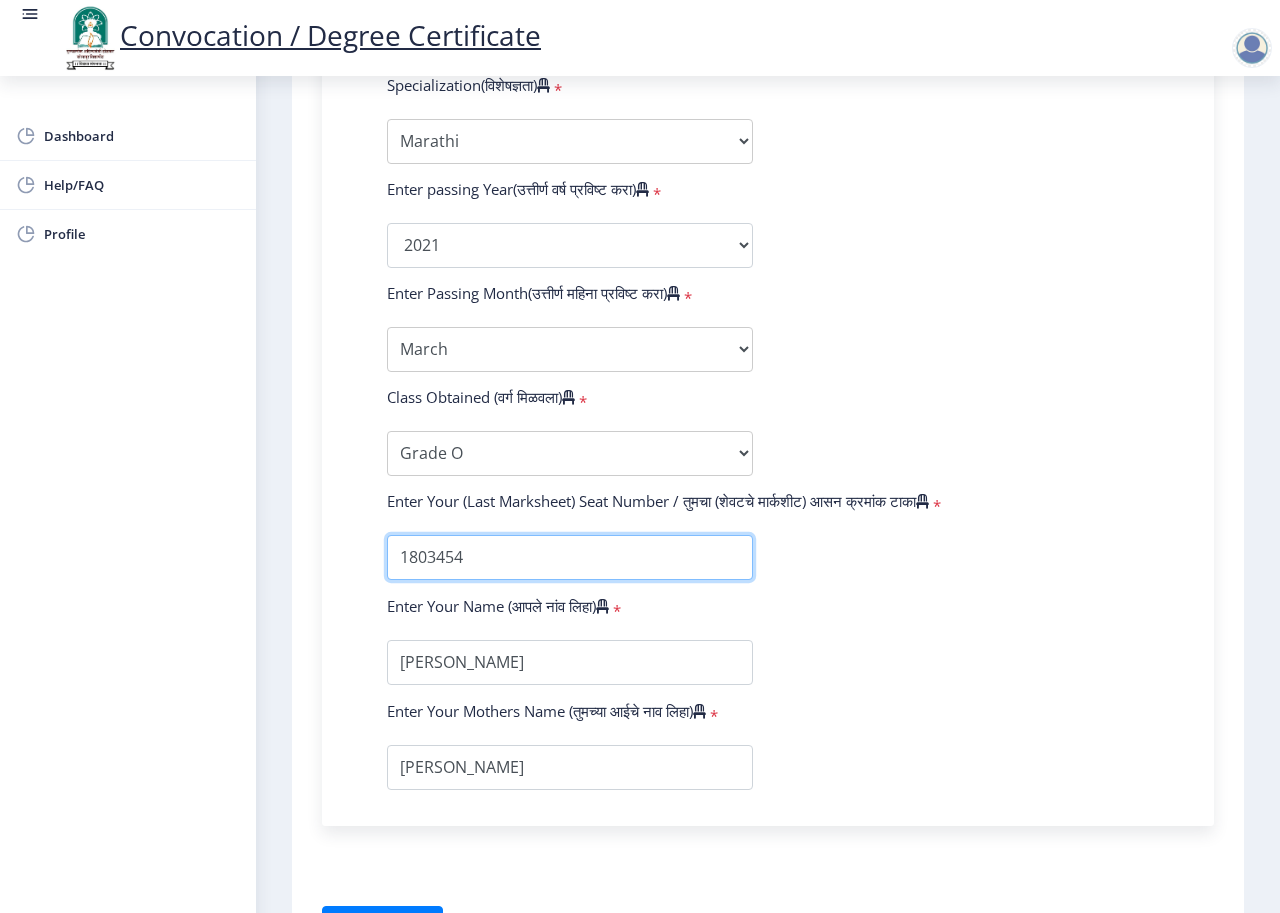 scroll, scrollTop: 1100, scrollLeft: 0, axis: vertical 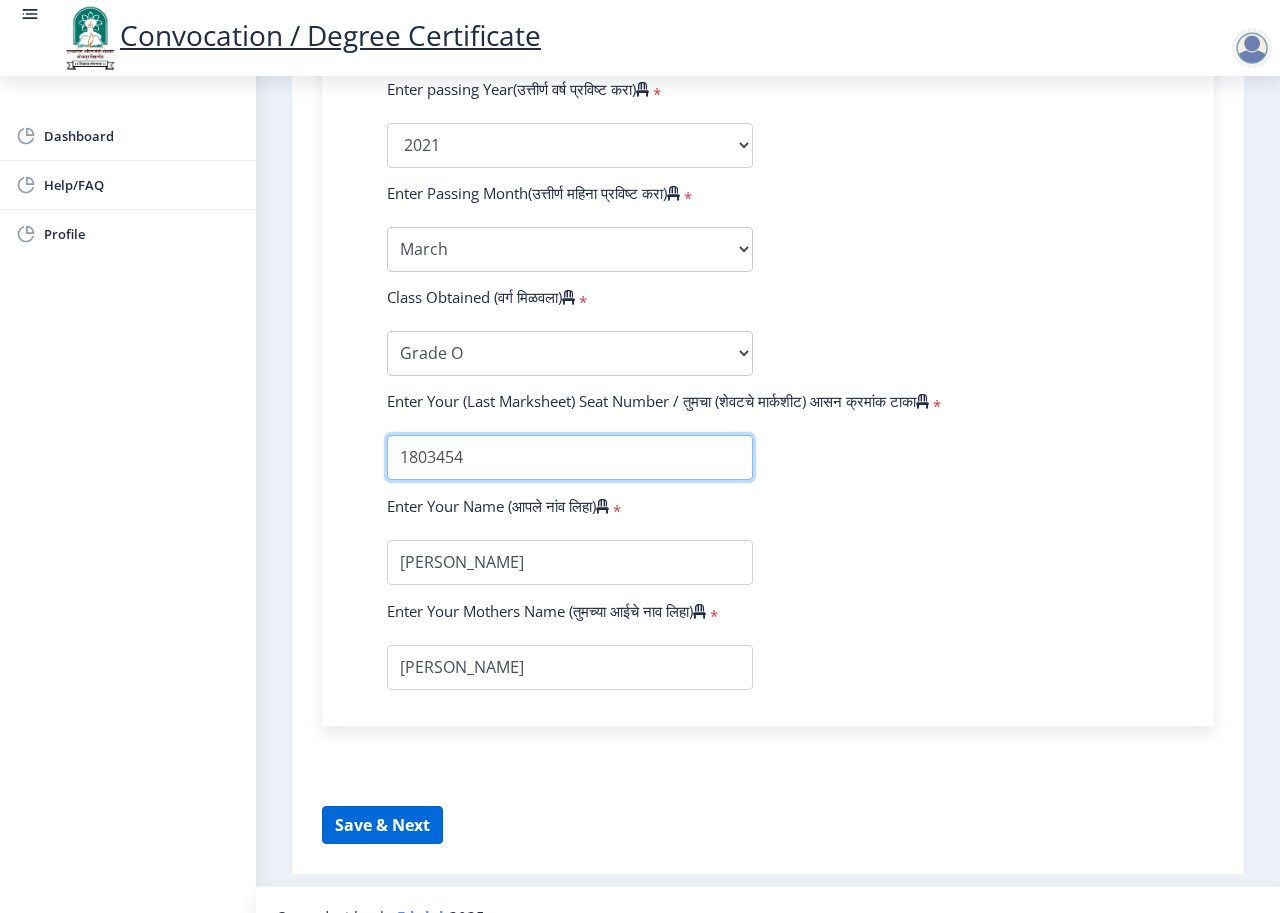 type on "1803454" 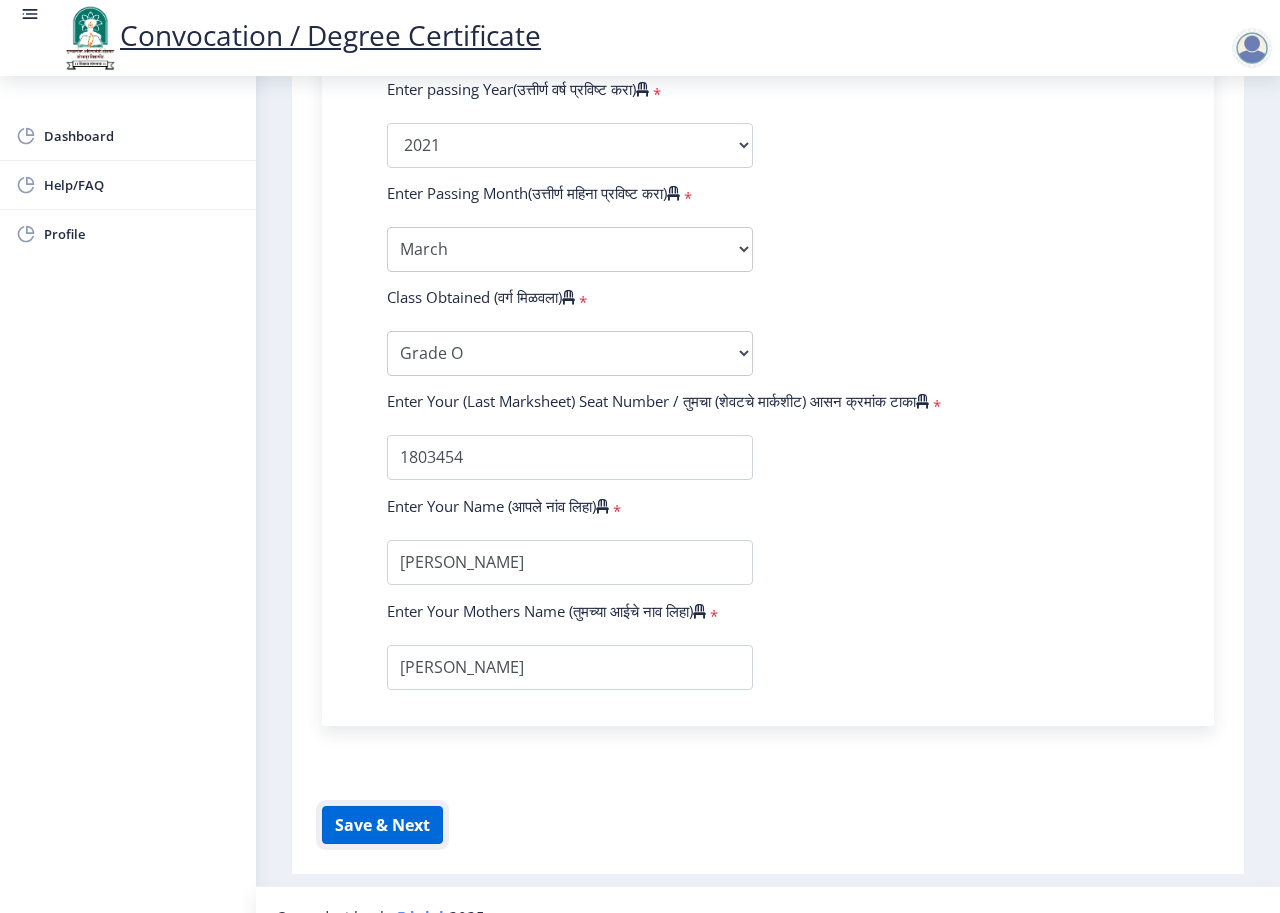 click on "Save & Next" 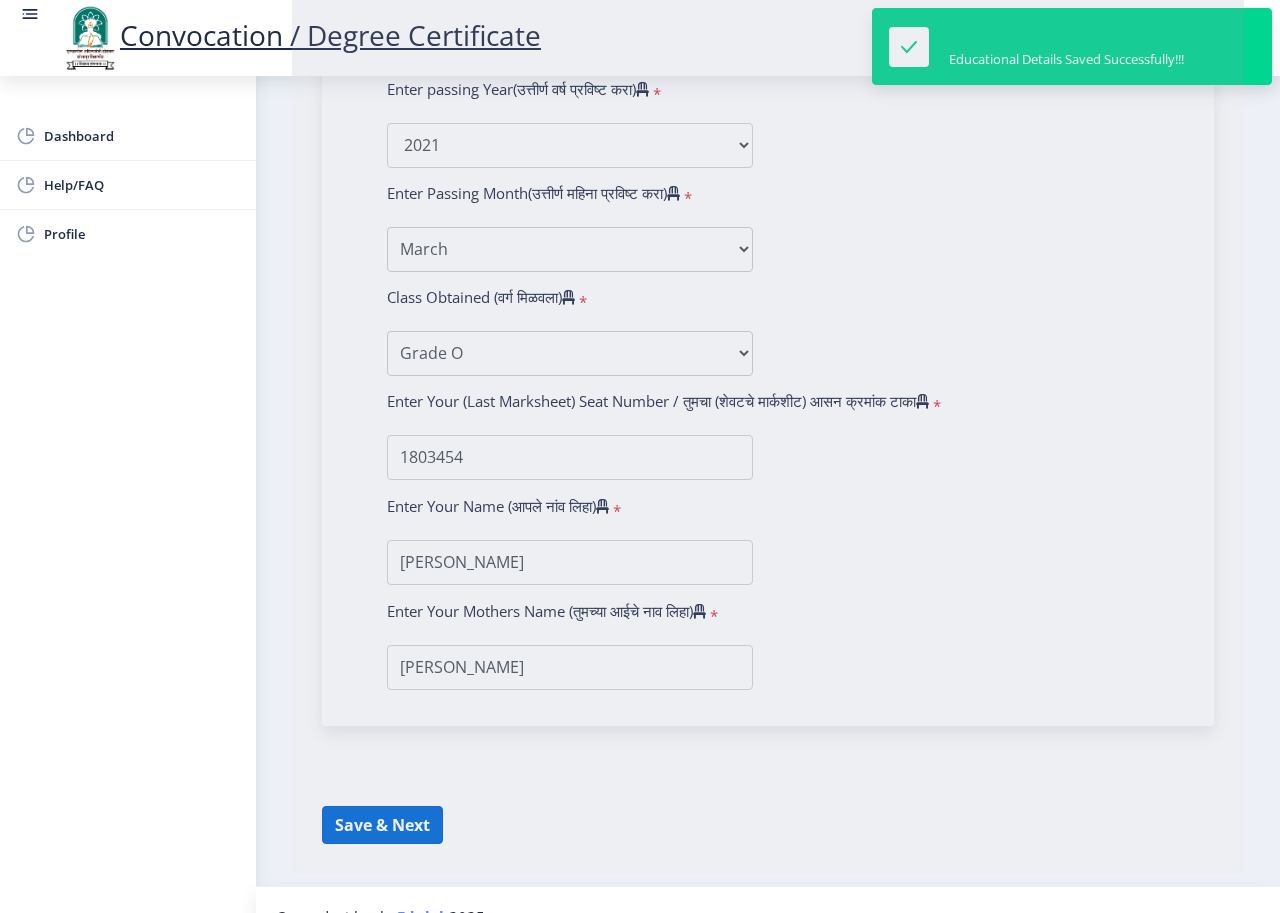 select 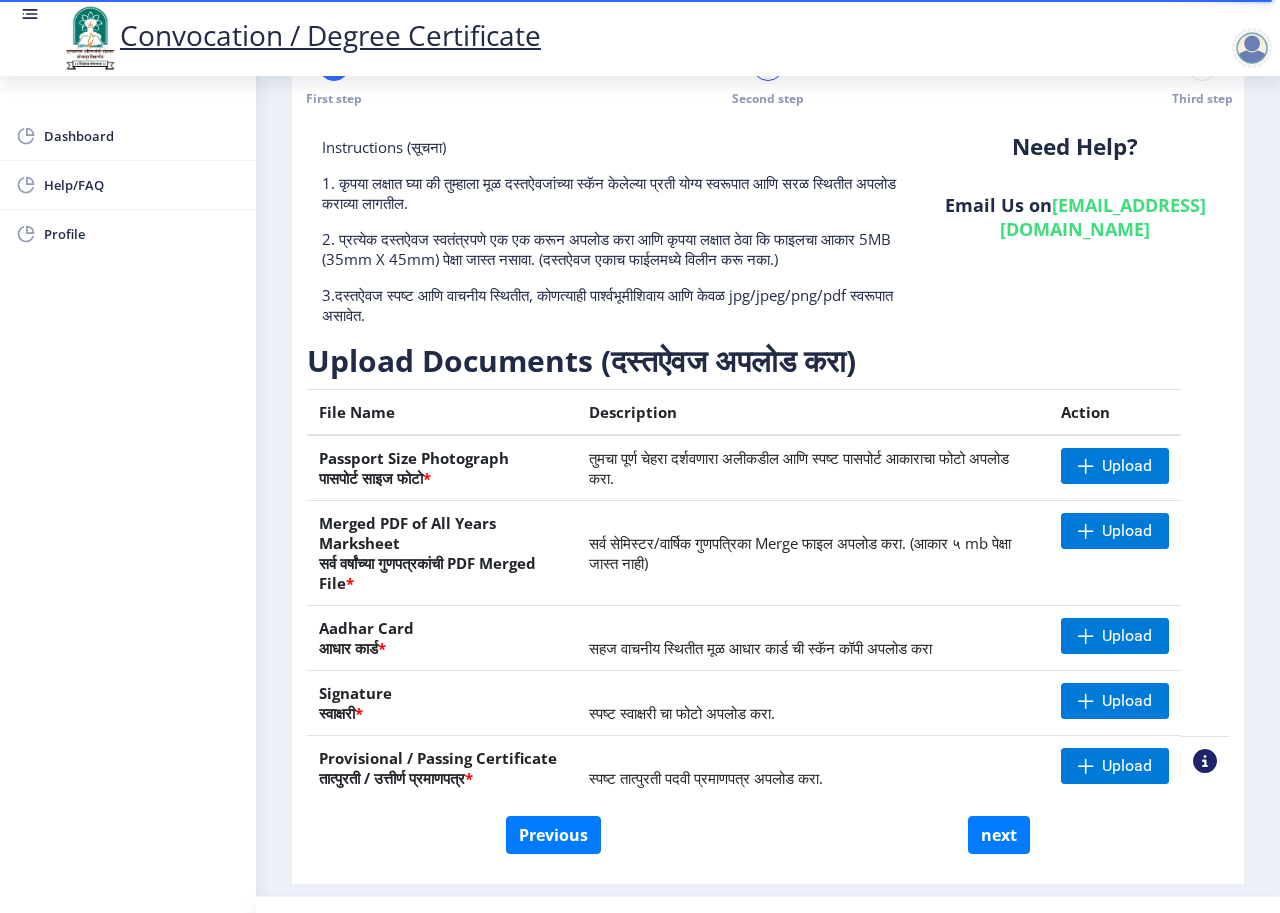 scroll, scrollTop: 37, scrollLeft: 0, axis: vertical 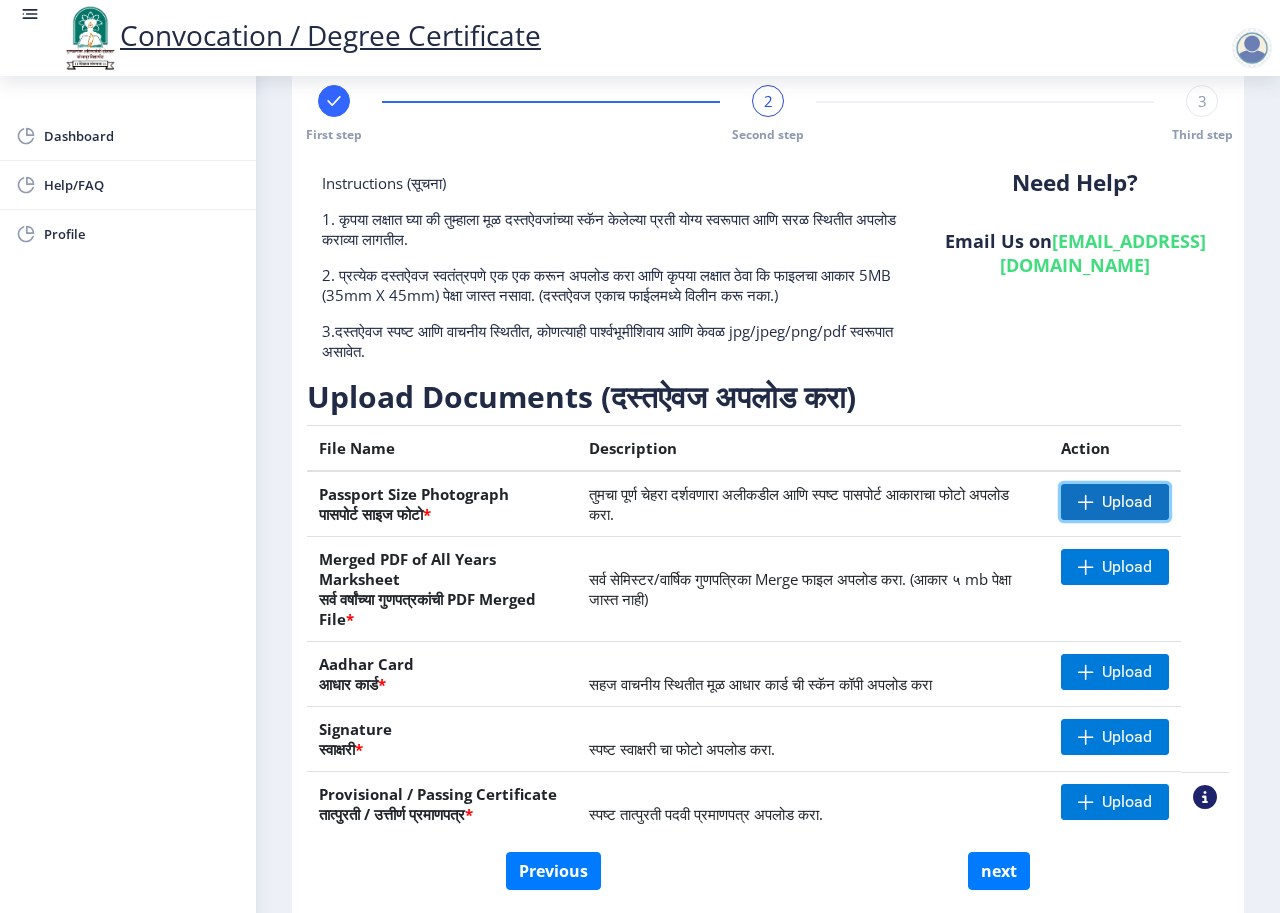 click on "Upload" 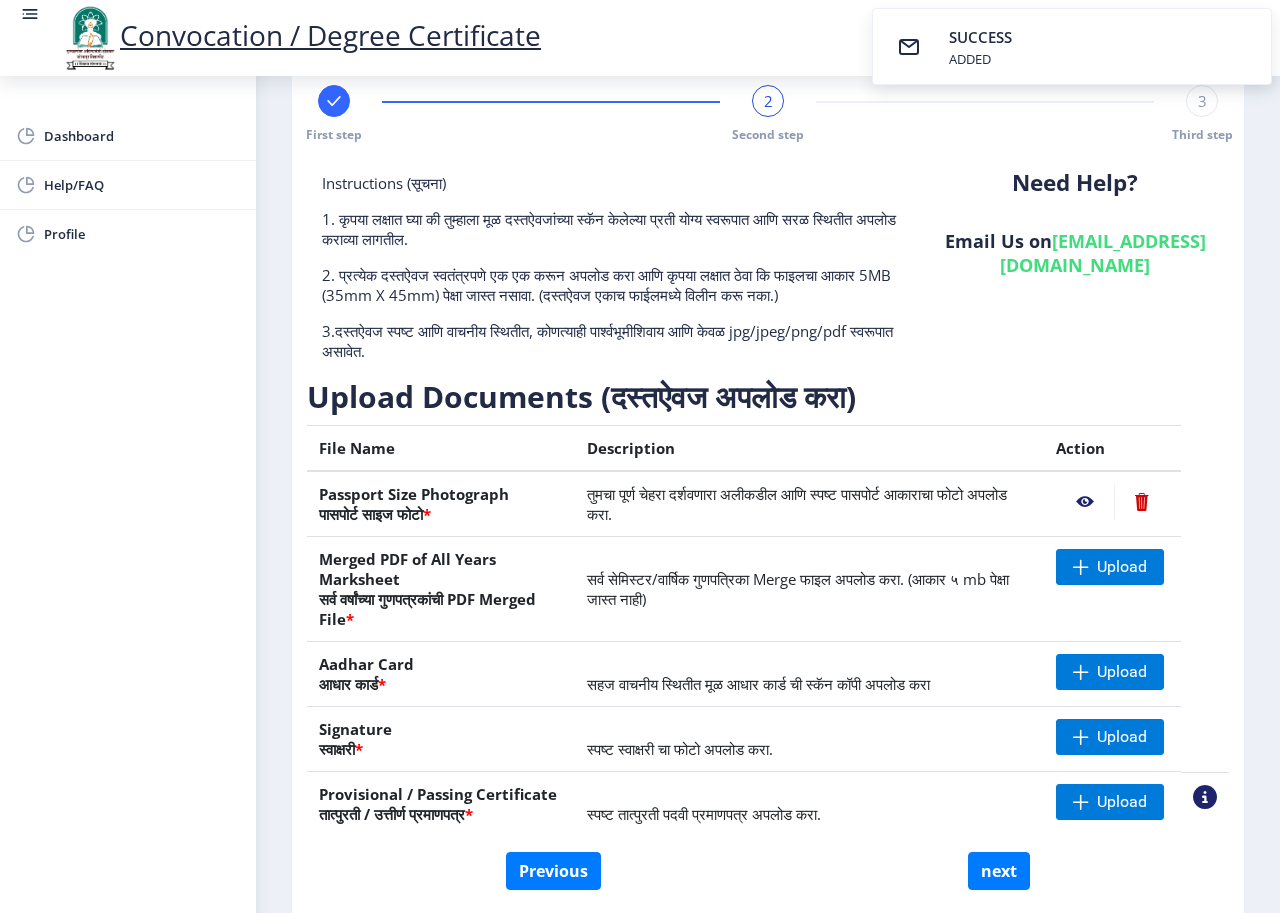 click 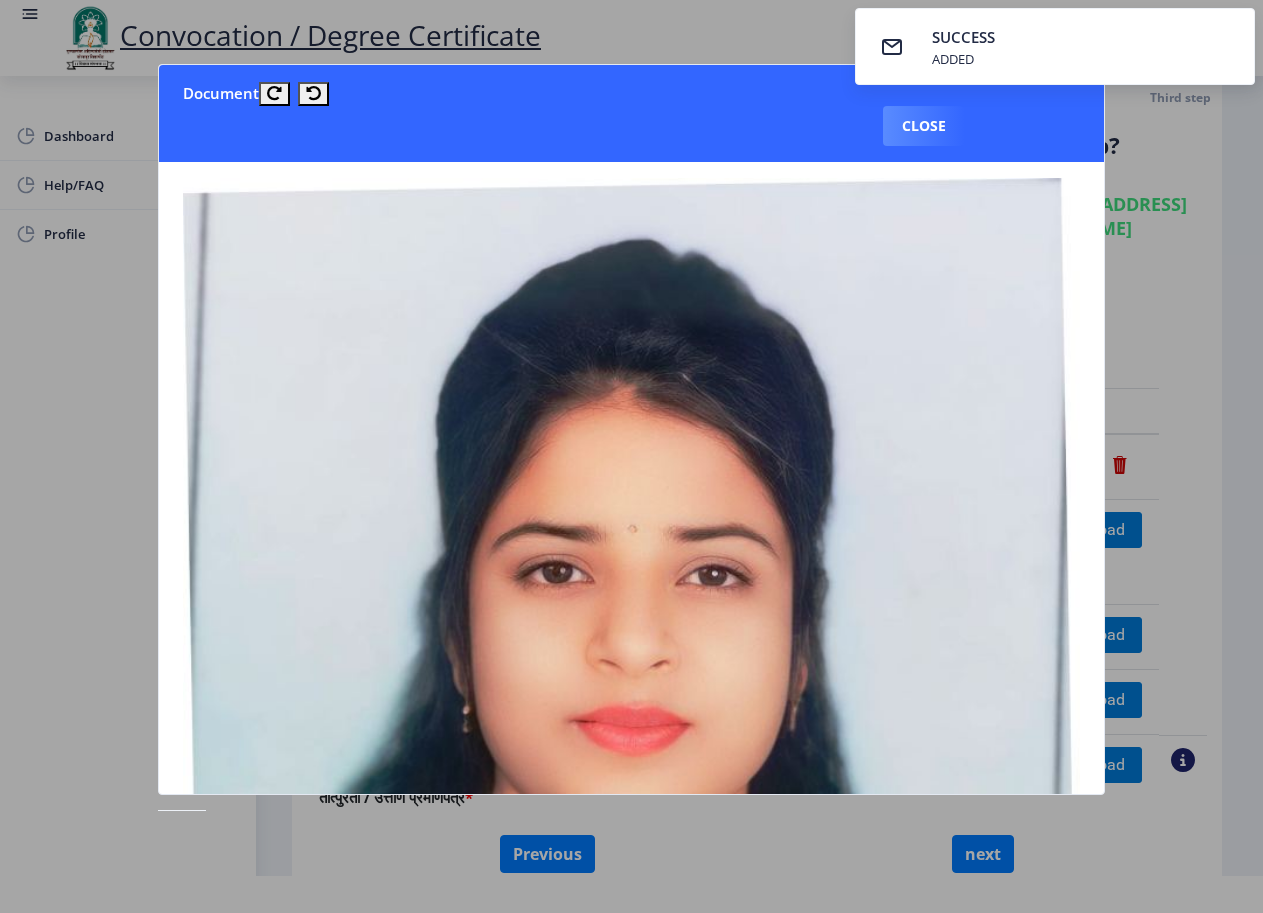 click 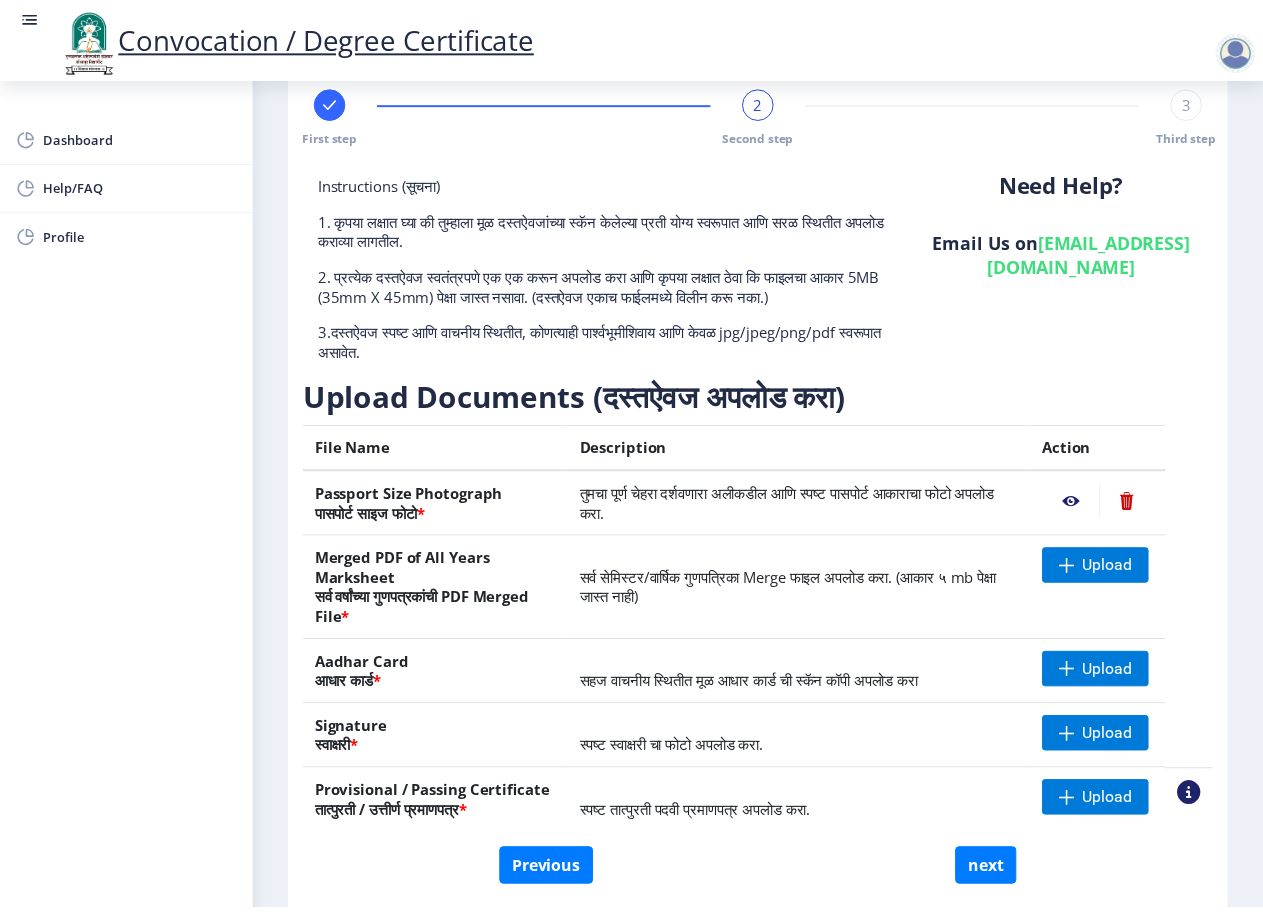 scroll, scrollTop: 137, scrollLeft: 0, axis: vertical 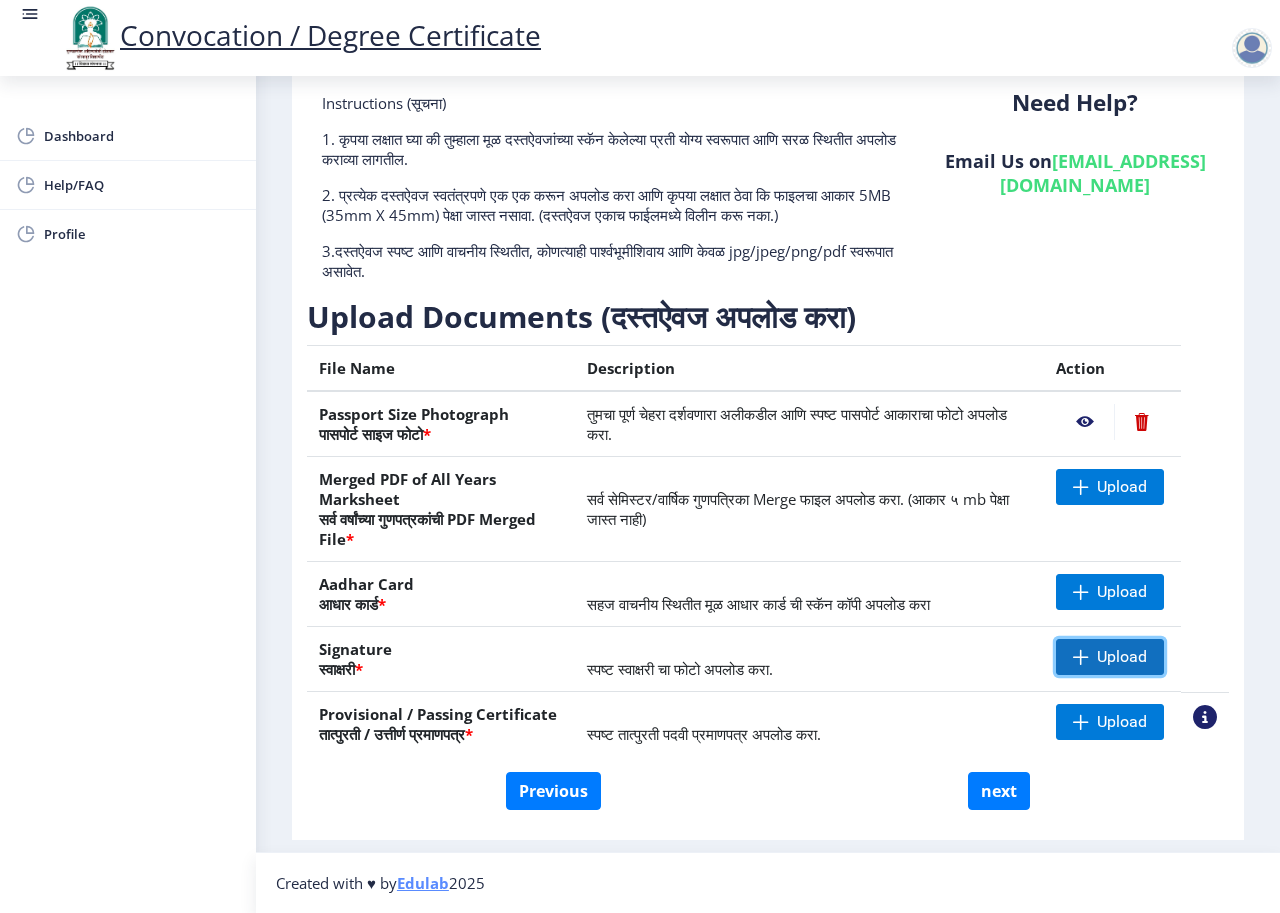 click on "Upload" 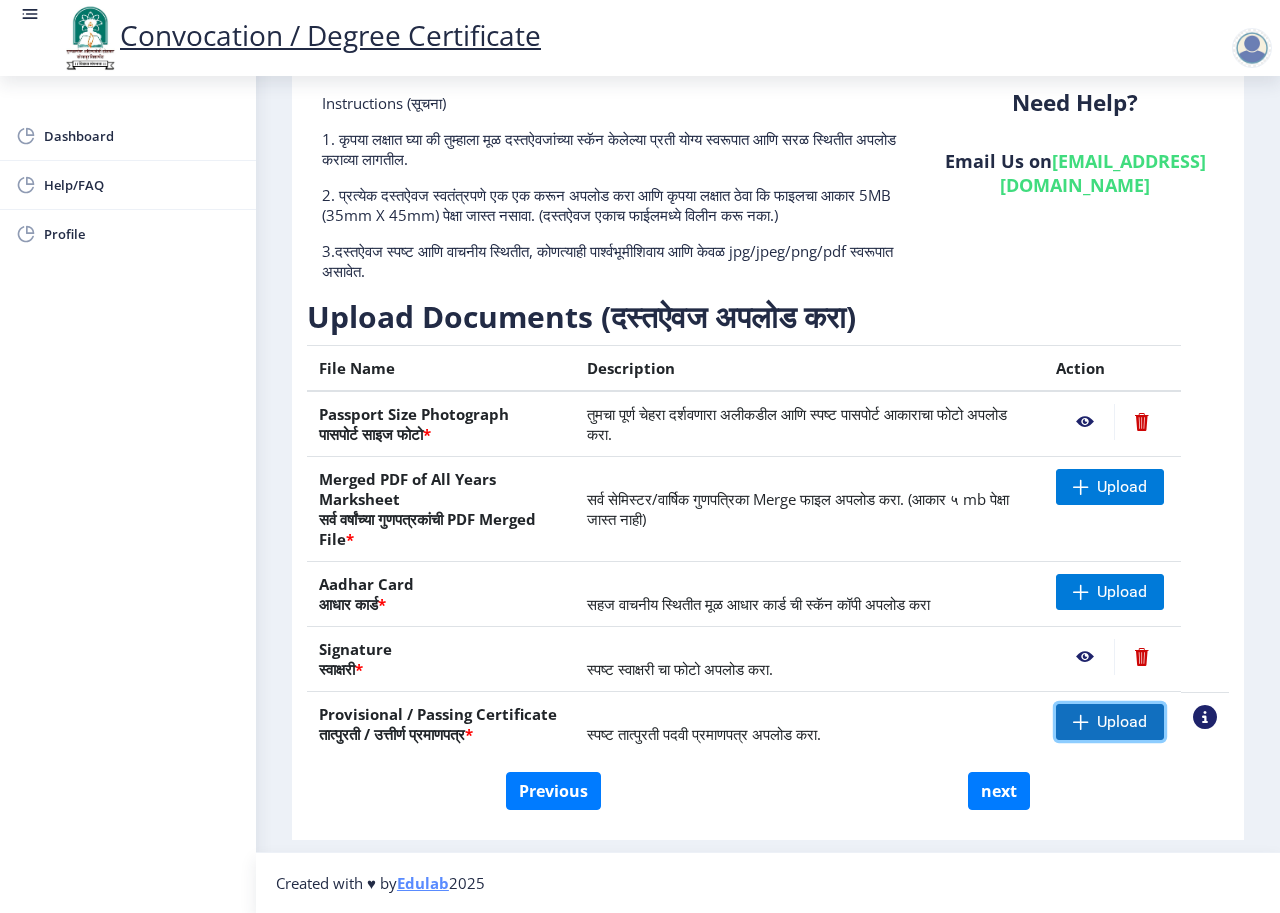 click 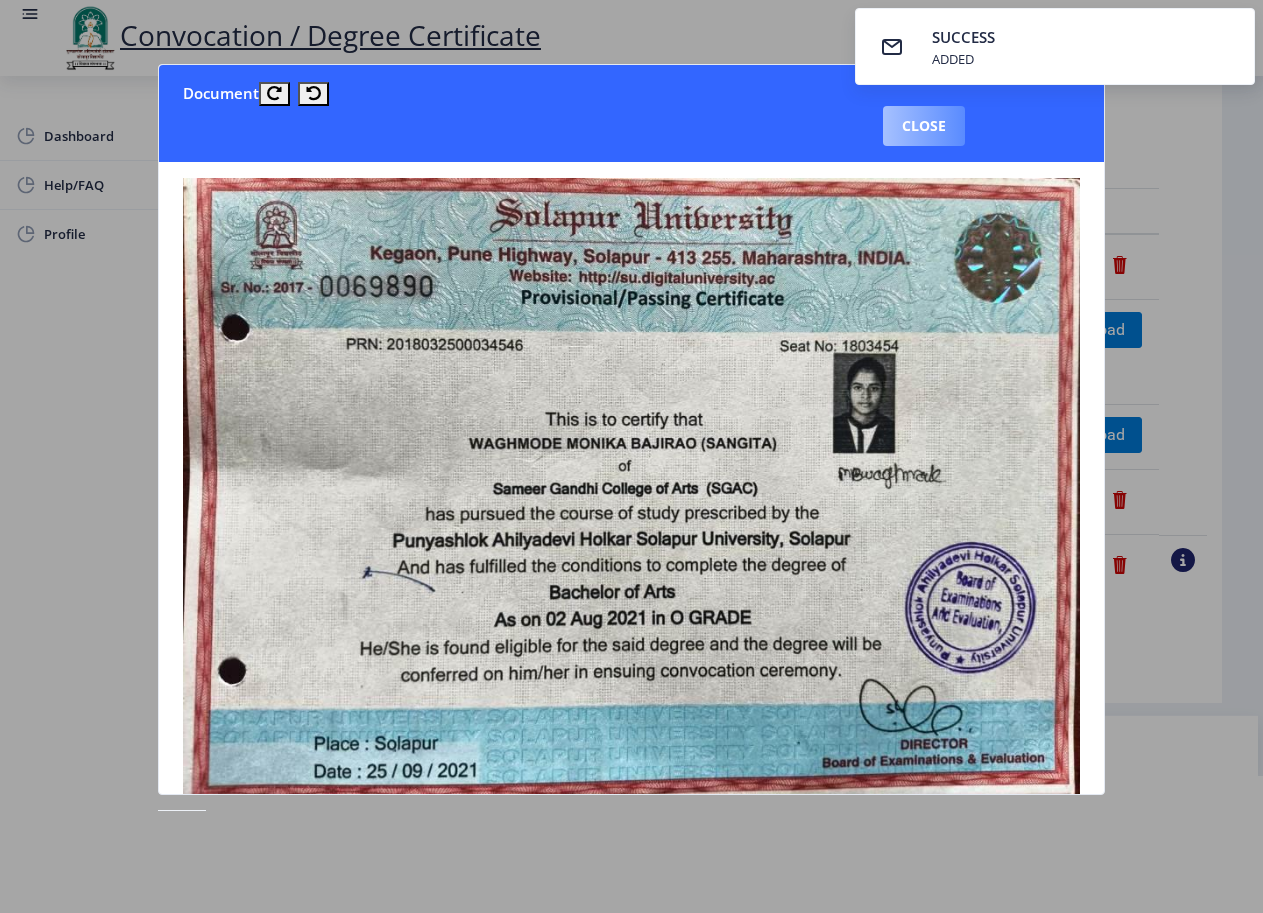 click on "Close" at bounding box center [924, 126] 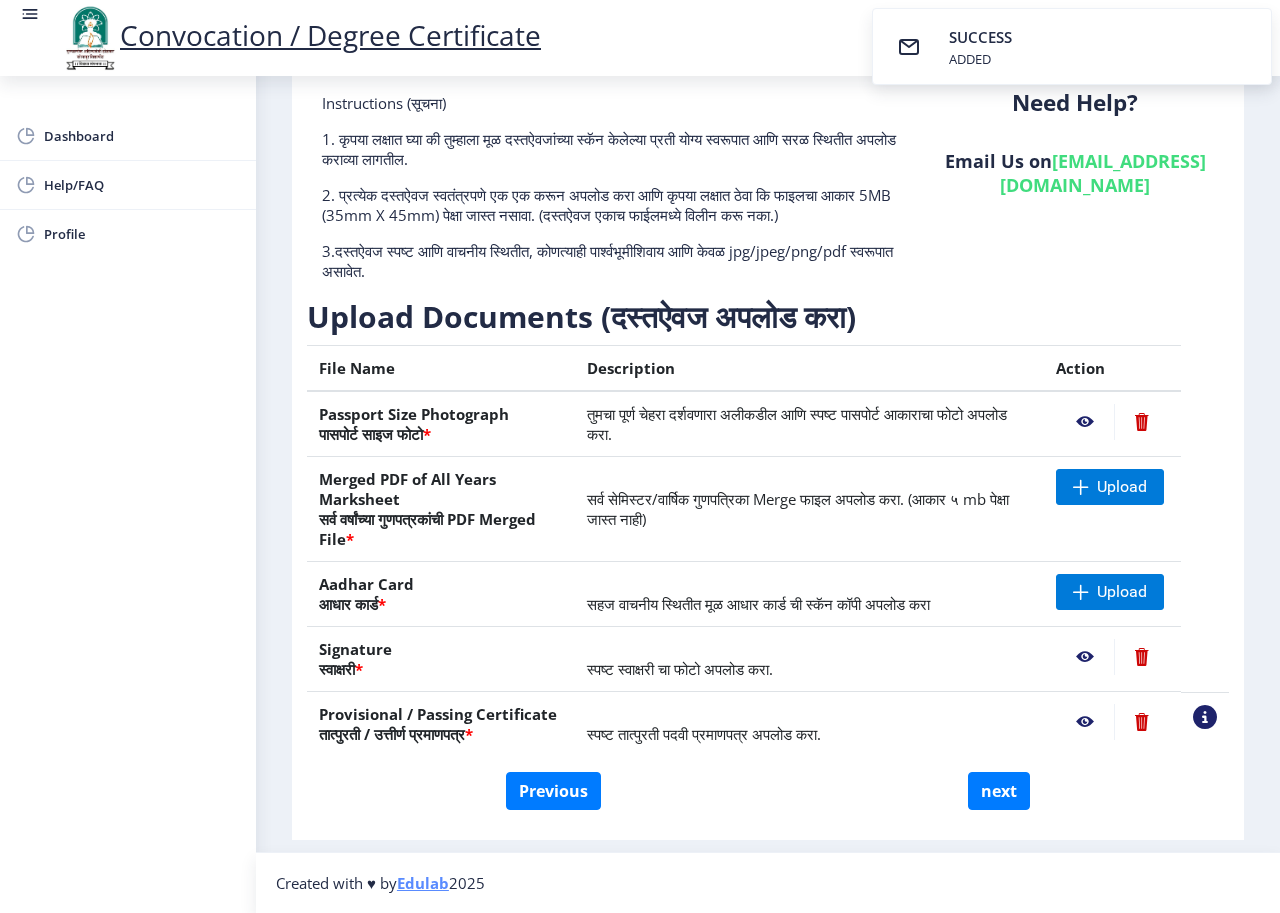 click 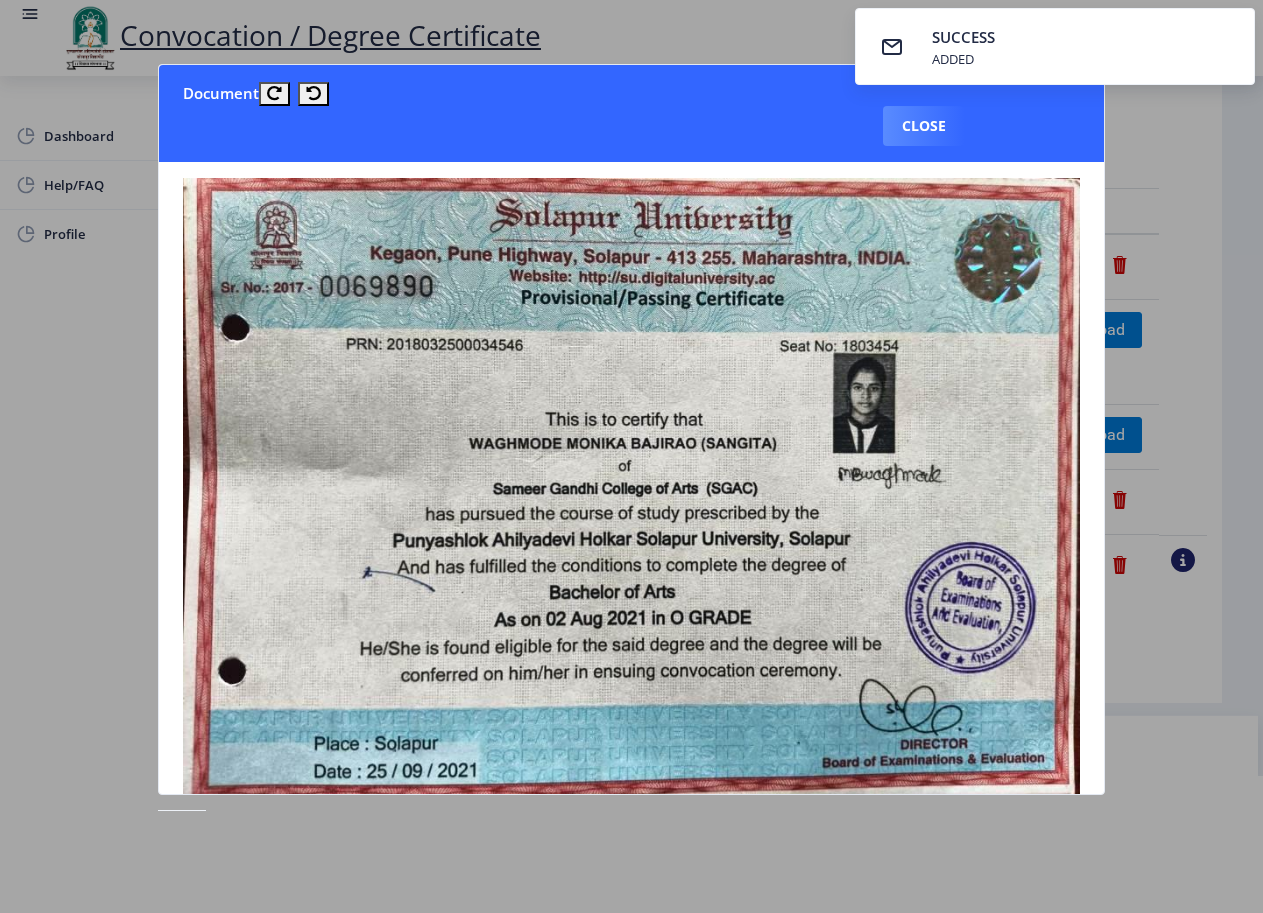 click 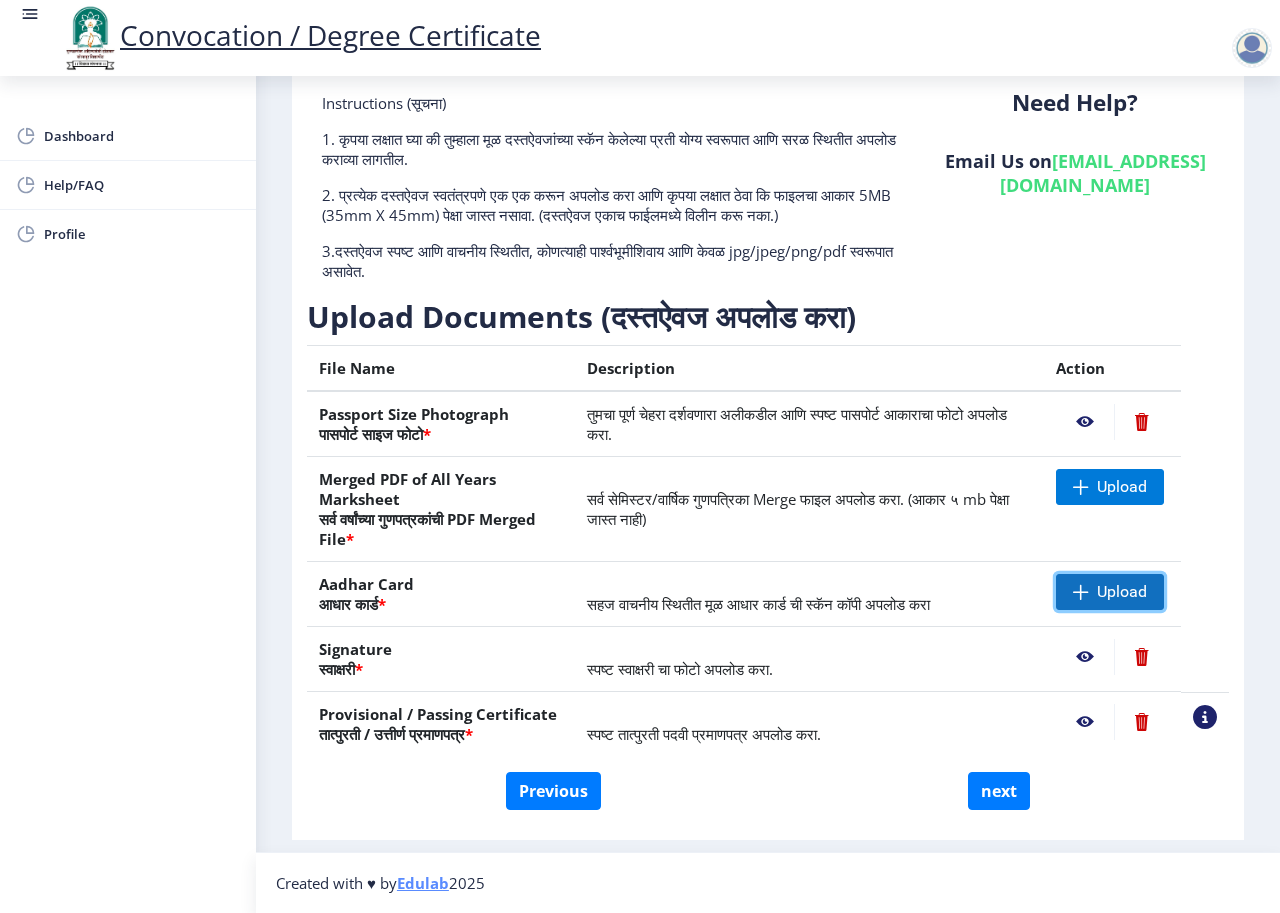 click 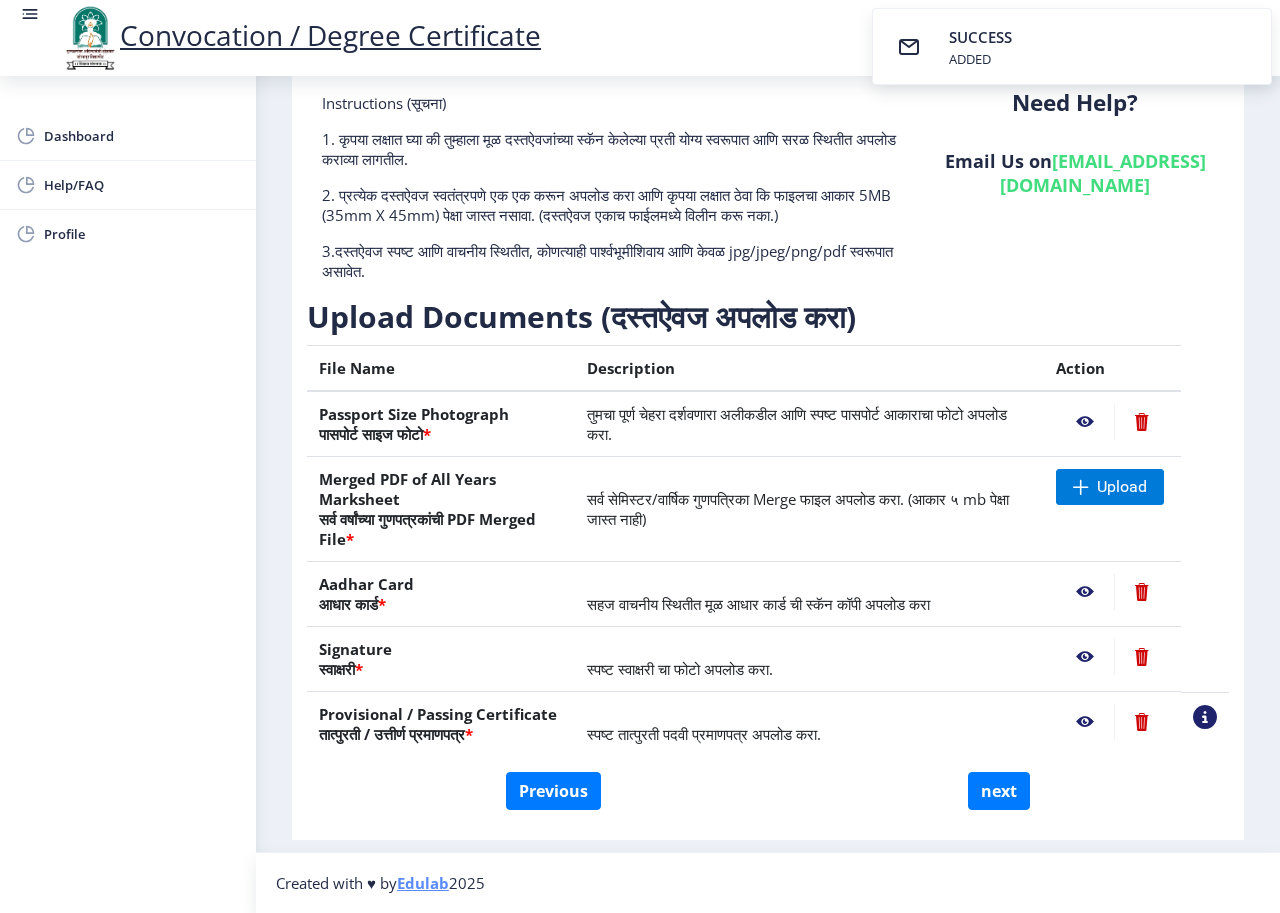 click 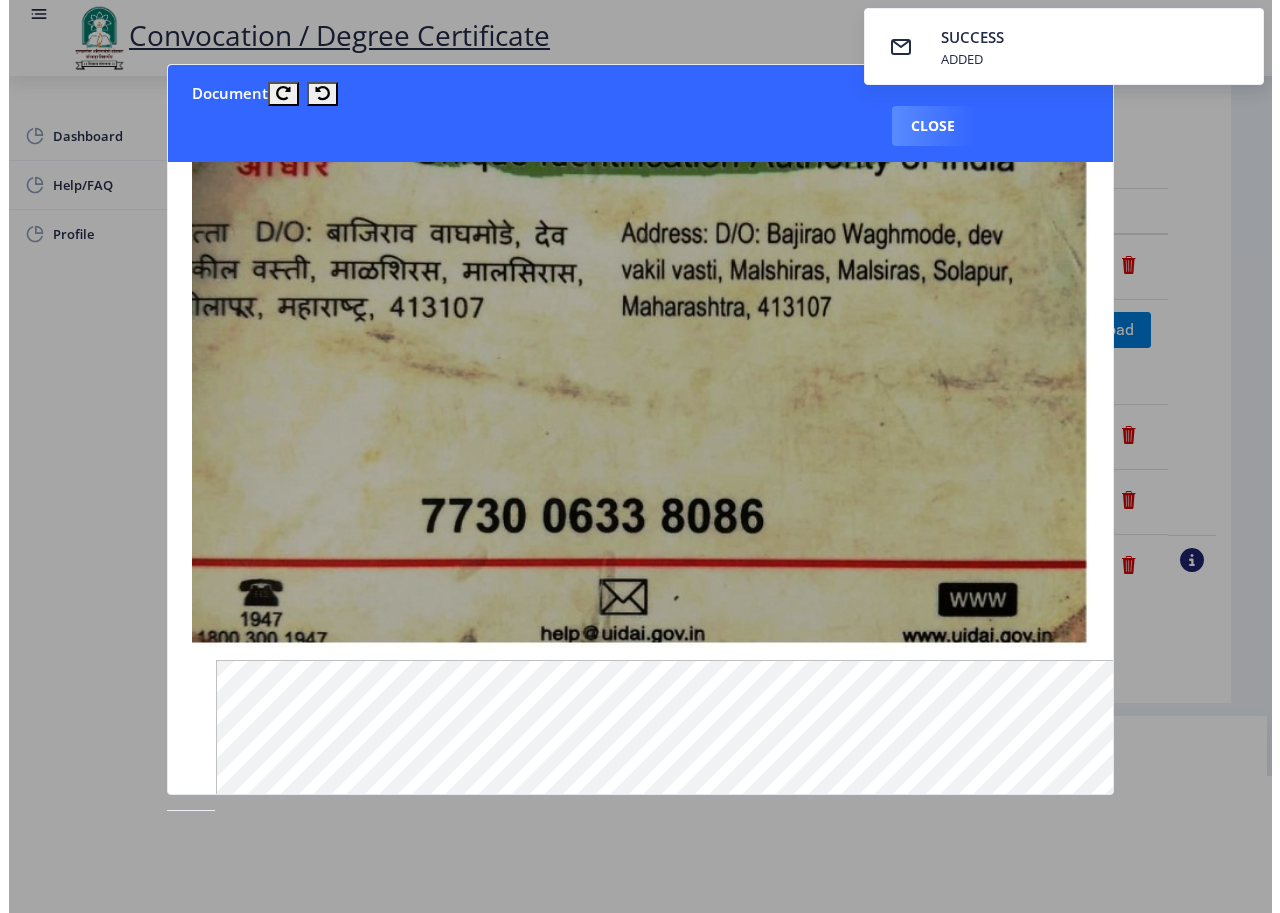scroll, scrollTop: 600, scrollLeft: 0, axis: vertical 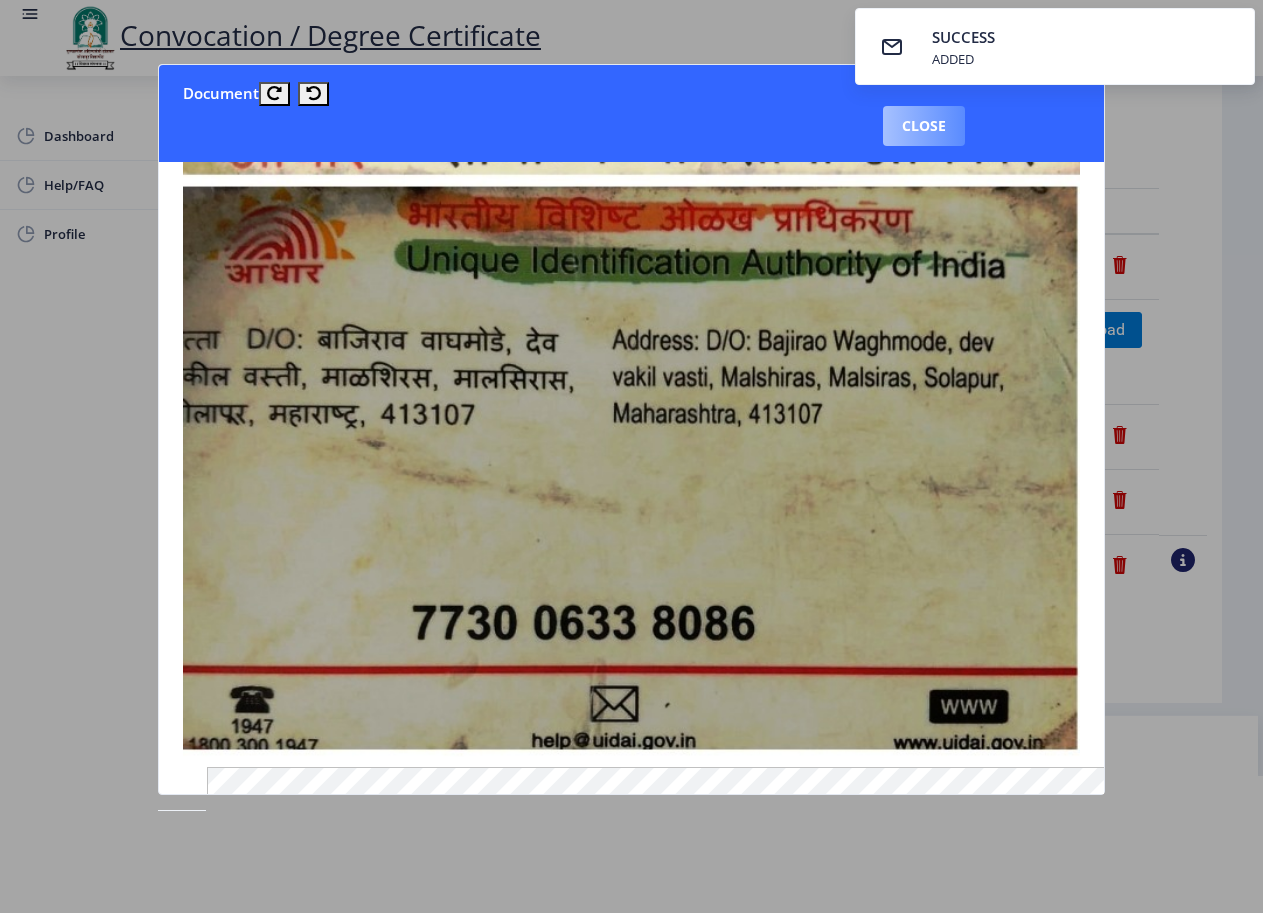 click on "Close" at bounding box center [924, 126] 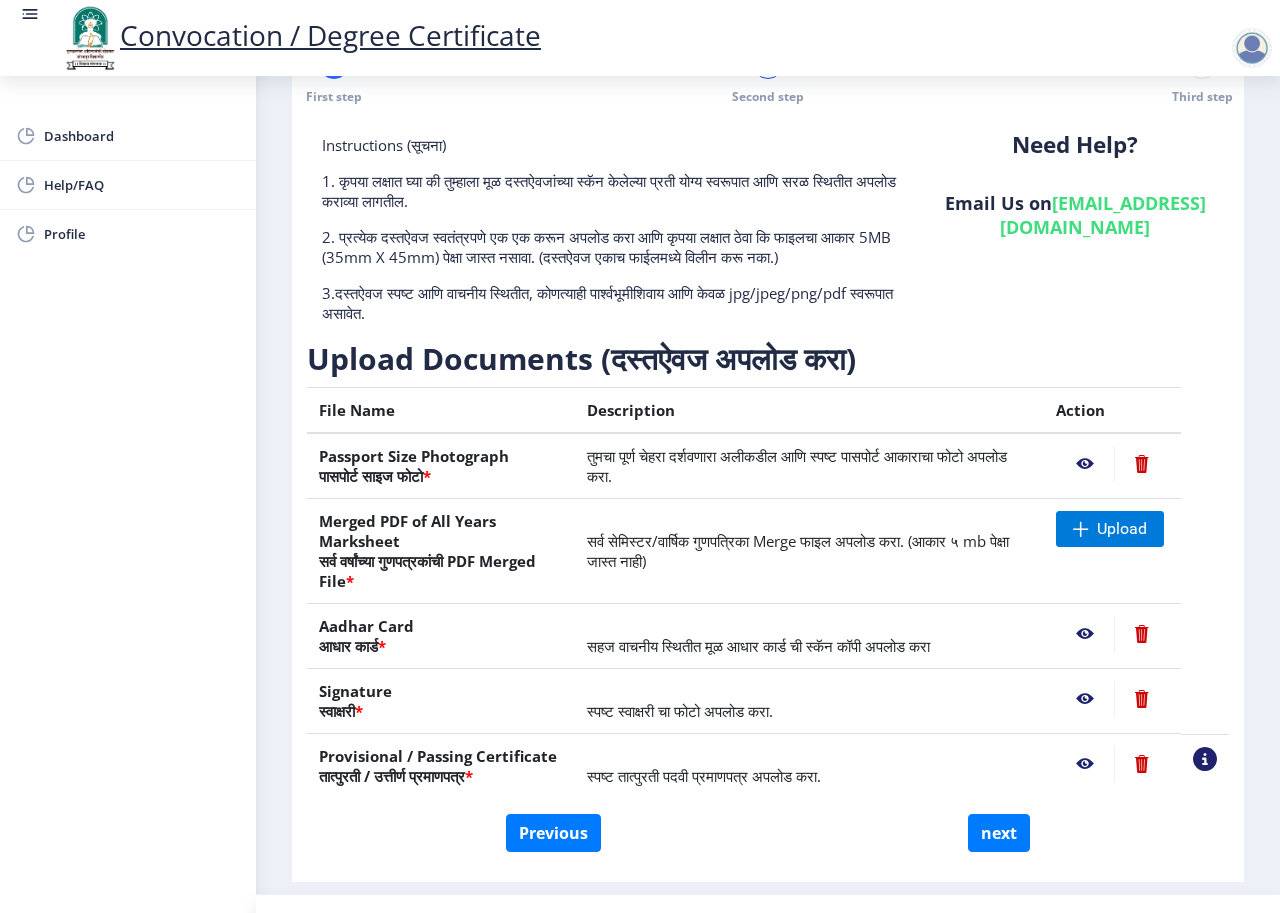 scroll, scrollTop: 0, scrollLeft: 0, axis: both 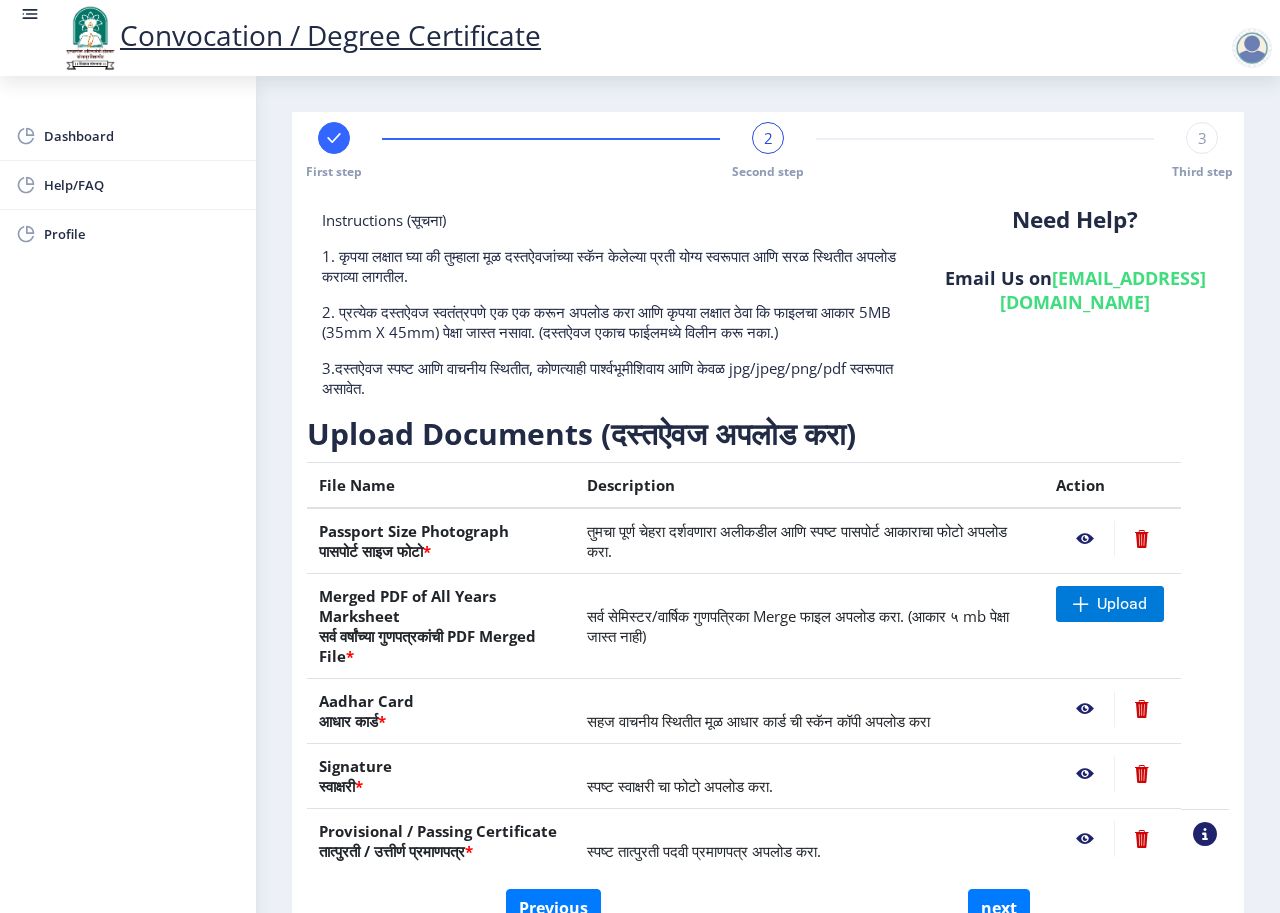 click 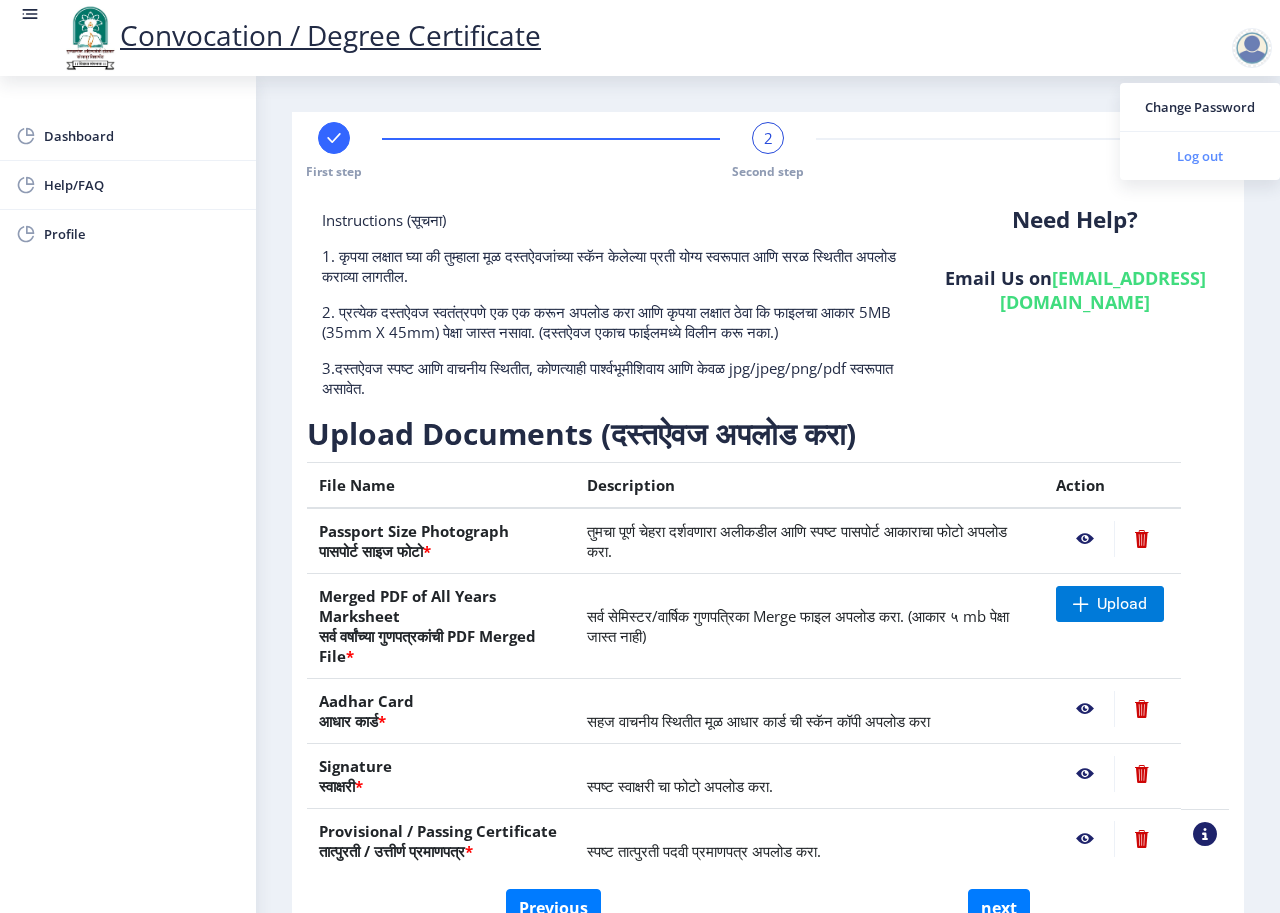 click on "Log out" at bounding box center [1200, 156] 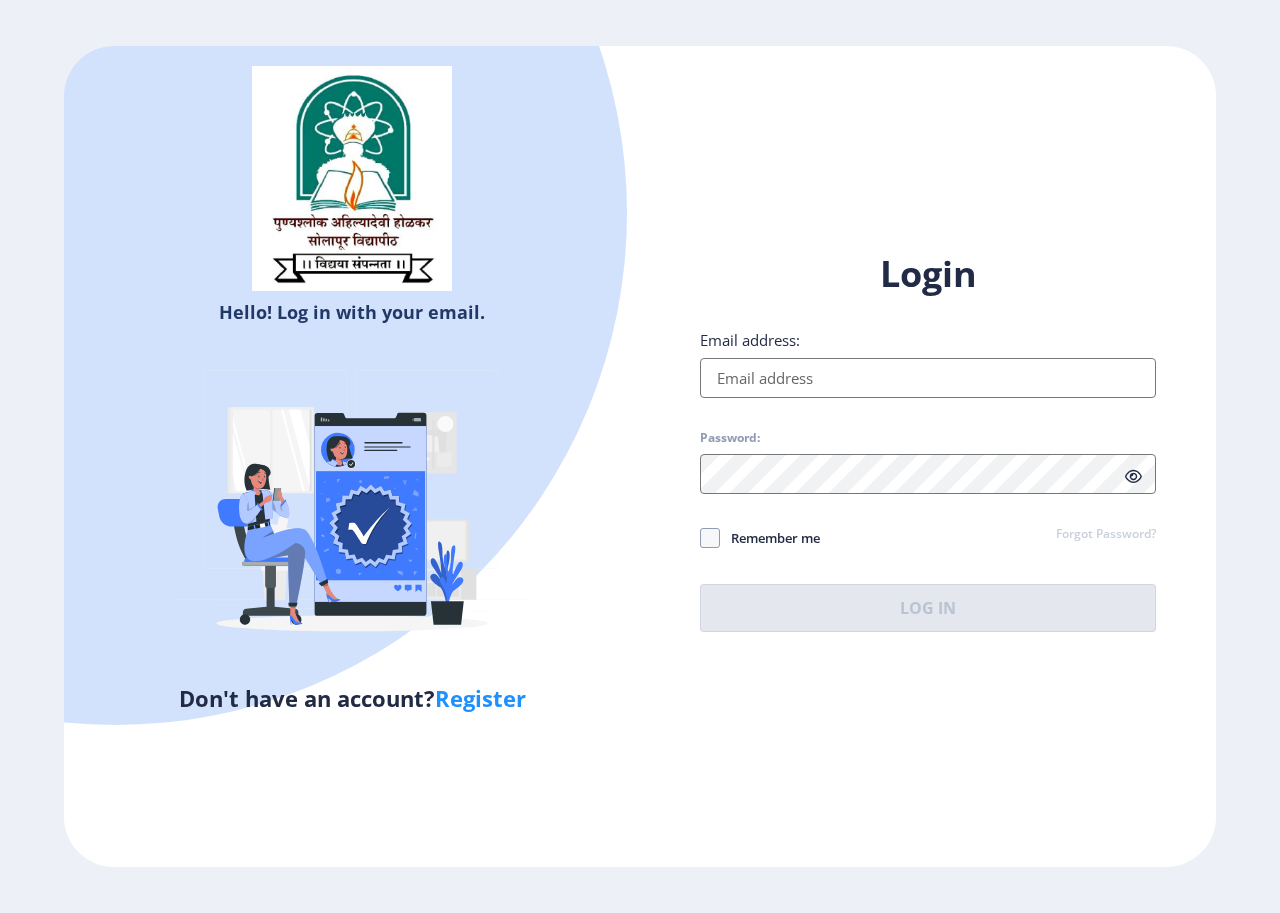 click on "Email address:" 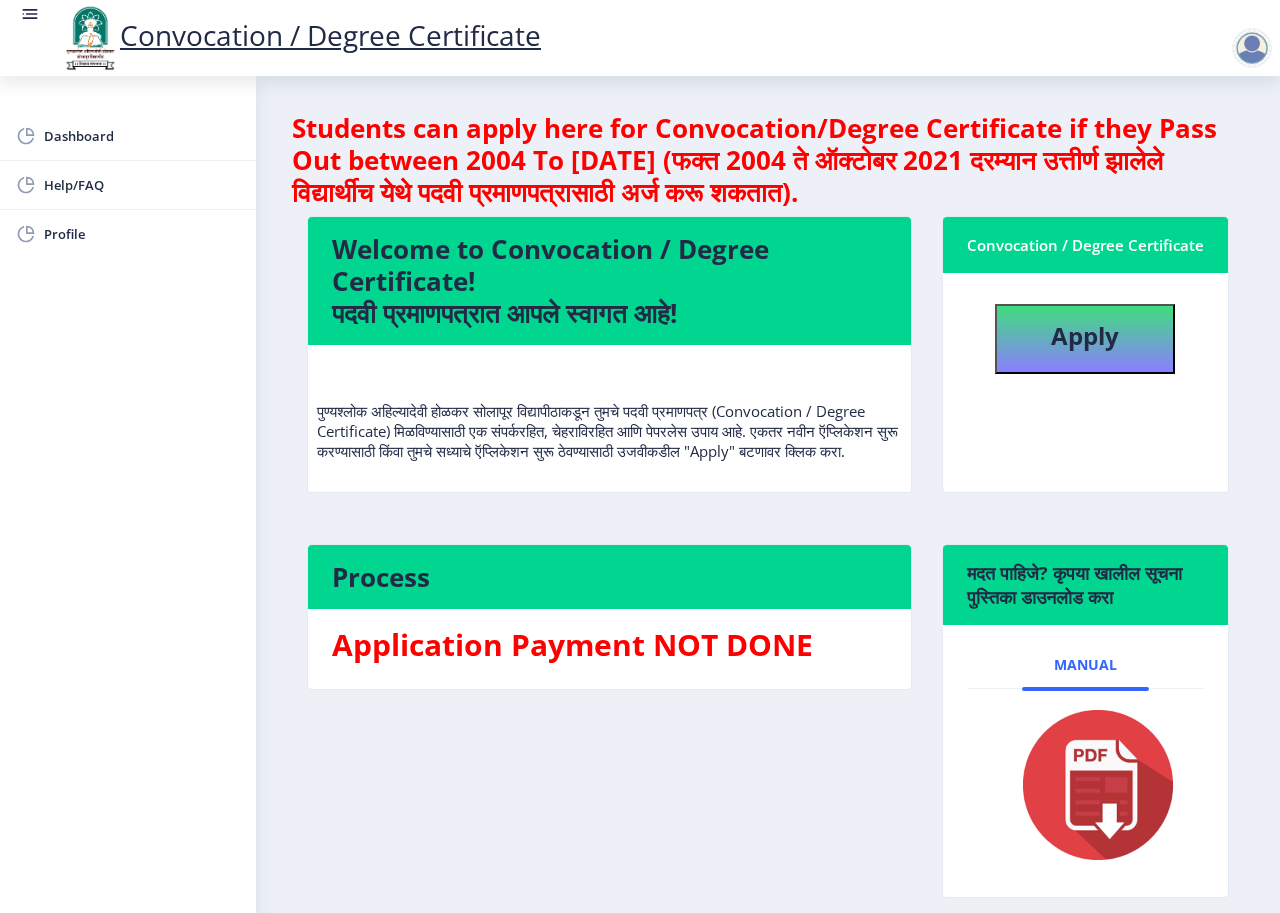 click on "Apply" 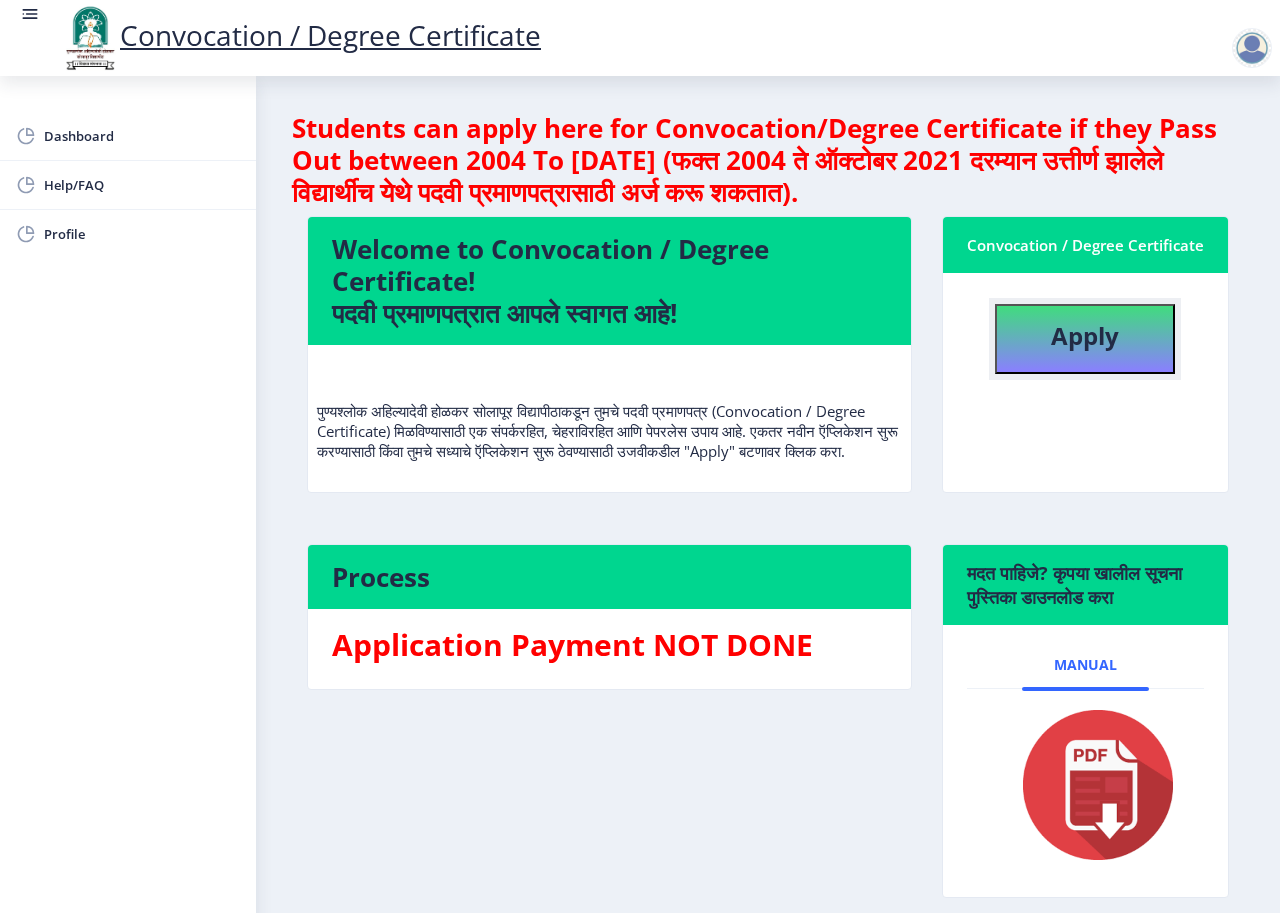 click on "Apply" 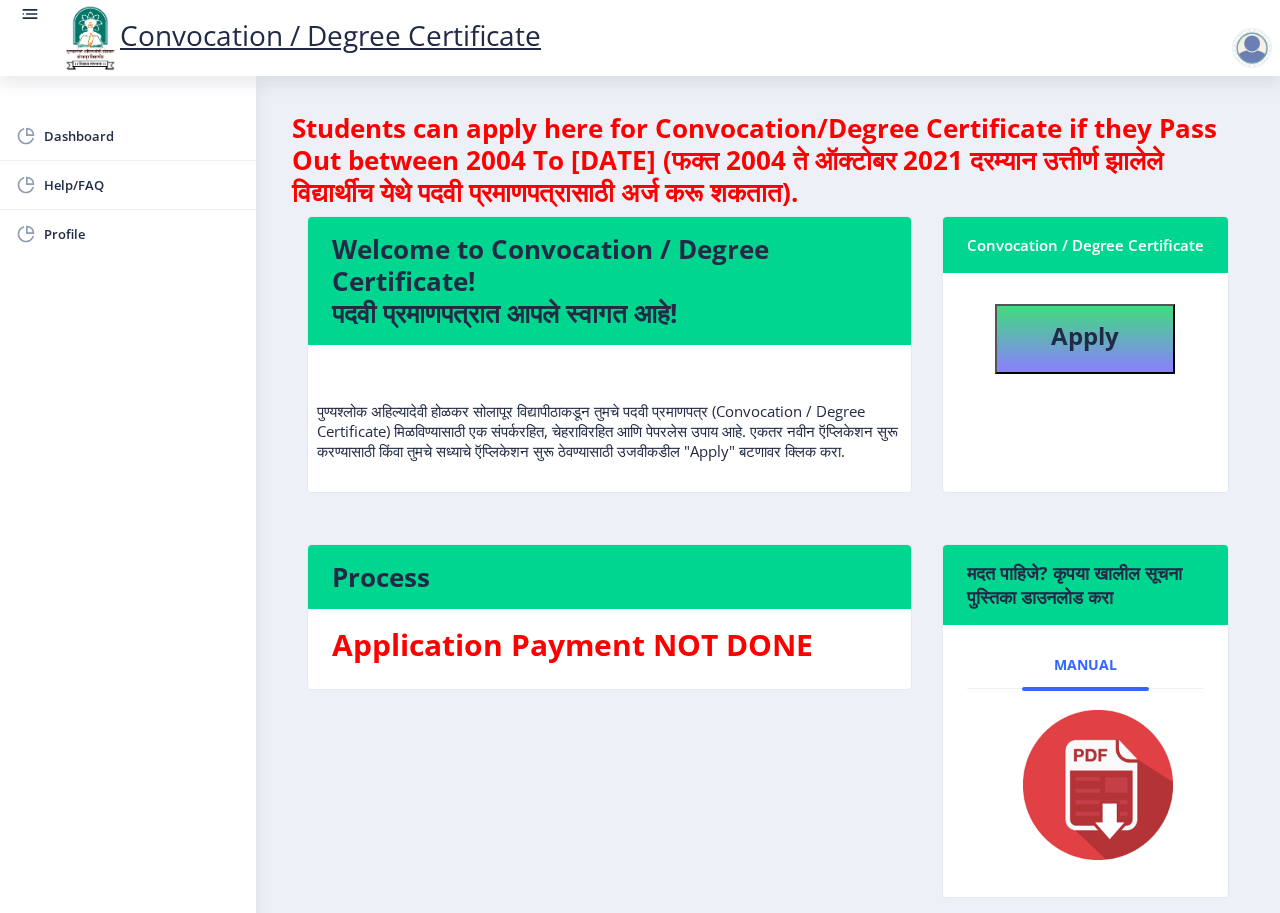 select 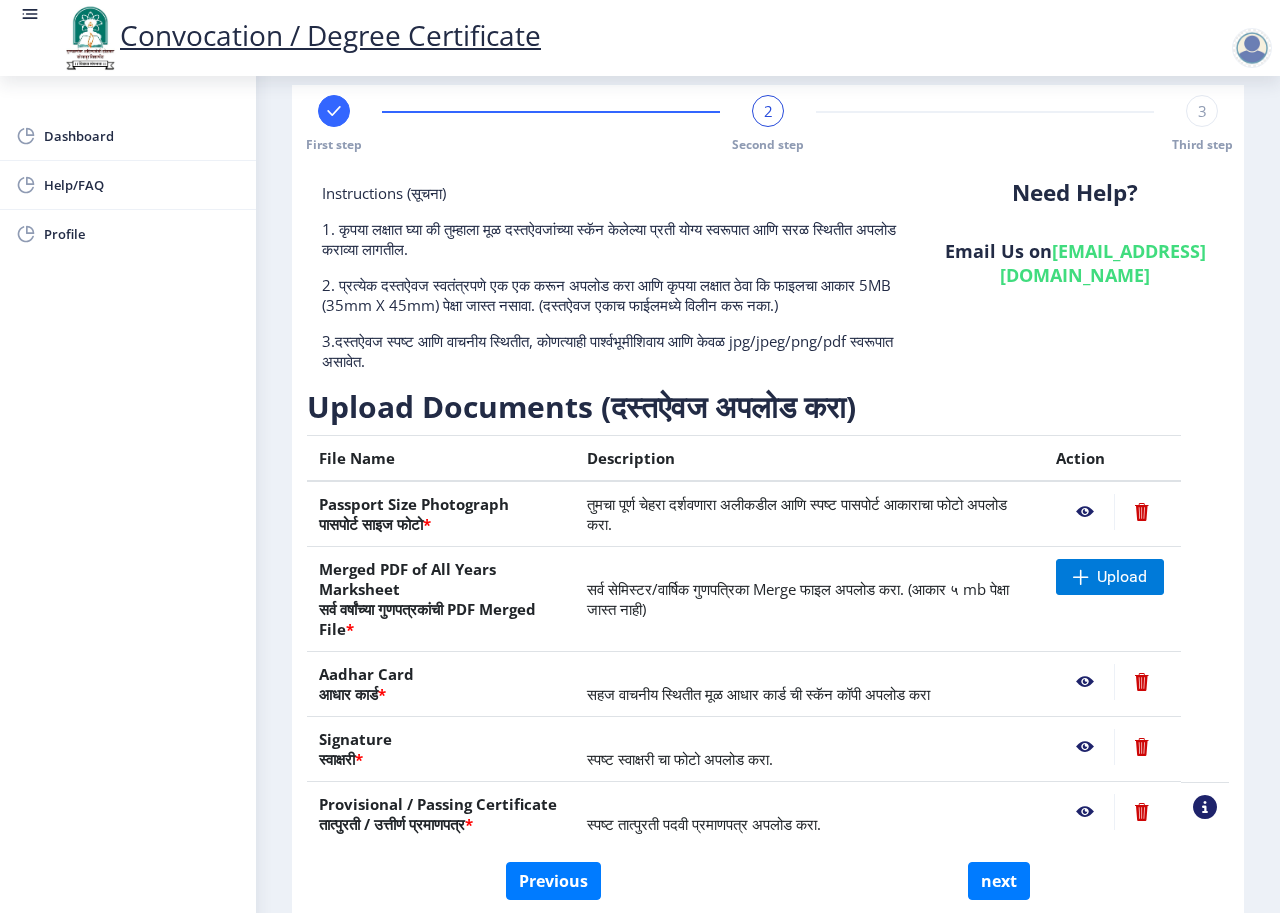 scroll, scrollTop: 0, scrollLeft: 0, axis: both 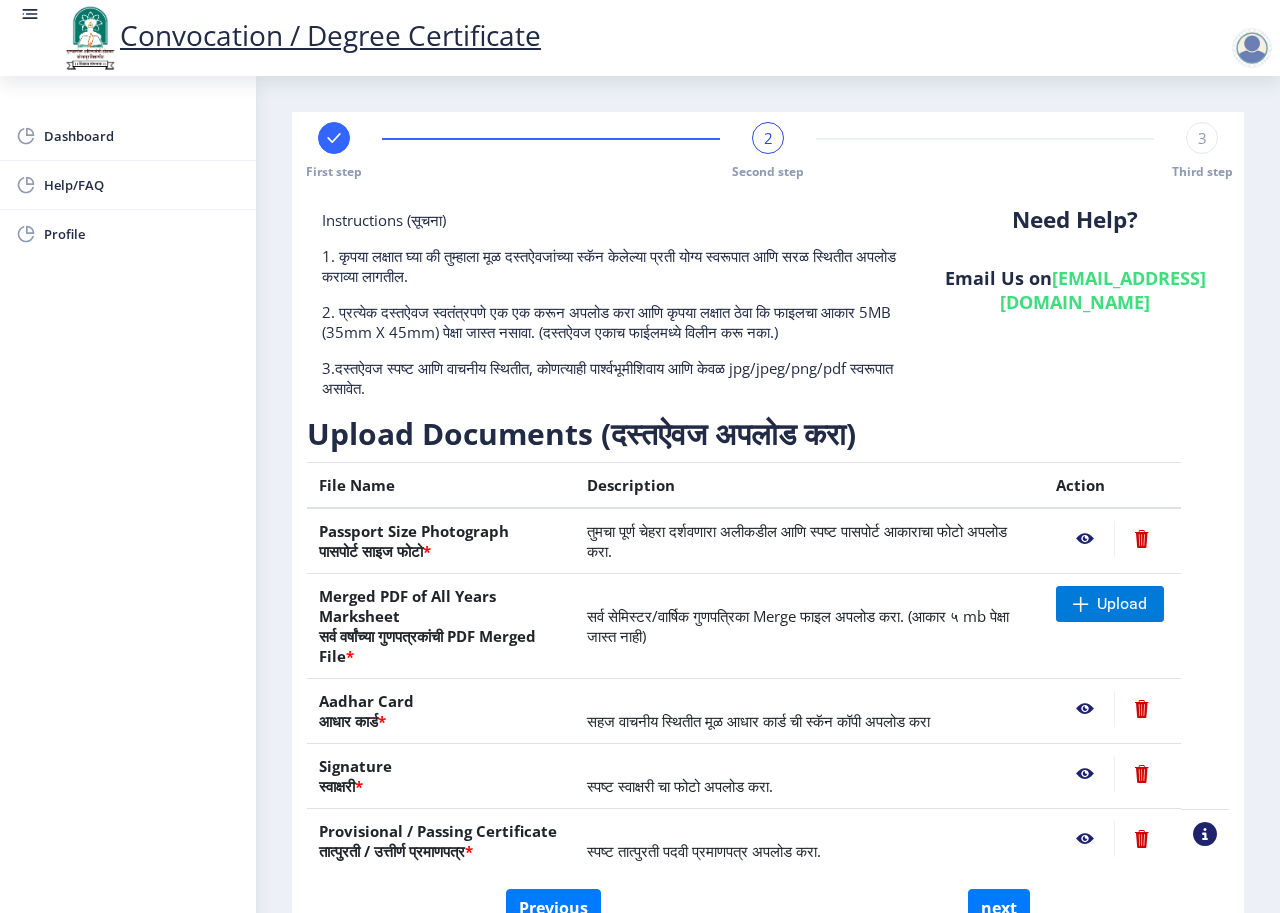 click 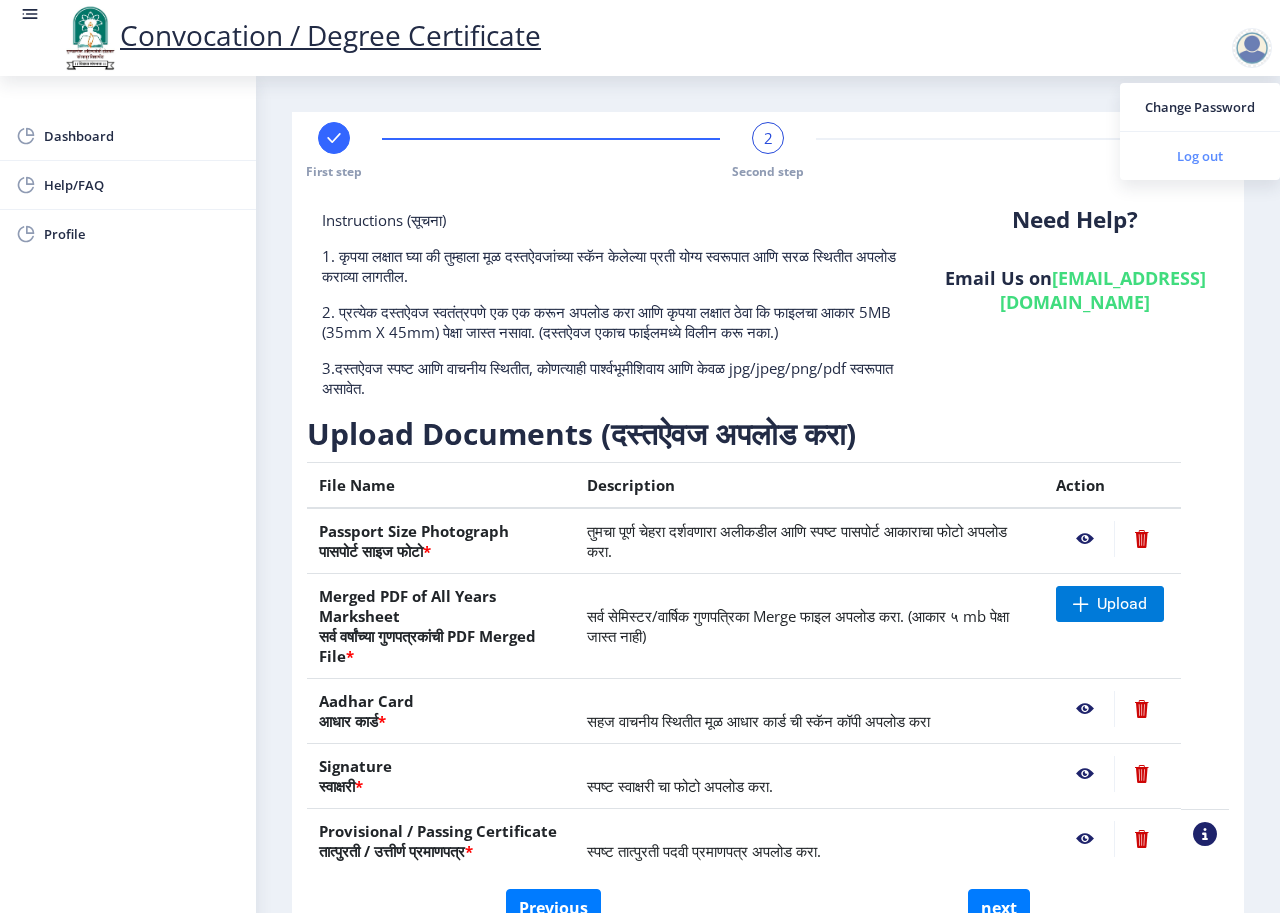 click on "Log out" at bounding box center (1200, 156) 